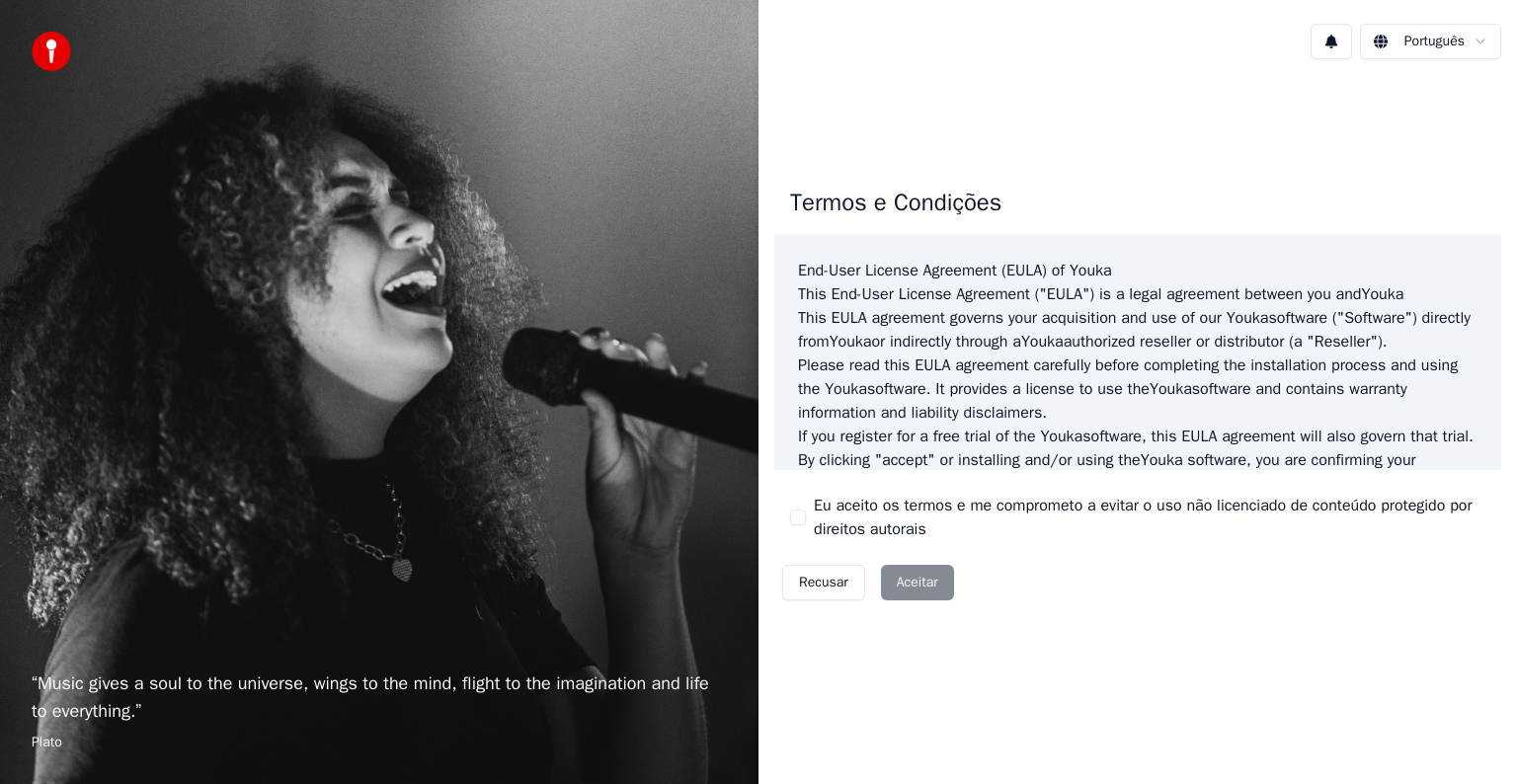 scroll, scrollTop: 0, scrollLeft: 0, axis: both 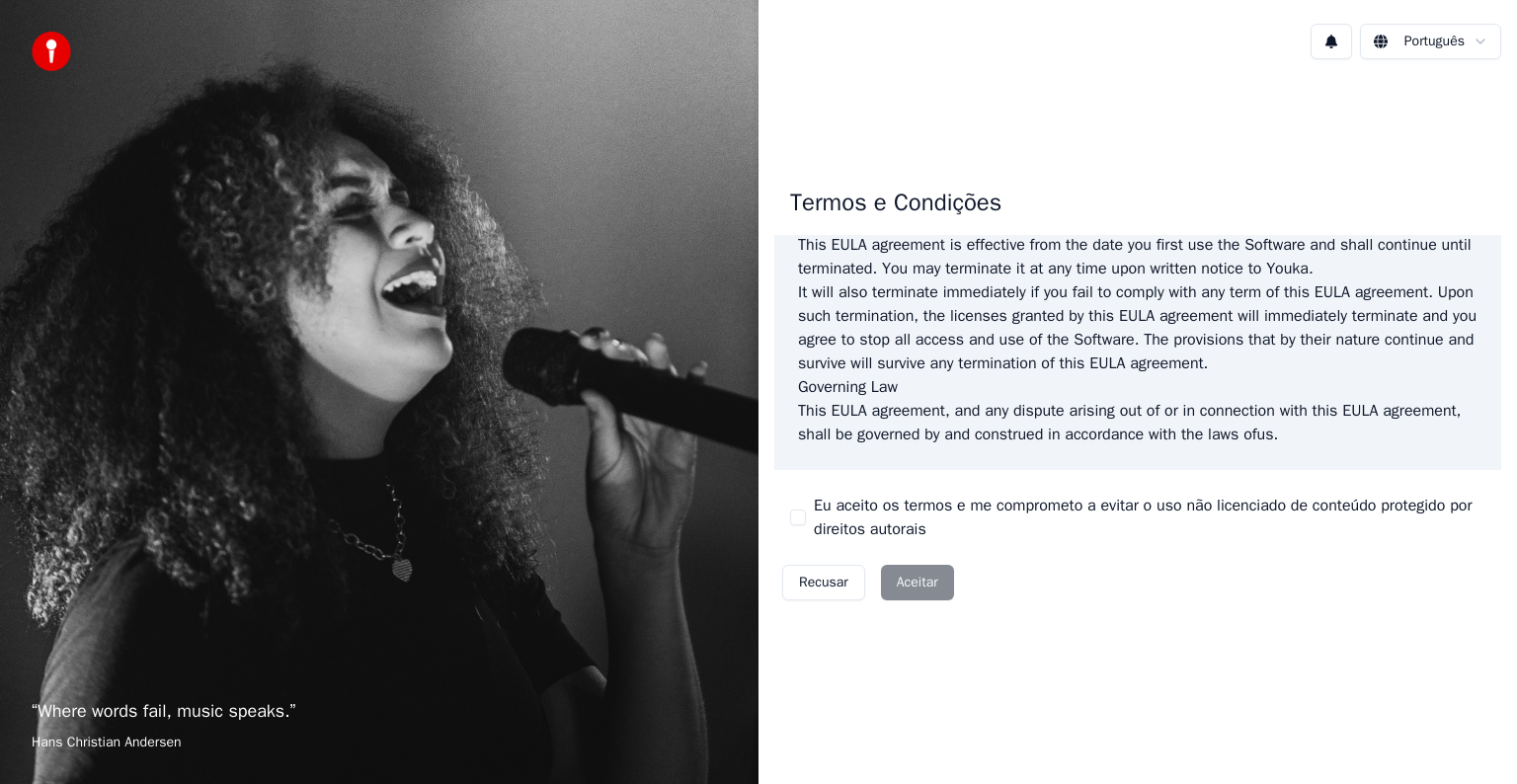 click on "Eu aceito os termos e me comprometo a evitar o uso não licenciado de conteúdo protegido por direitos autorais" at bounding box center (798, 517) 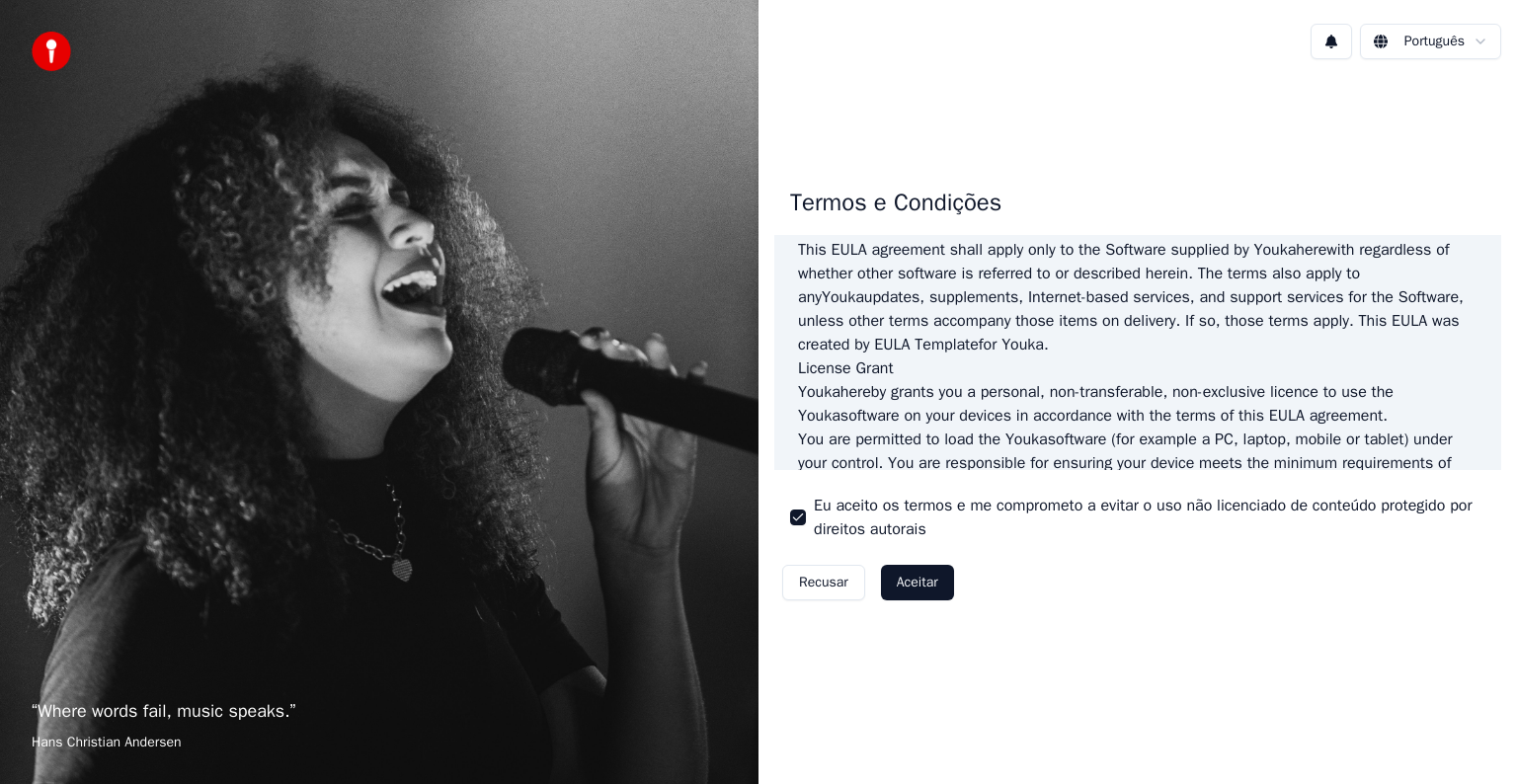 scroll, scrollTop: 0, scrollLeft: 0, axis: both 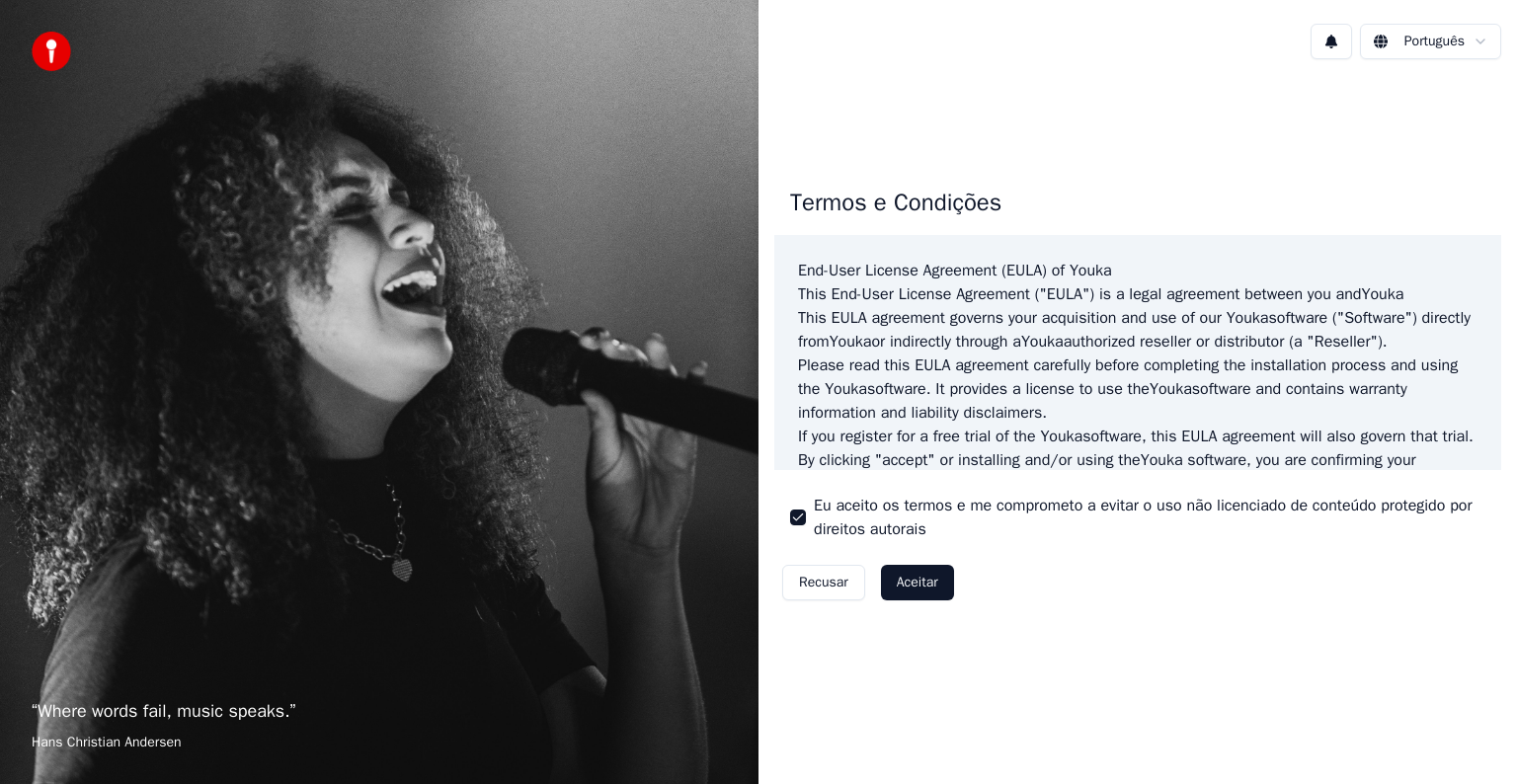 click on "Aceitar" at bounding box center (918, 583) 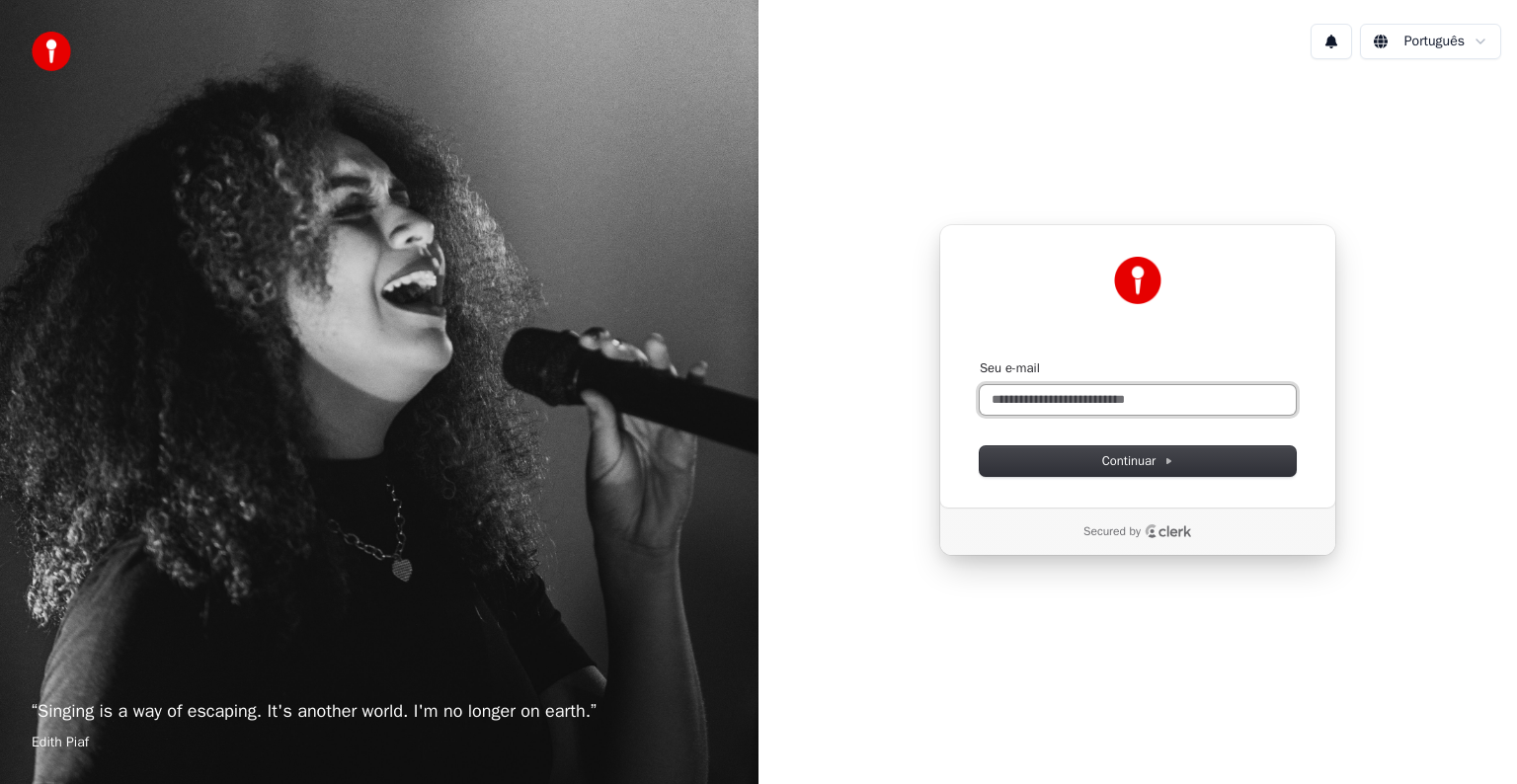 click on "Seu e-mail" at bounding box center [1138, 400] 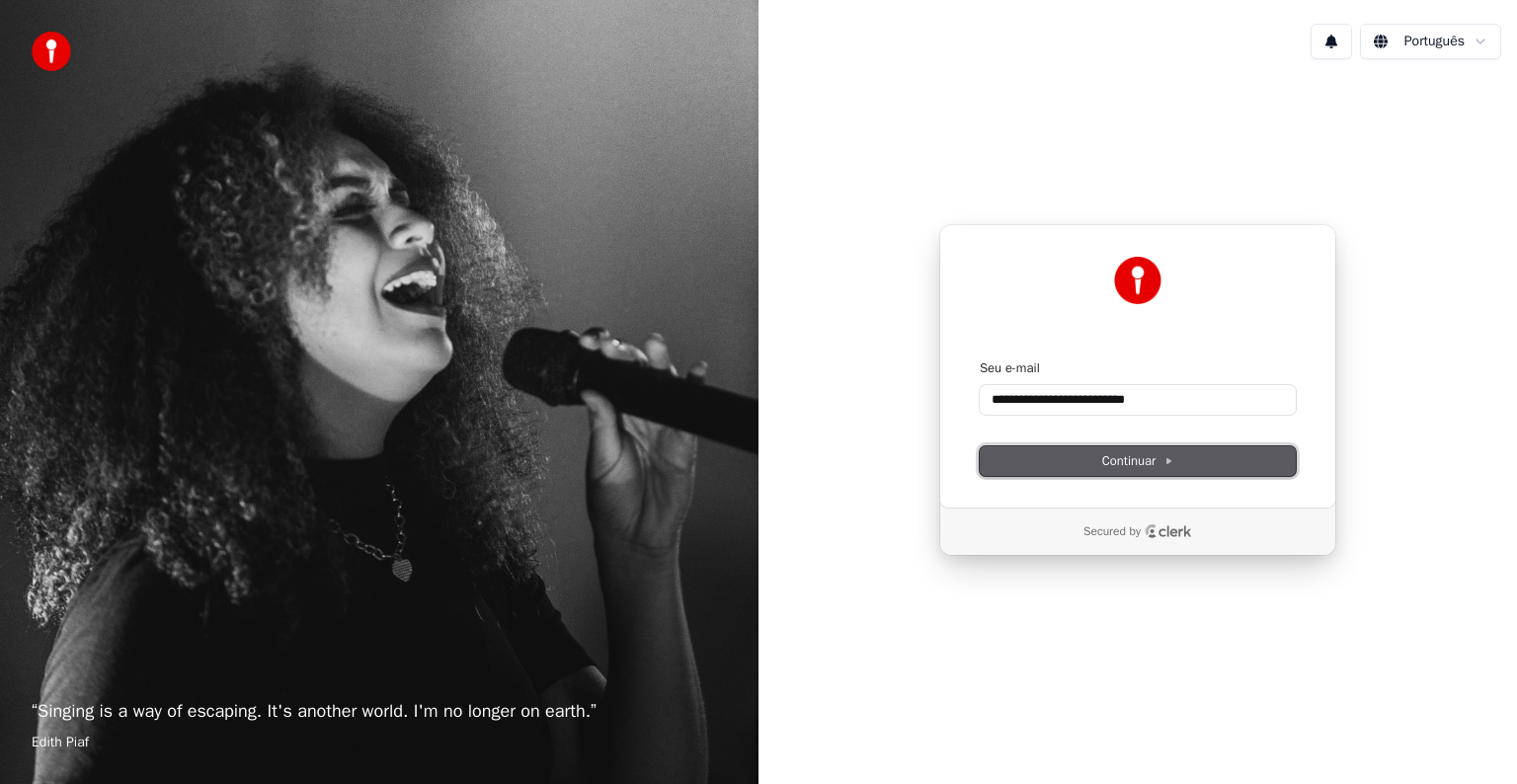 click on "Continuar" at bounding box center (1138, 461) 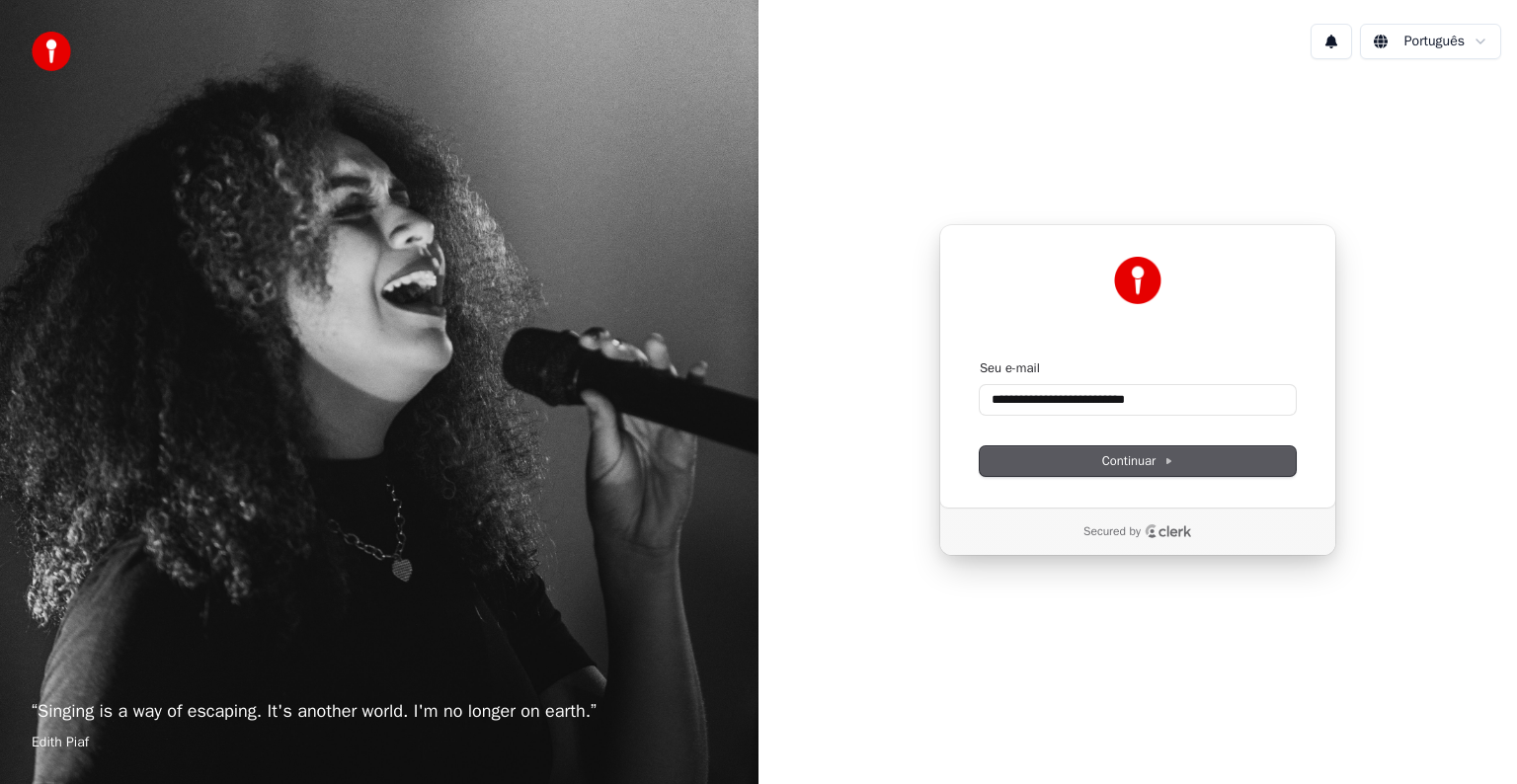 type on "**********" 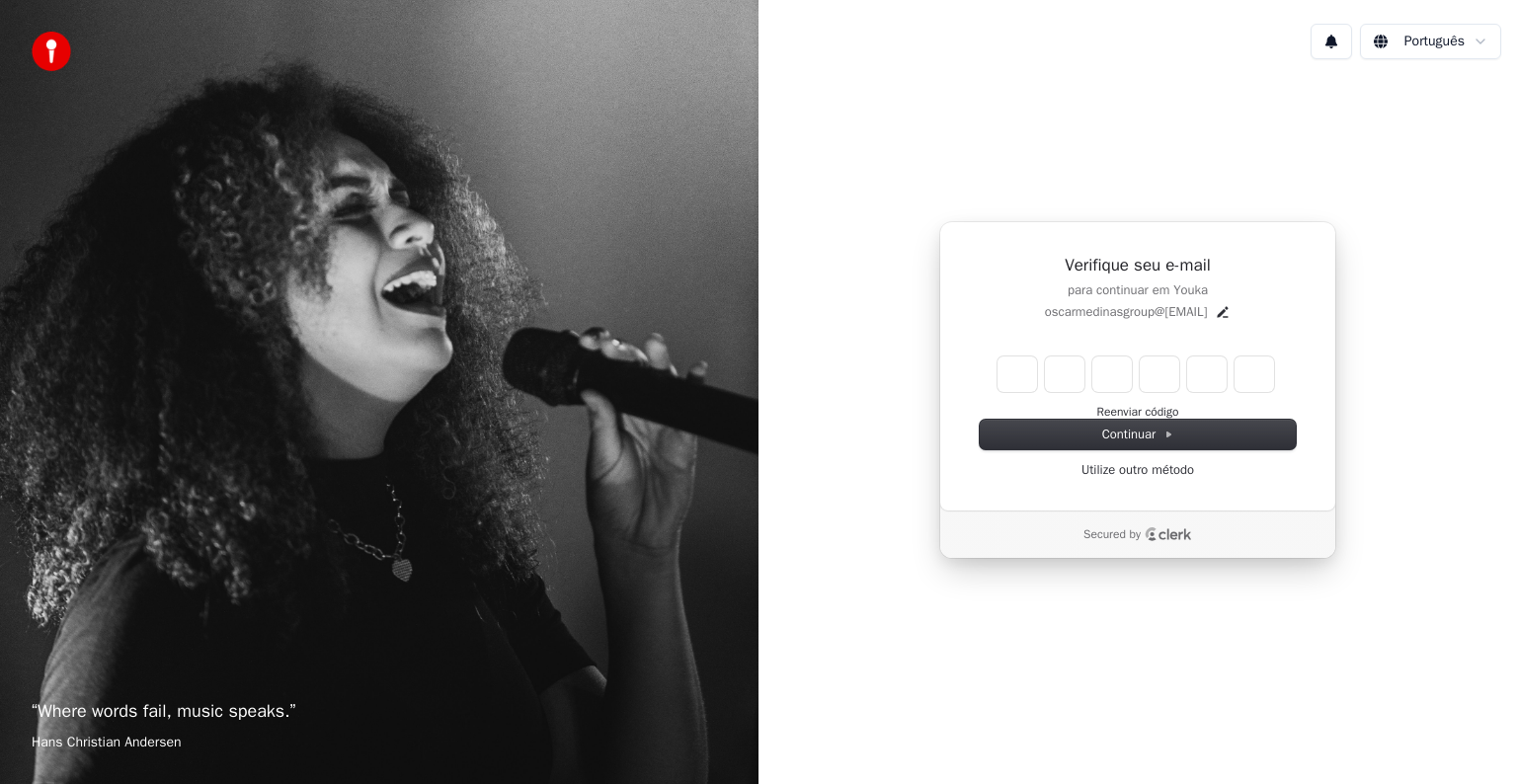 type on "******" 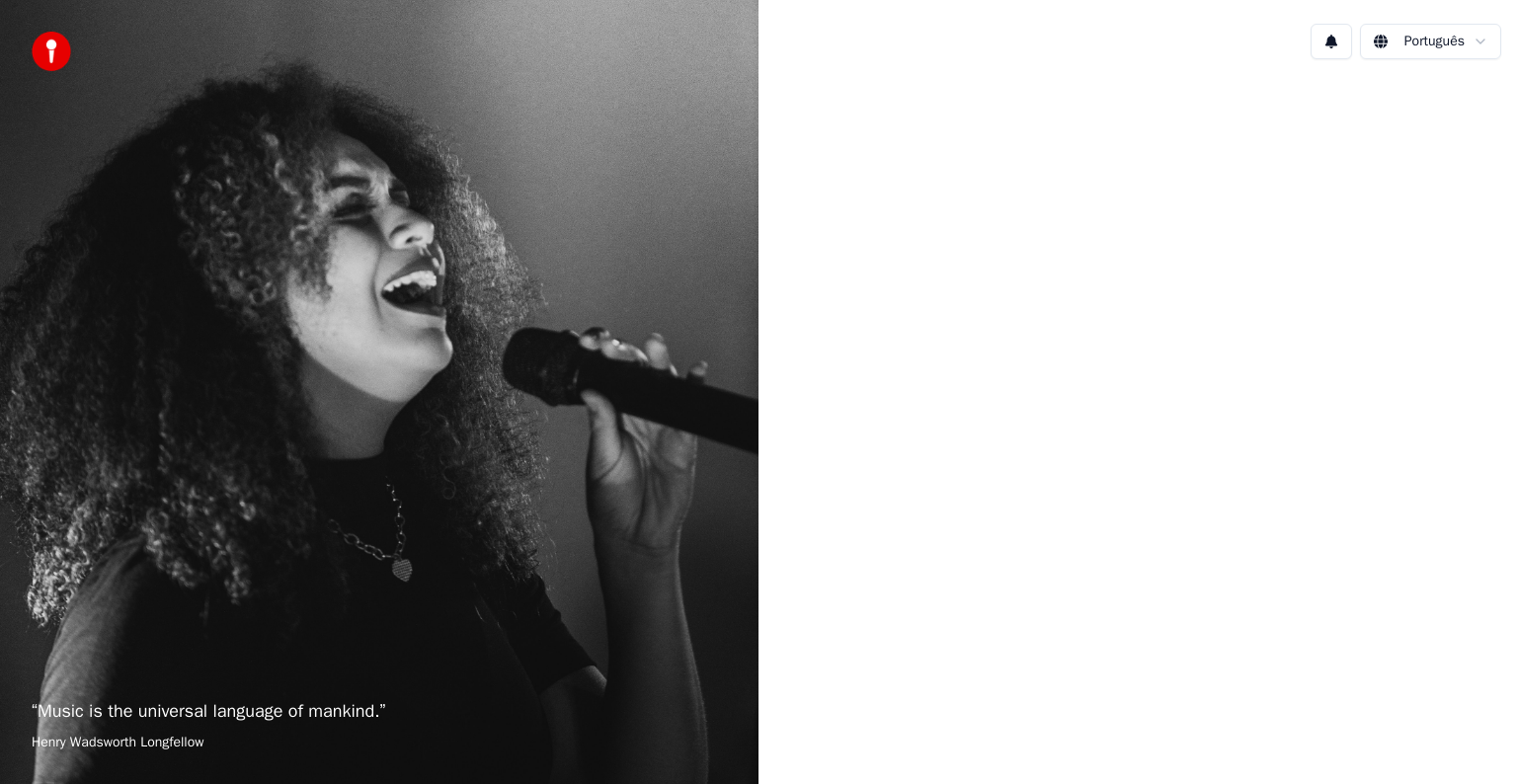 scroll, scrollTop: 0, scrollLeft: 0, axis: both 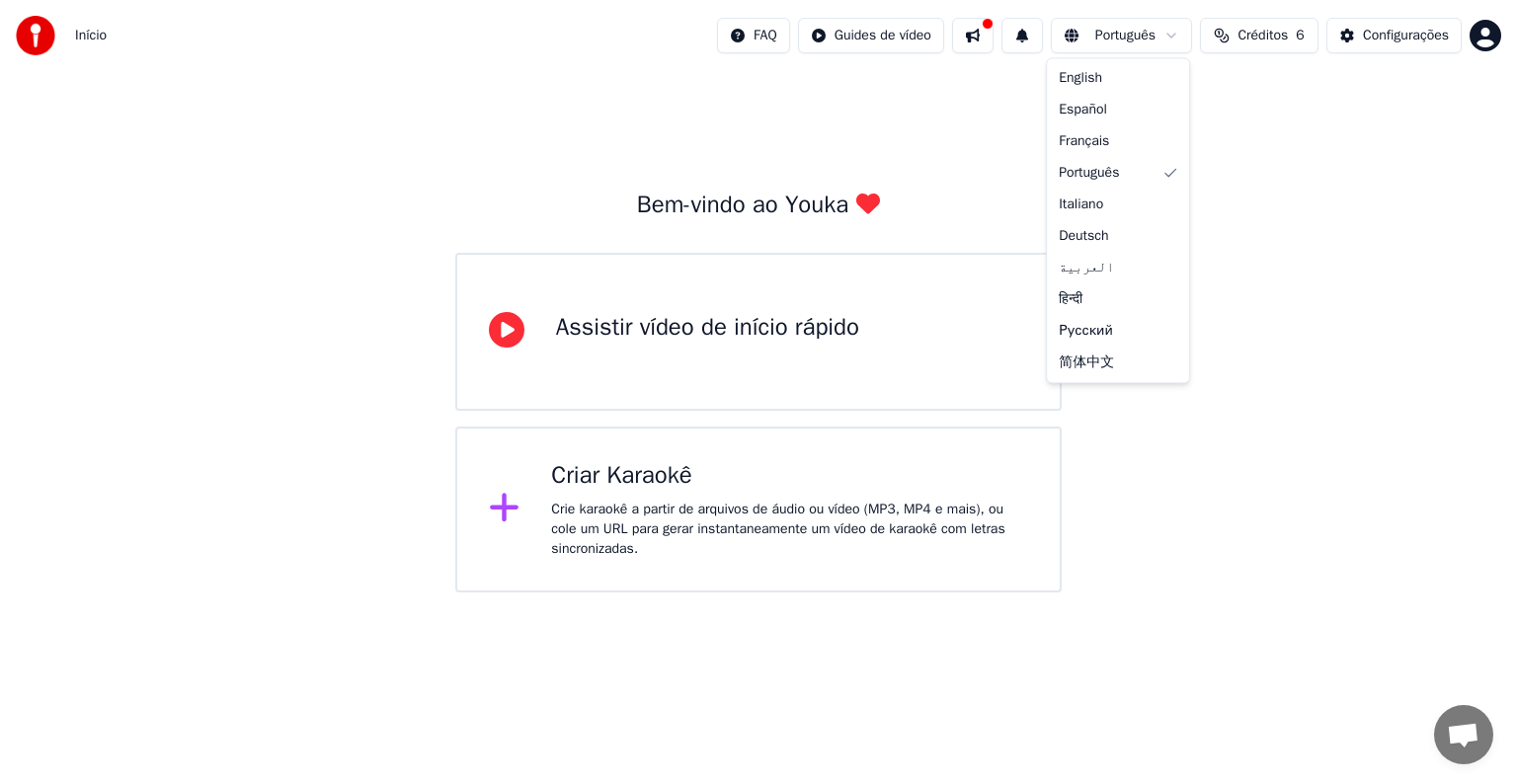 click on "Início FAQ Guides de vídeo Português Créditos 6 Configurações Bem-vindo ao Youka Assistir vídeo de início rápido Criar Karaokê Crie karaokê a partir de arquivos de áudio ou vídeo (MP3, MP4 e mais), ou cole um URL para gerar instantaneamente um vídeo de karaokê com letras sincronizadas. English Español Français Português Italiano Deutsch العربية हिन्दी Русский 简体中文" at bounding box center (758, 296) 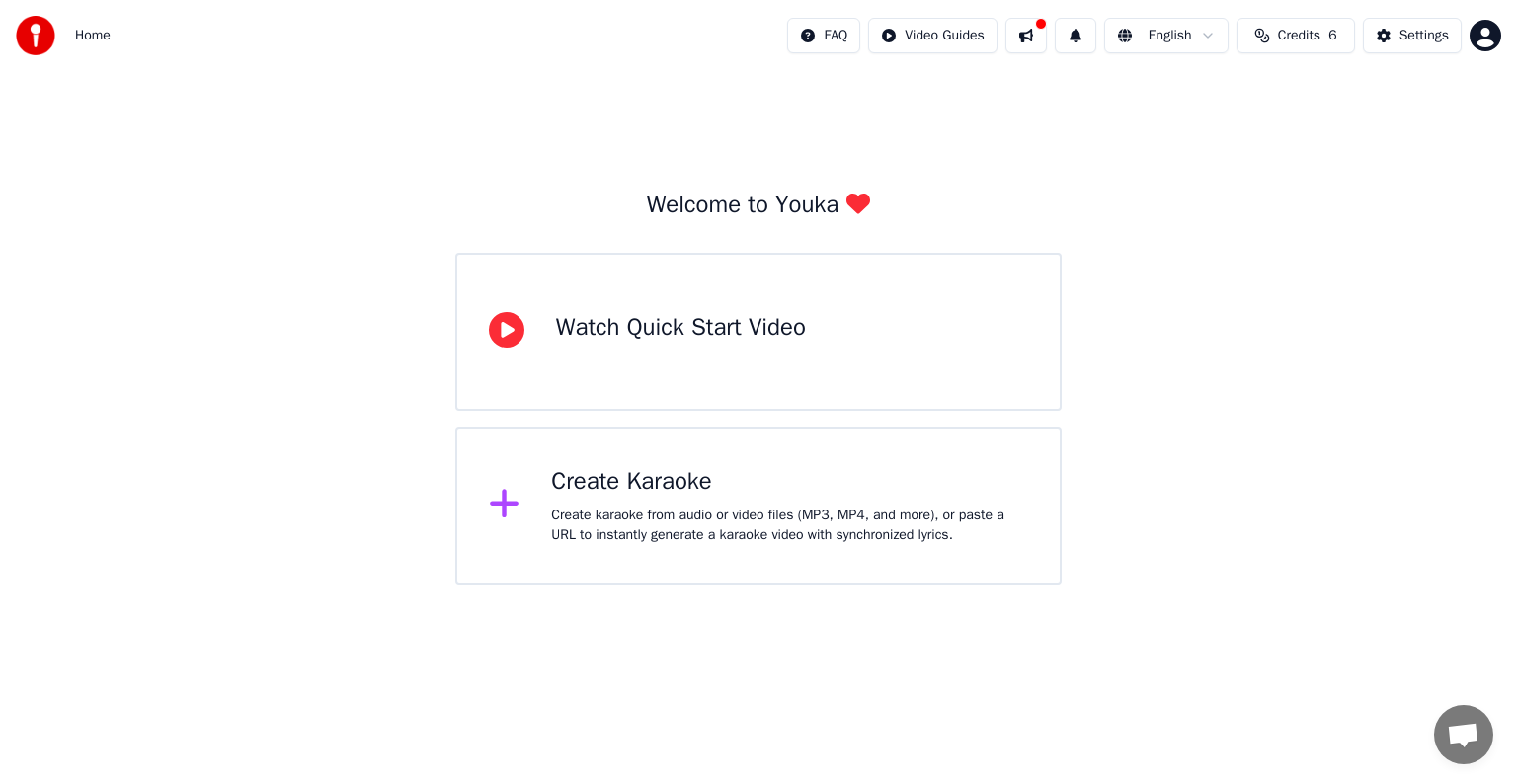 click on "Create Karaoke" at bounding box center (789, 482) 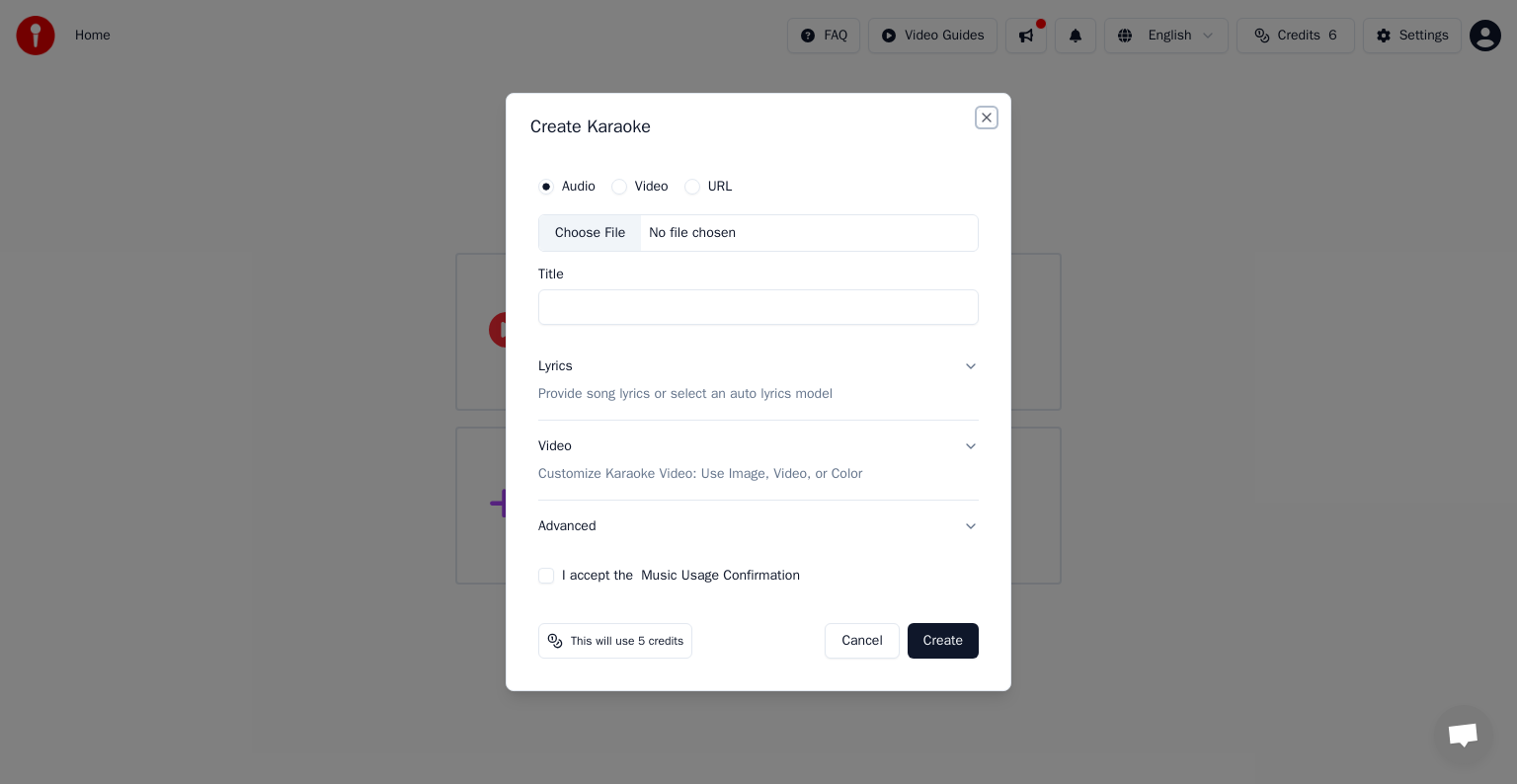 click on "Close" at bounding box center (987, 118) 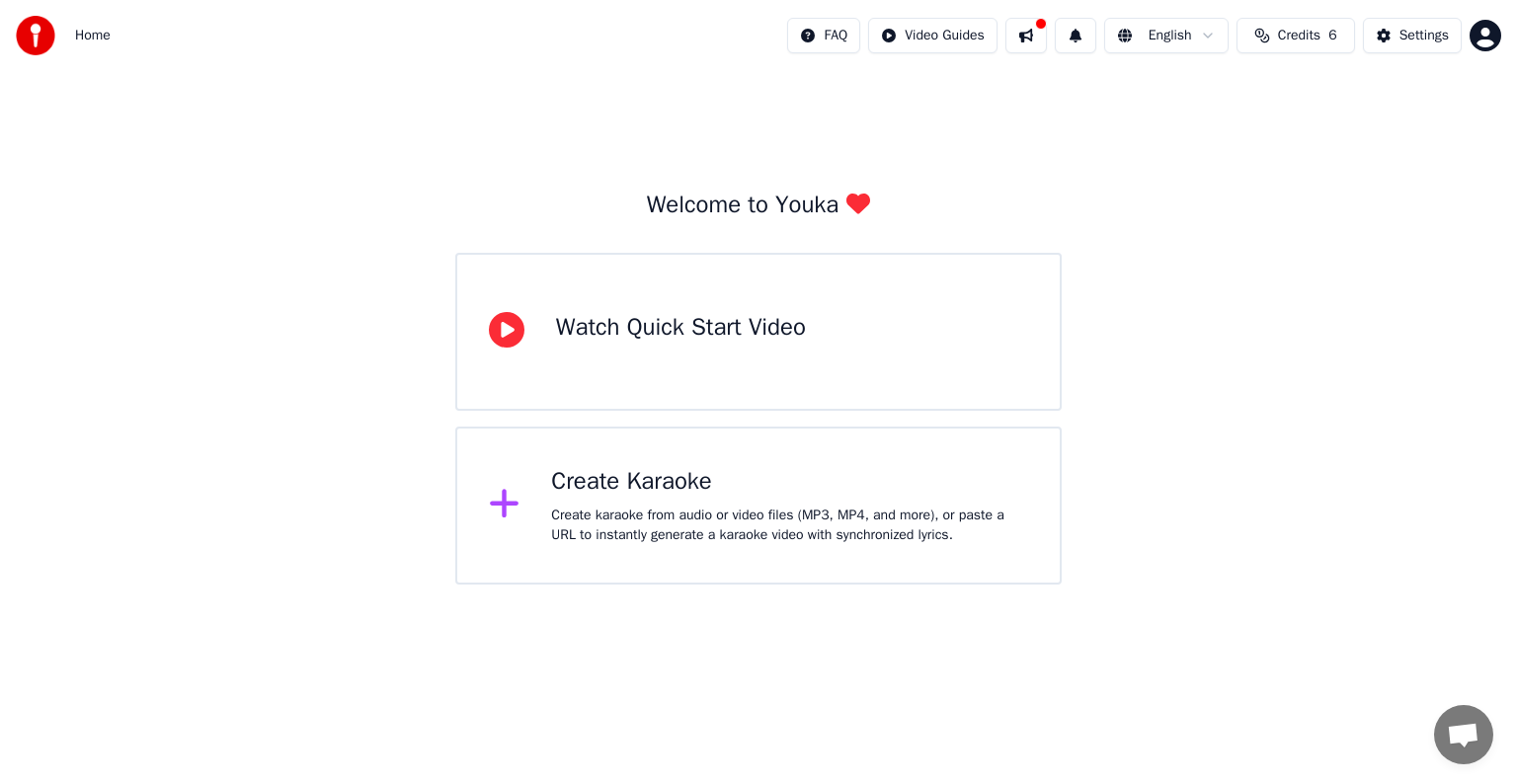 click on "Create Karaoke" at bounding box center (789, 482) 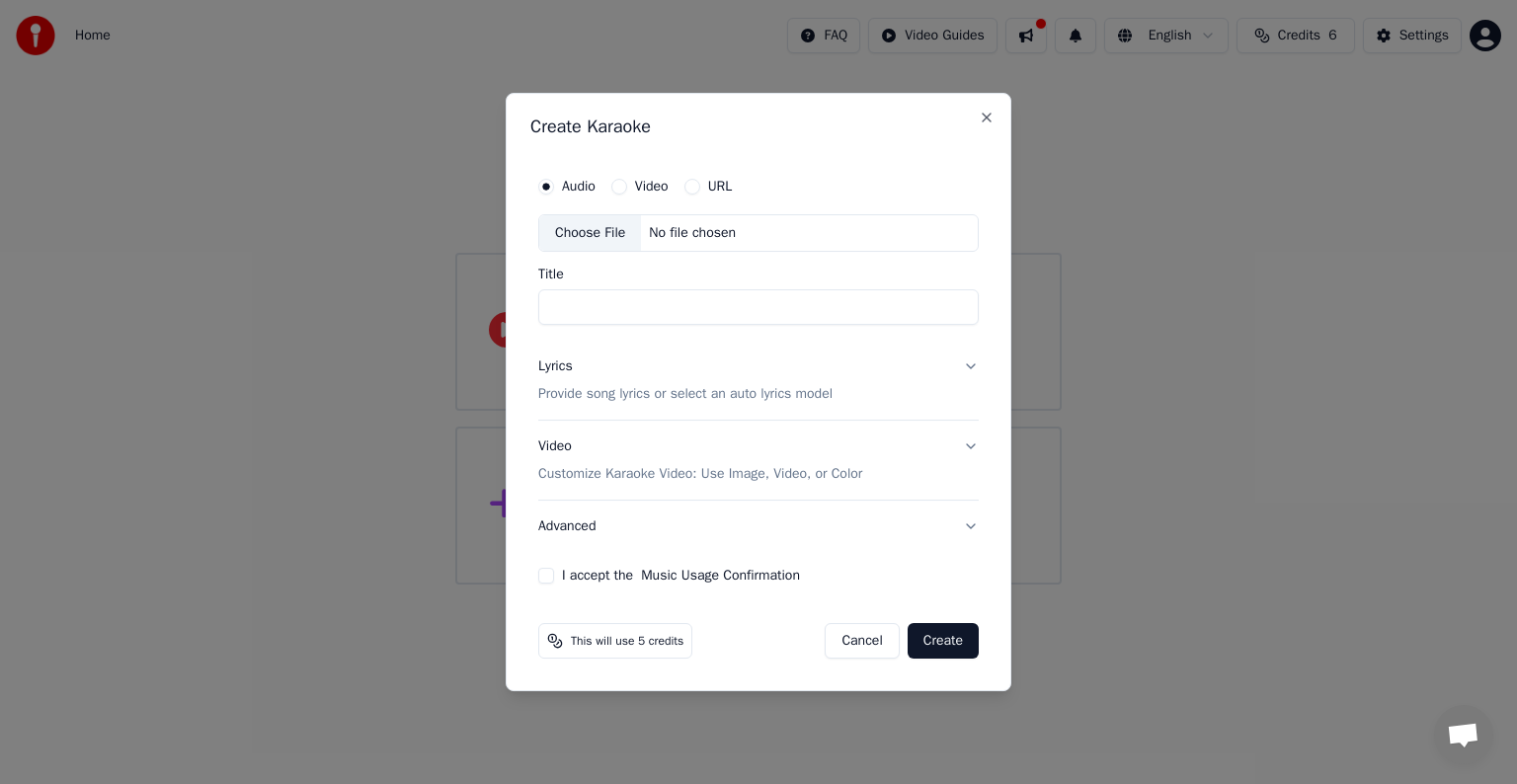 click on "URL" at bounding box center [692, 187] 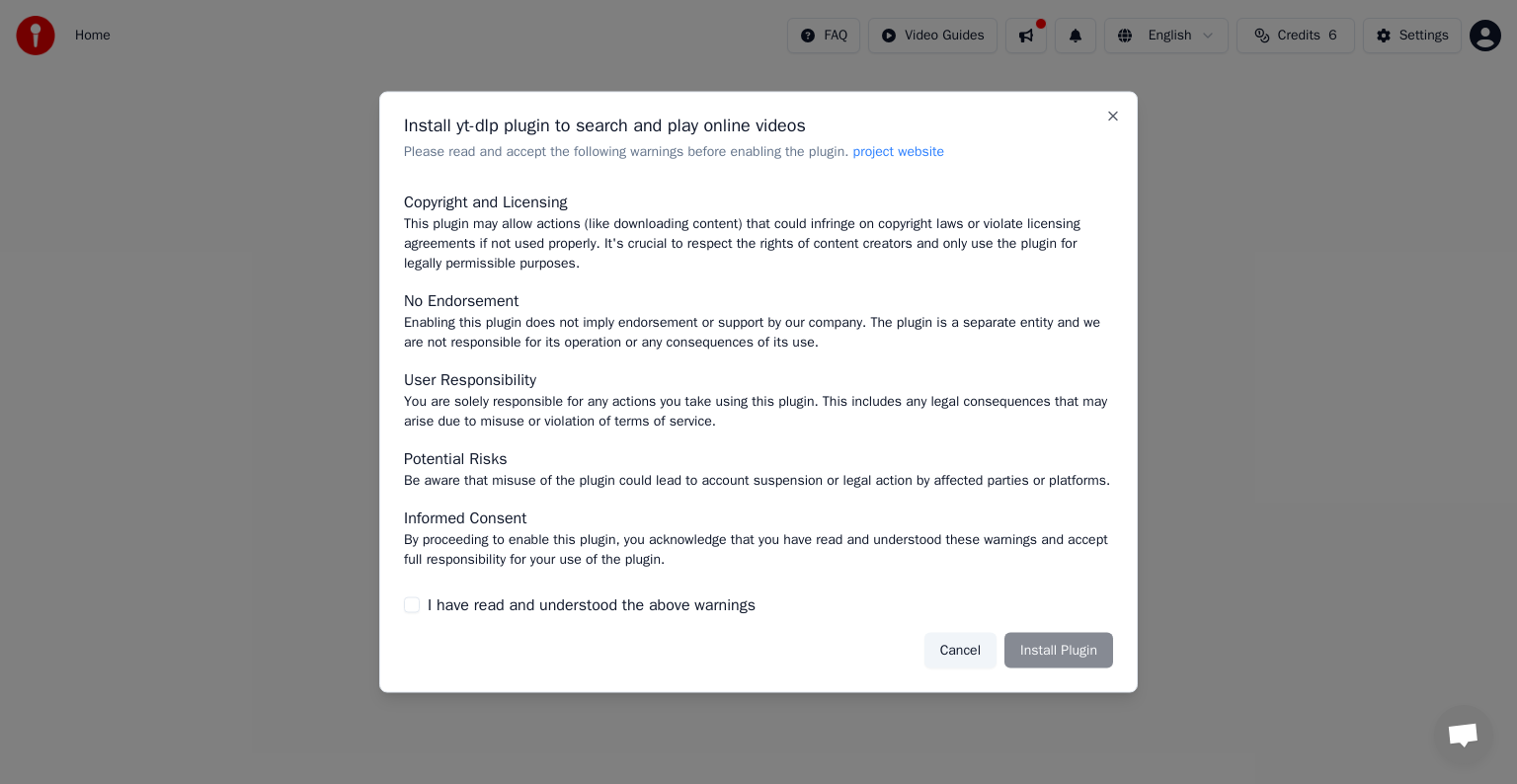 scroll, scrollTop: 86, scrollLeft: 0, axis: vertical 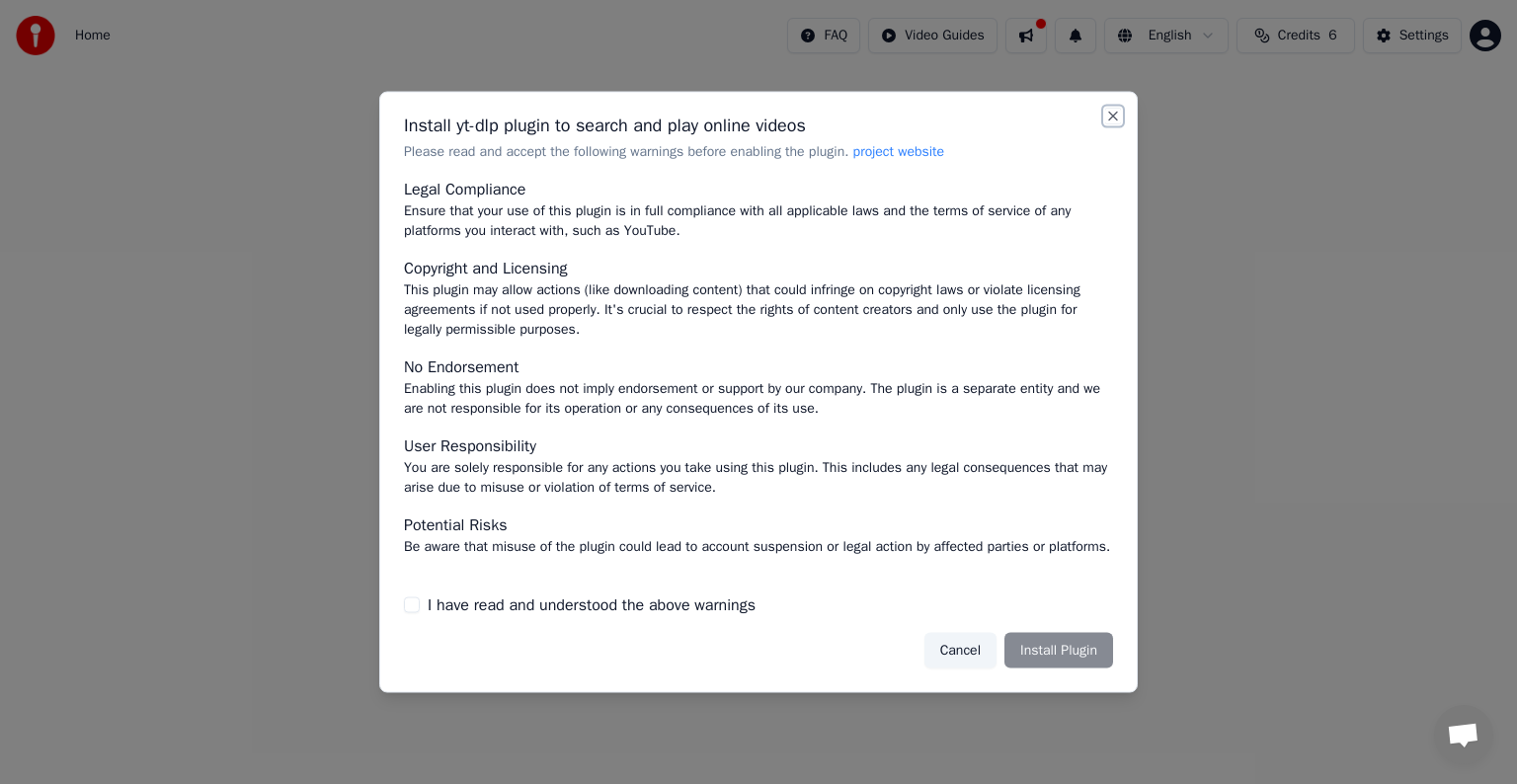 click on "Close" at bounding box center (1113, 117) 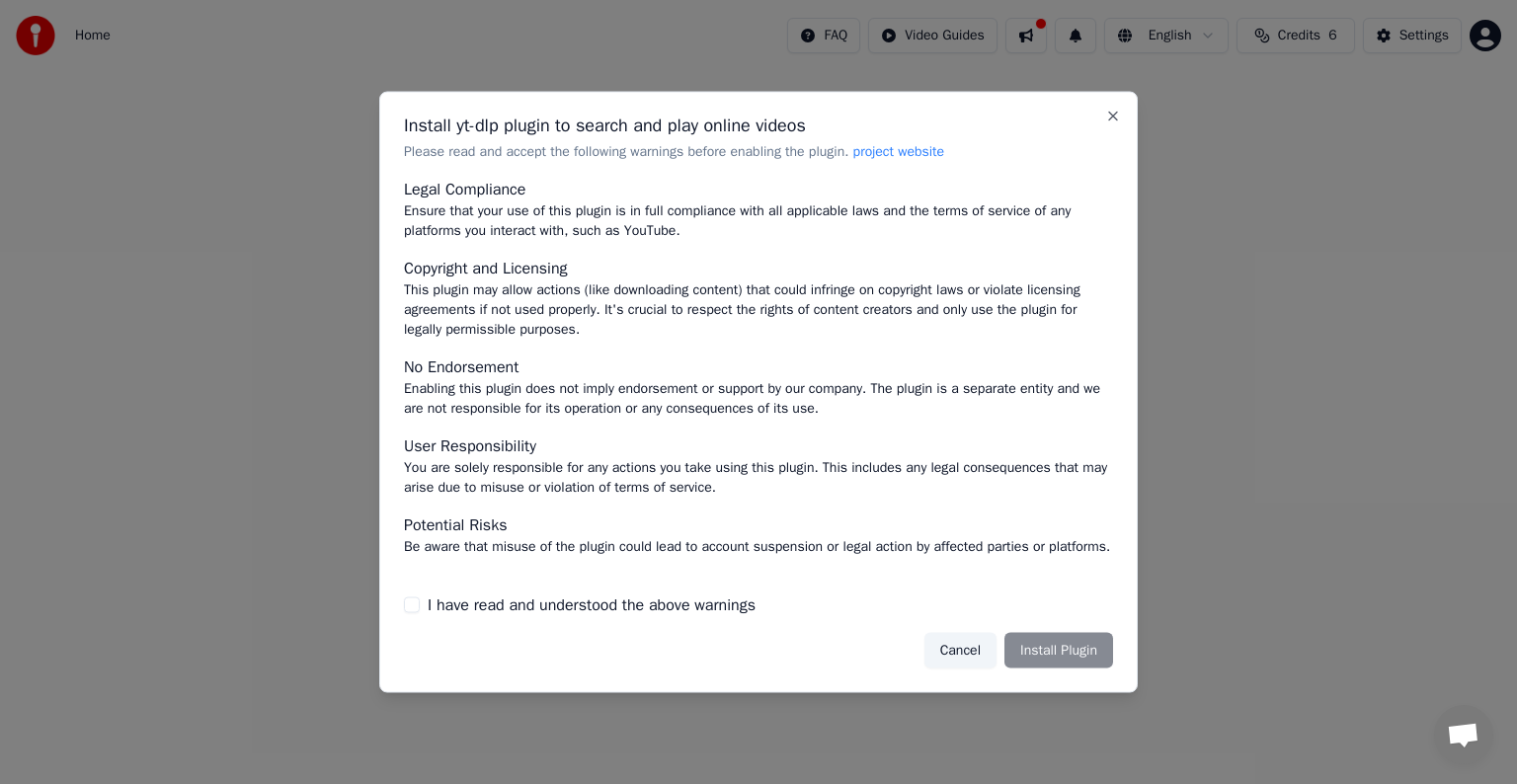 click on "Cancel" at bounding box center [960, 650] 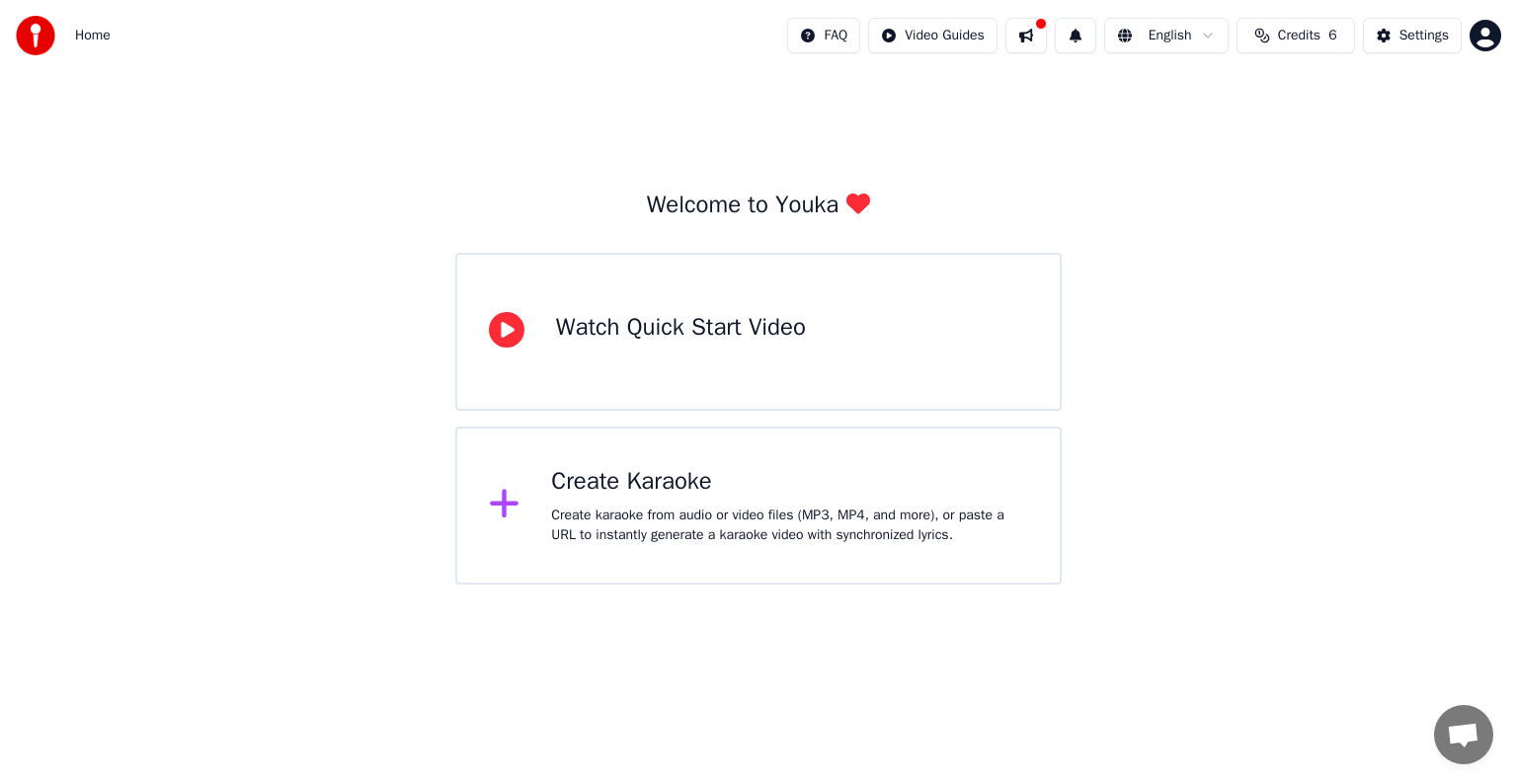 click on "Create Karaoke Create karaoke from audio or video files (MP3, MP4, and more), or paste a URL to instantly generate a karaoke video with synchronized lyrics." at bounding box center [789, 506] 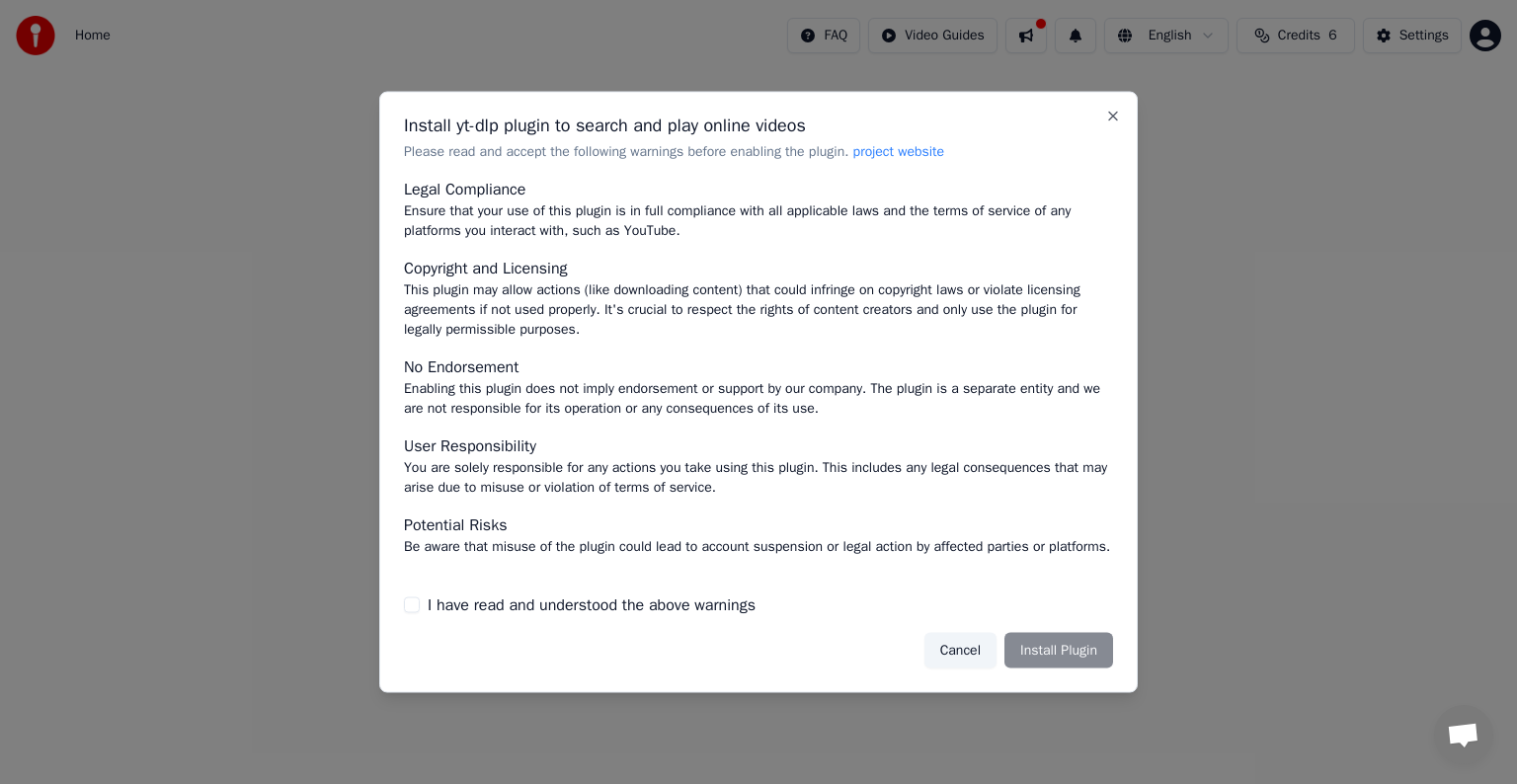 click on "Cancel" at bounding box center [960, 650] 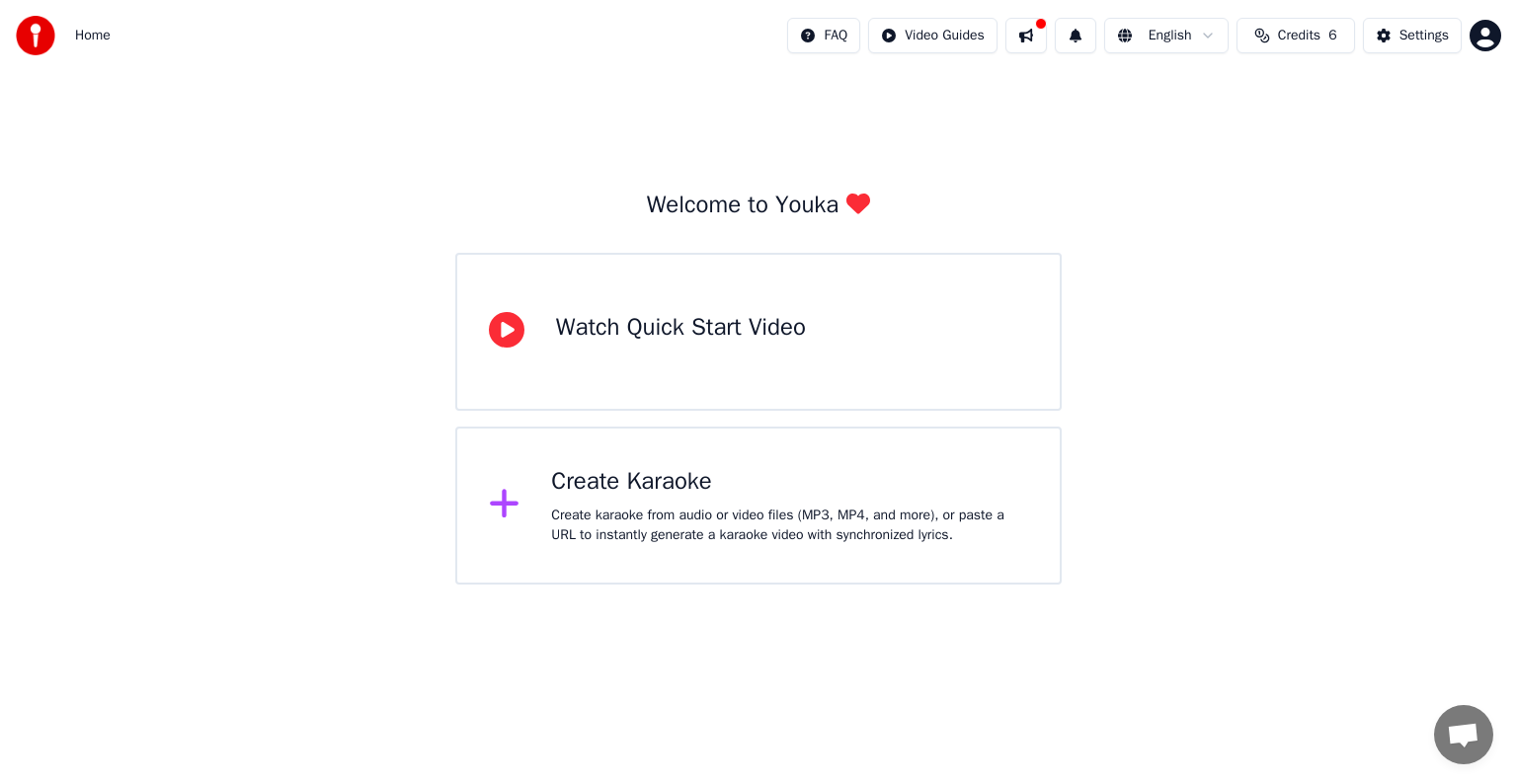 click on "Create Karaoke" at bounding box center (789, 482) 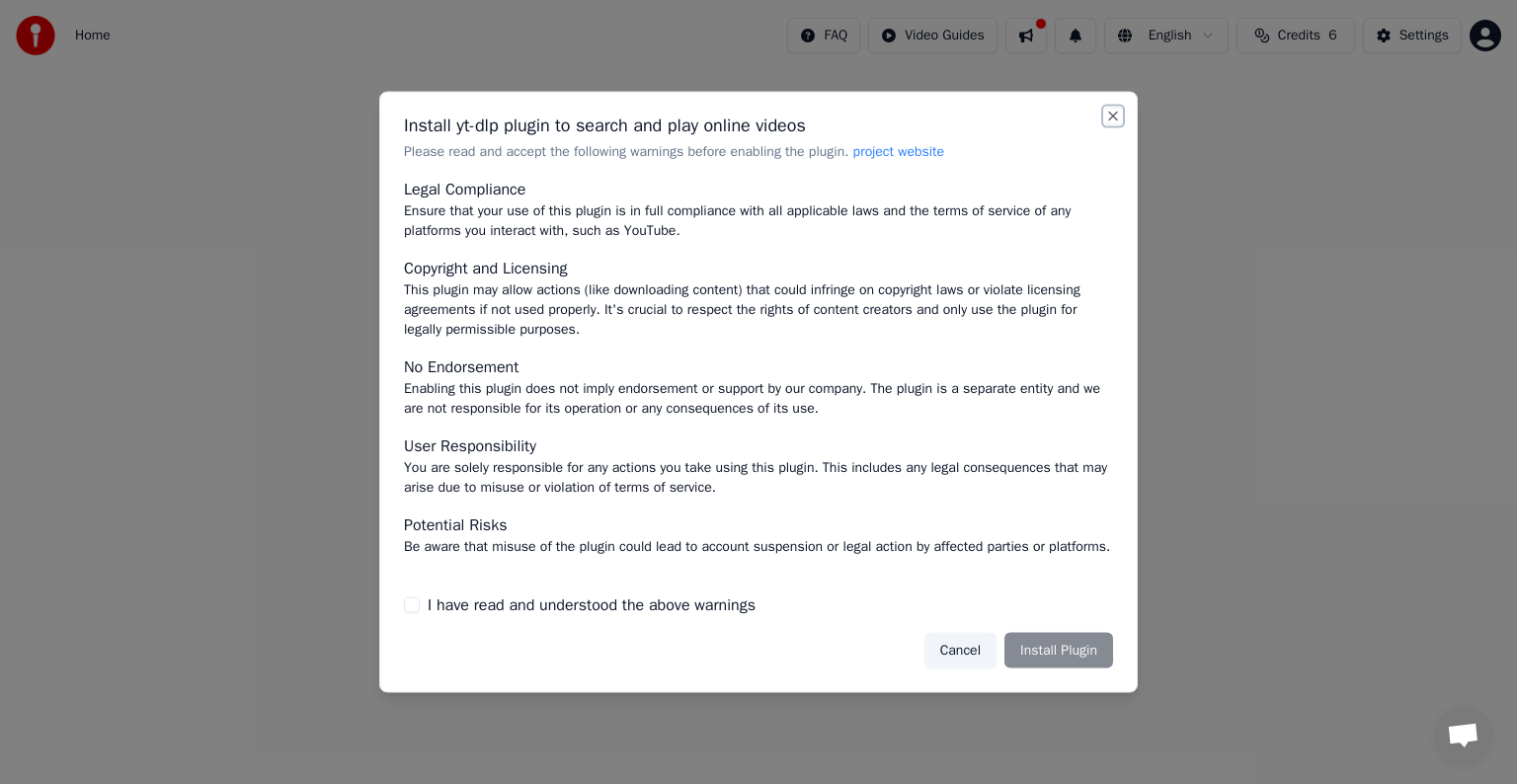click on "Close" at bounding box center [1113, 117] 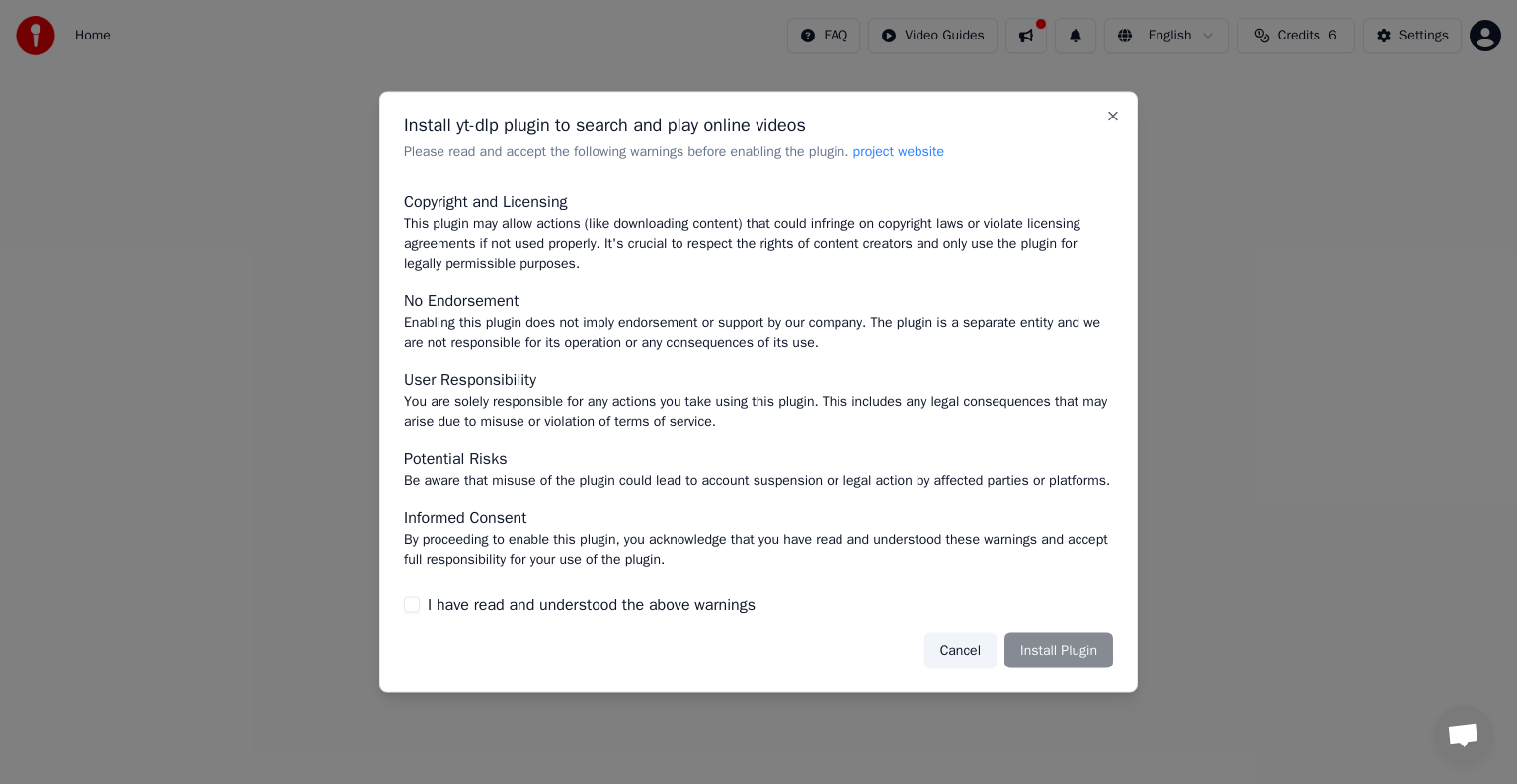 scroll, scrollTop: 86, scrollLeft: 0, axis: vertical 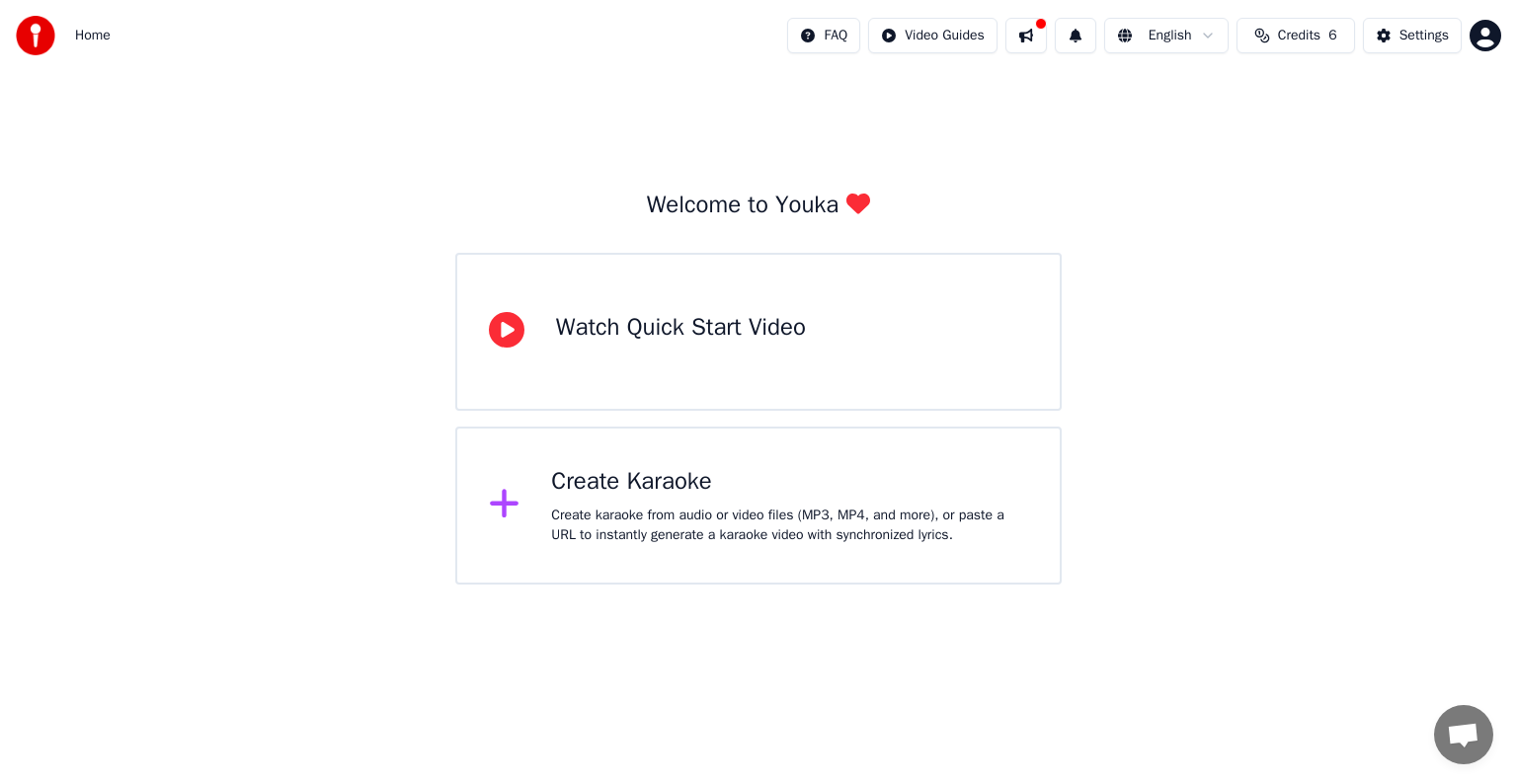 click 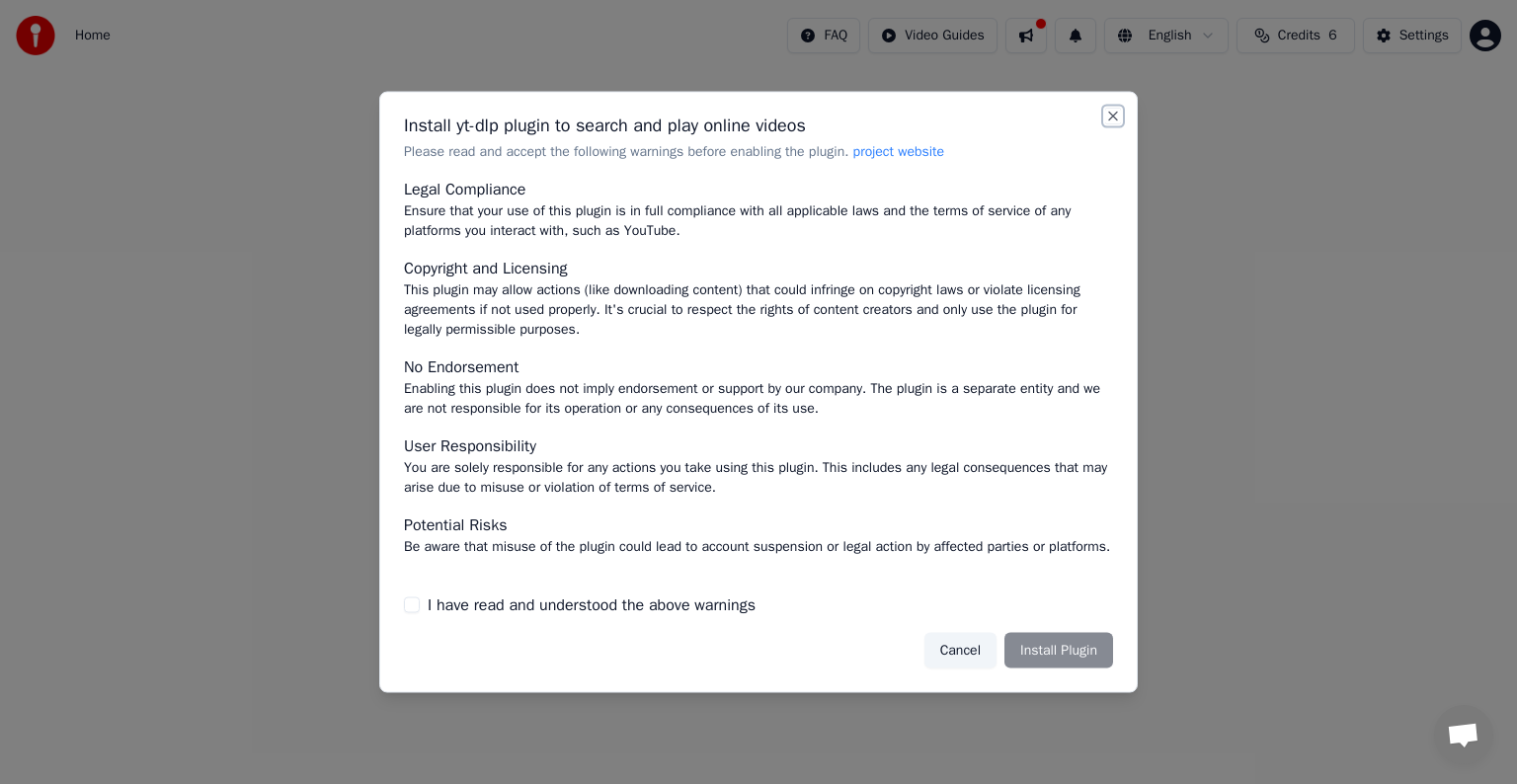 click on "Close" at bounding box center [1113, 117] 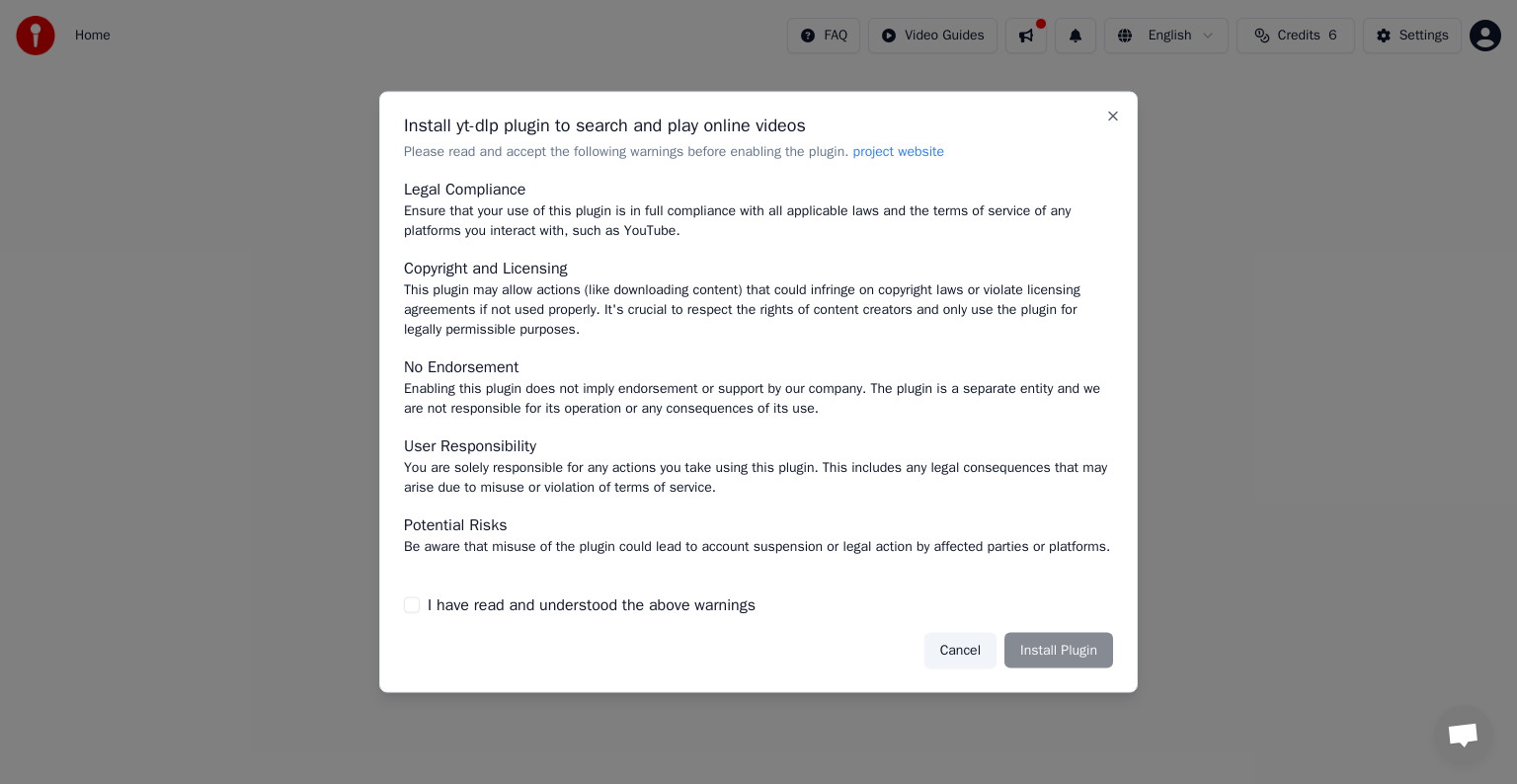 click at bounding box center (758, 392) 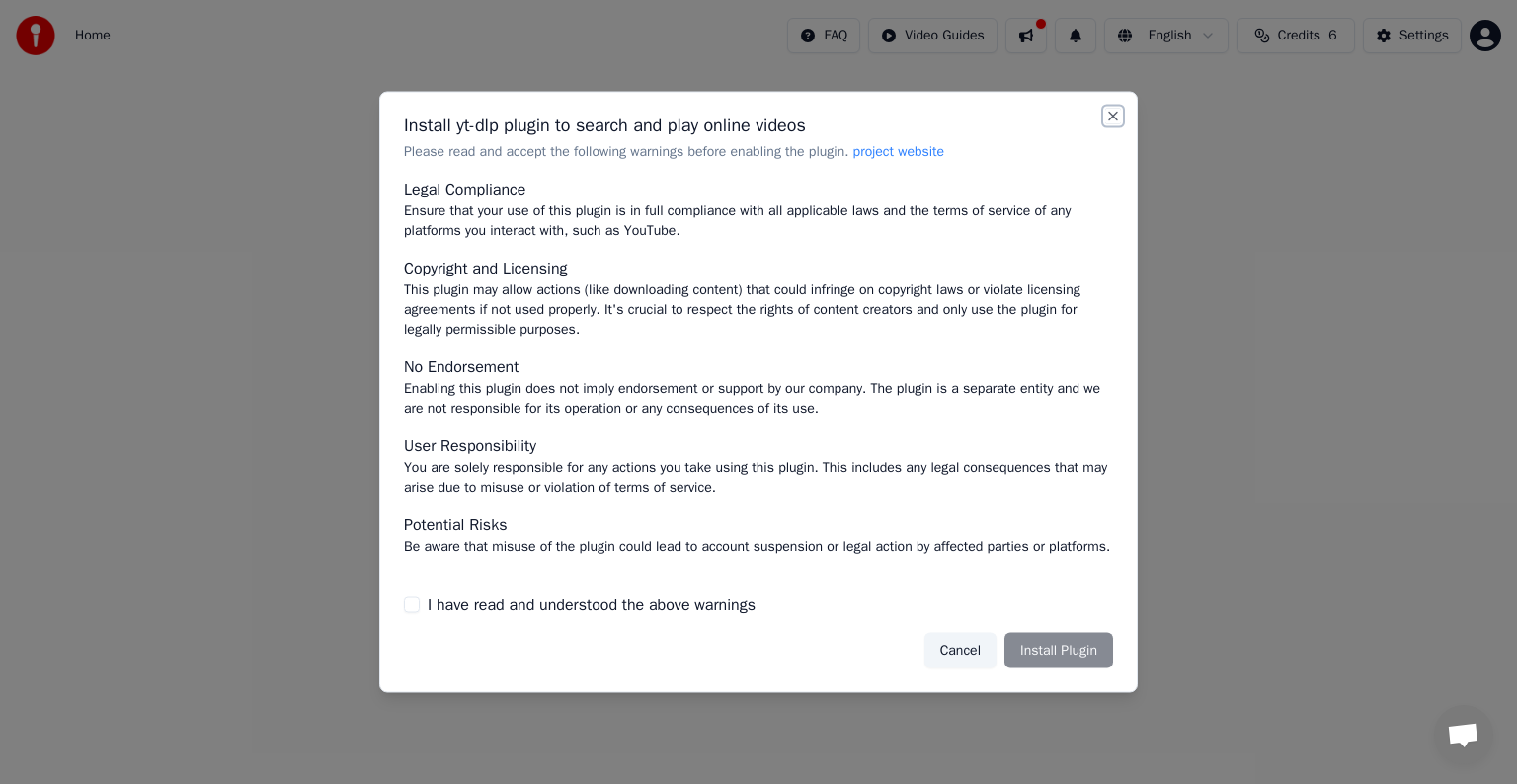 click on "Close" at bounding box center [1113, 117] 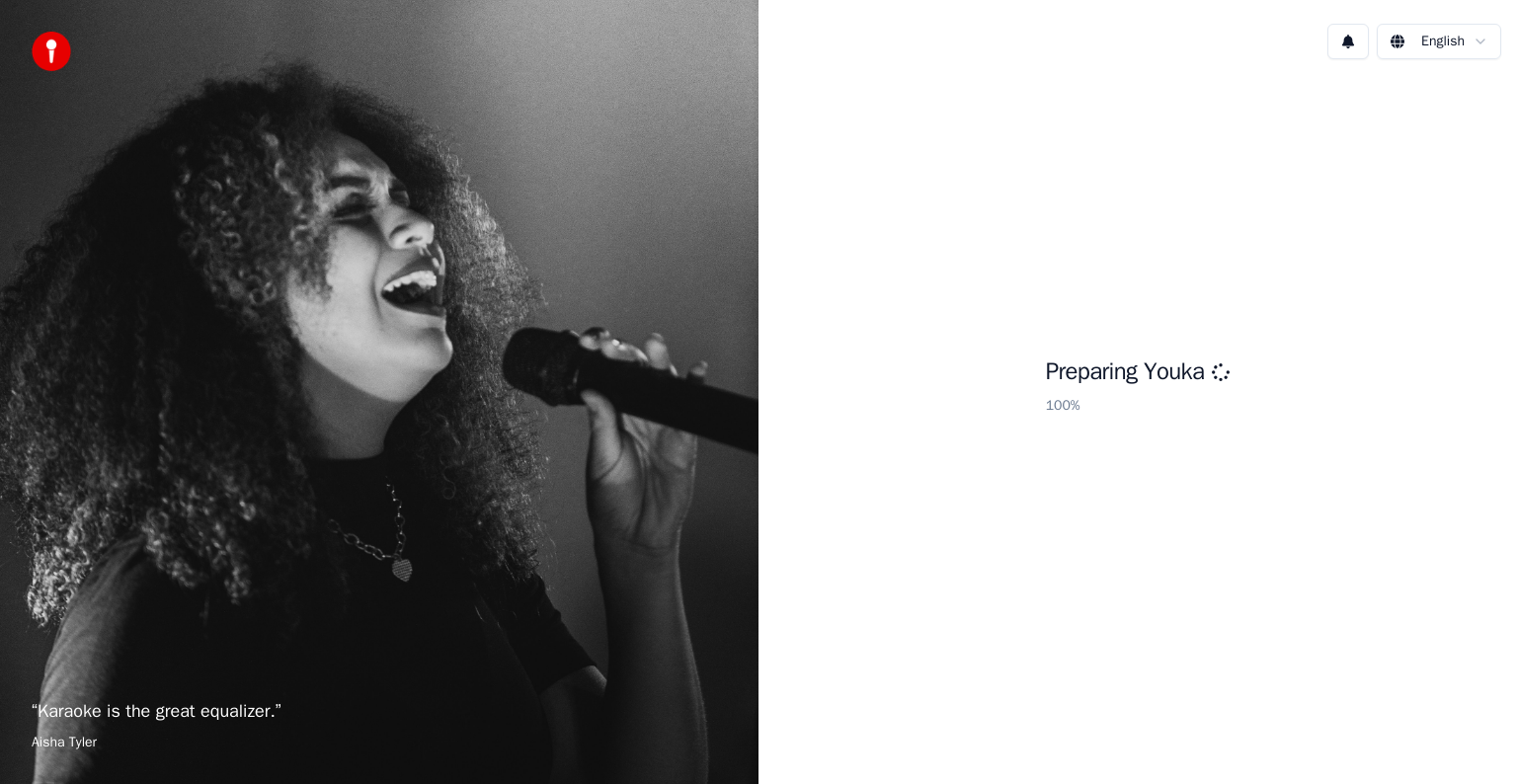 scroll, scrollTop: 0, scrollLeft: 0, axis: both 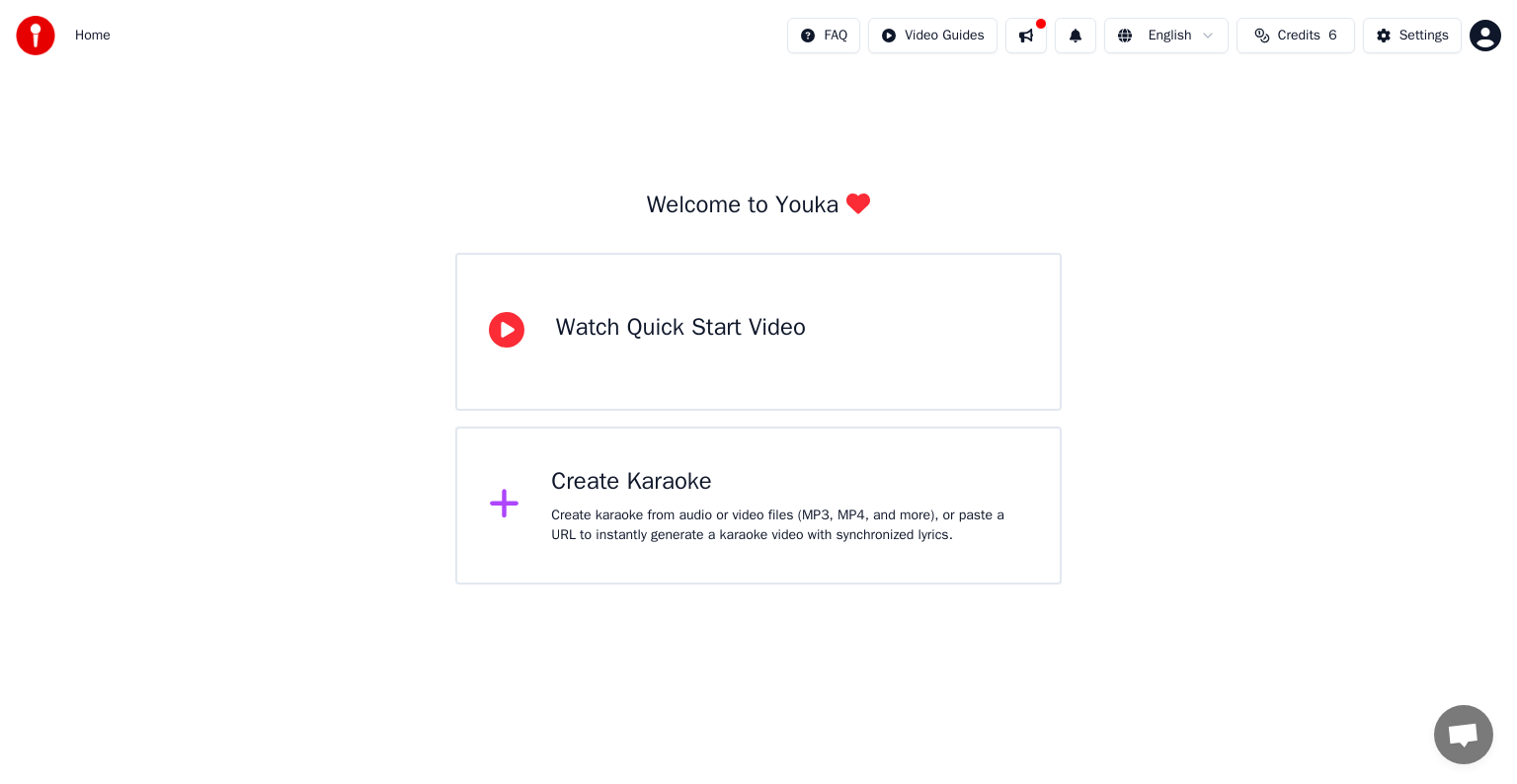 click 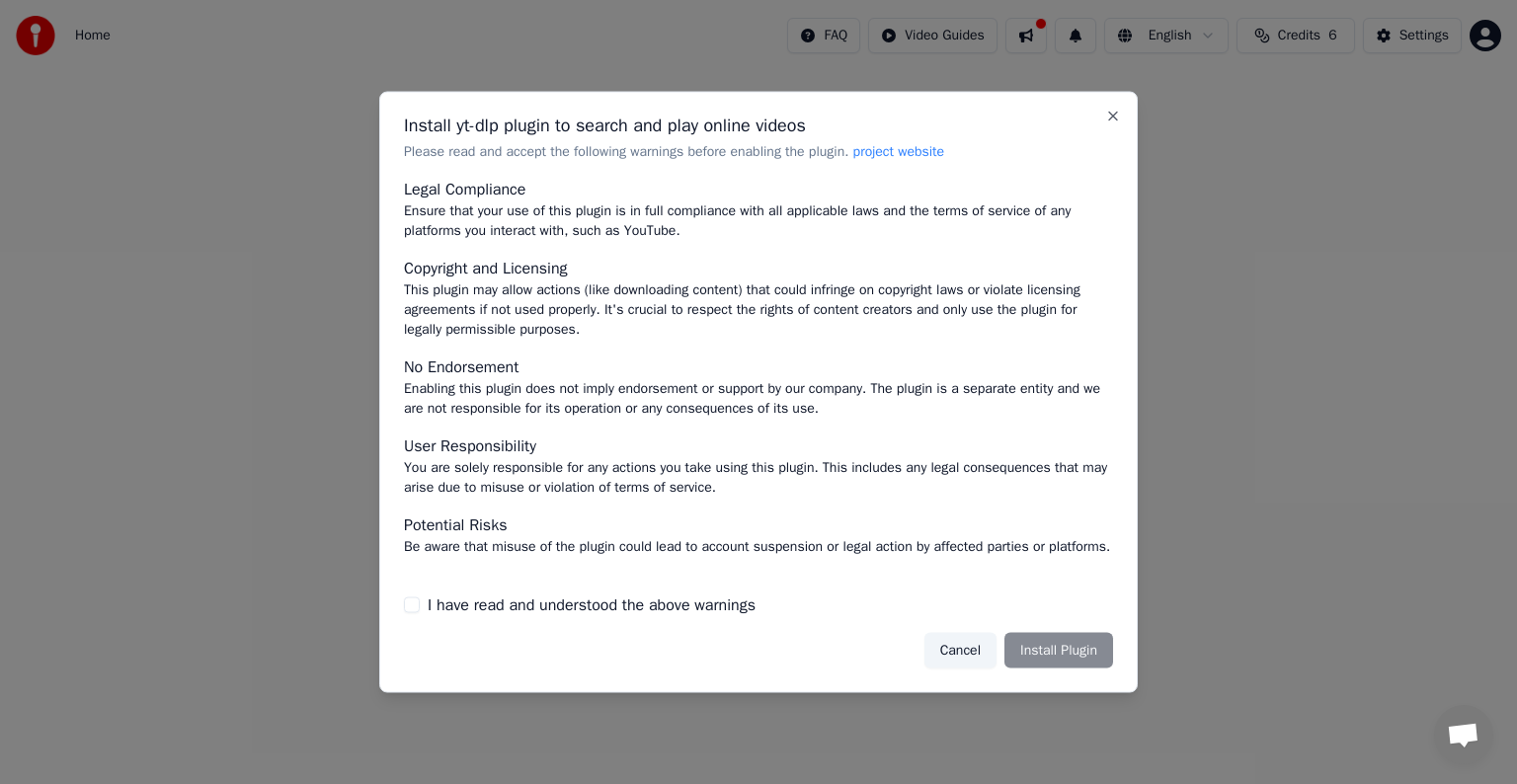 click on "Cancel" at bounding box center [960, 650] 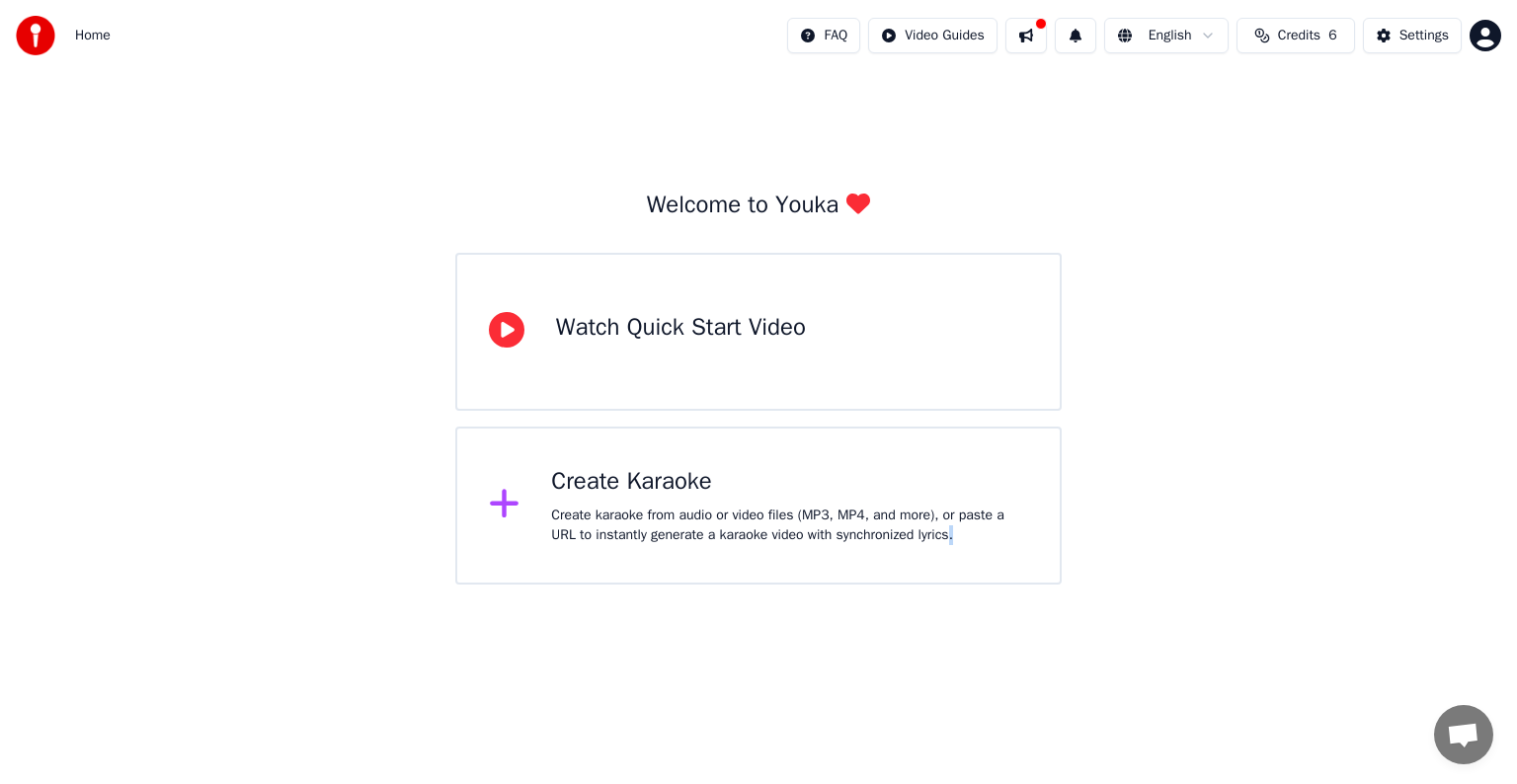 click on "Welcome to Youka Watch Quick Start Video Create Karaoke Create karaoke from audio or video files (MP3, MP4, and more), or paste a URL to instantly generate a karaoke video with synchronized lyrics." at bounding box center [758, 328] 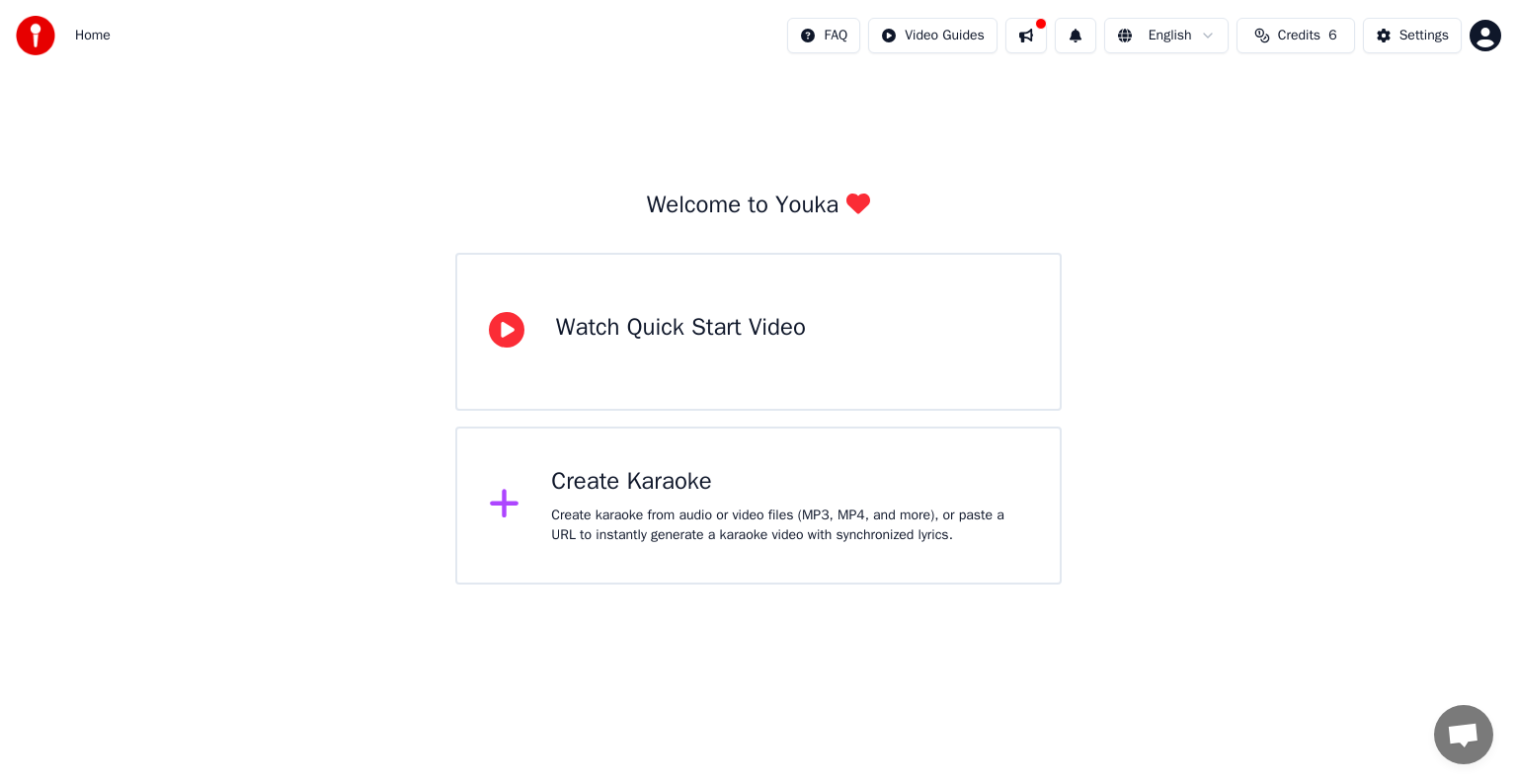 click 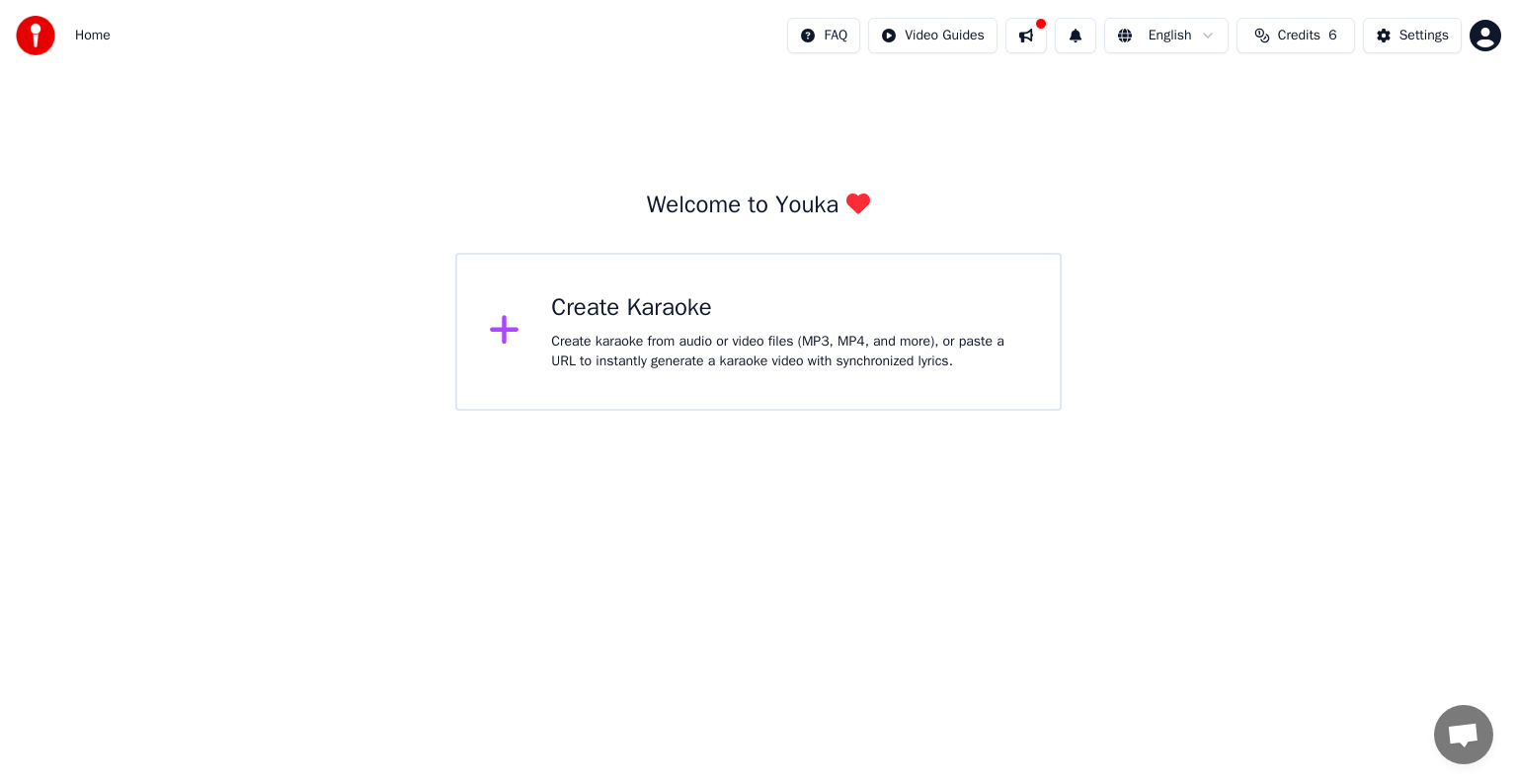click 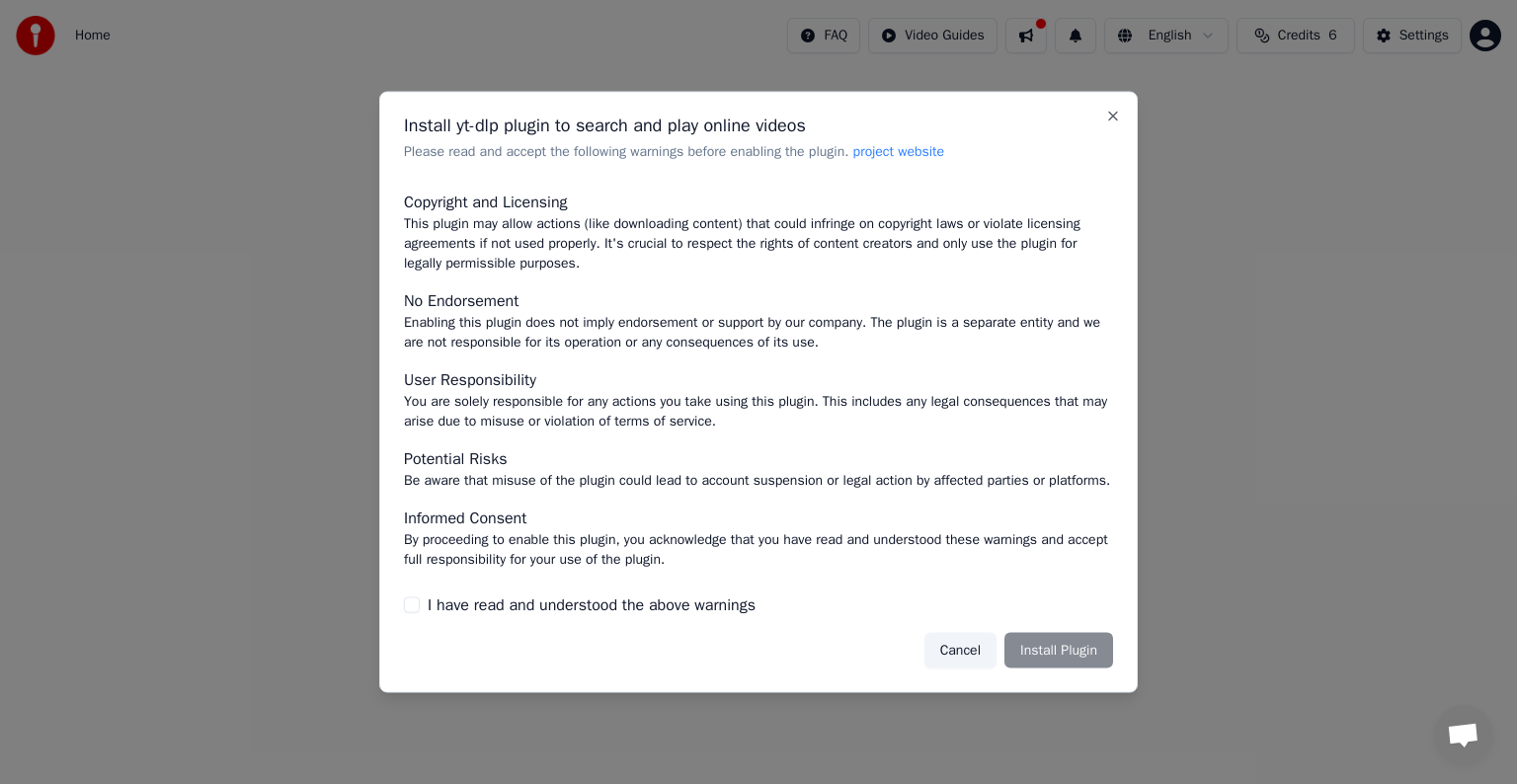 scroll, scrollTop: 86, scrollLeft: 0, axis: vertical 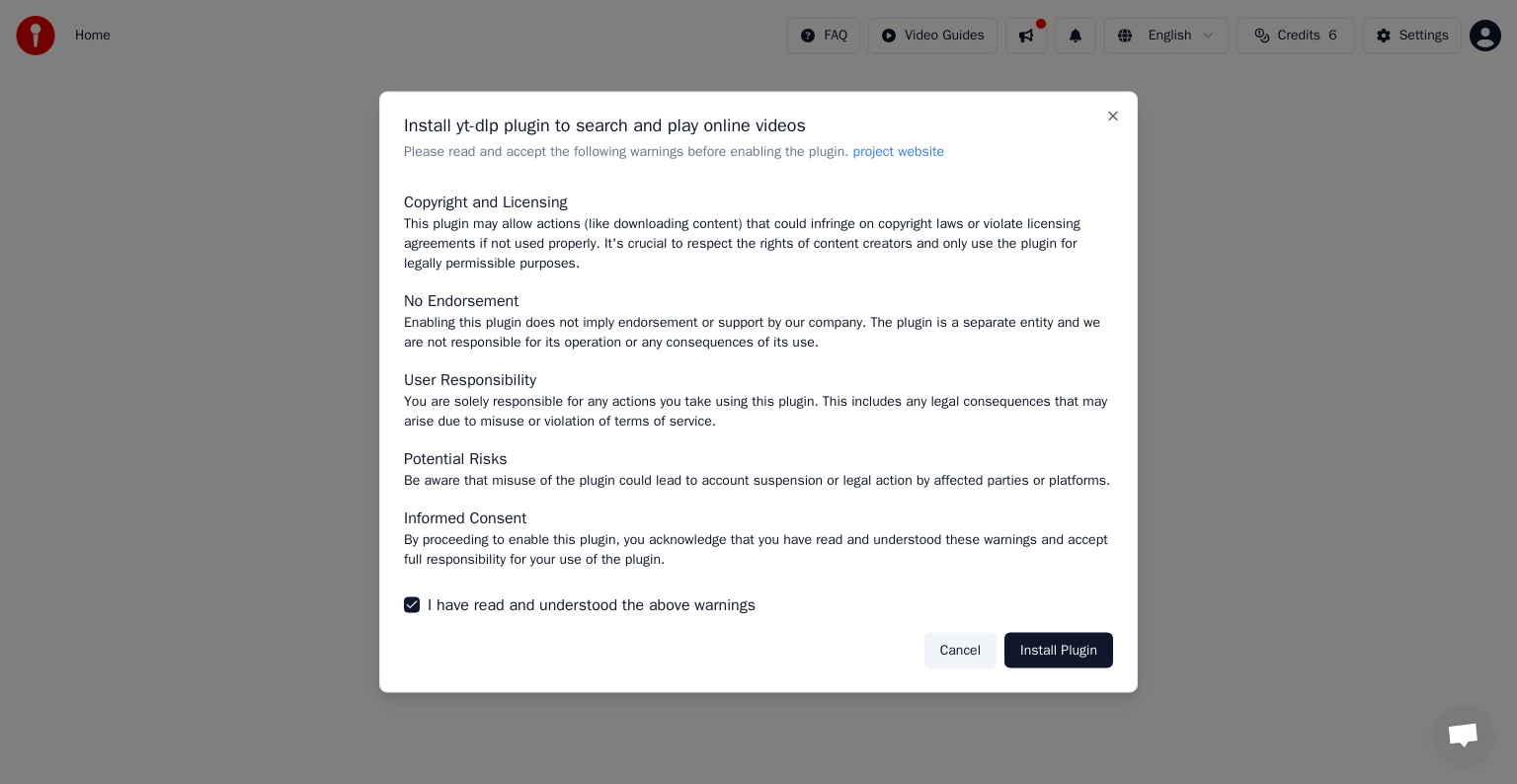 click on "Cancel" at bounding box center (960, 650) 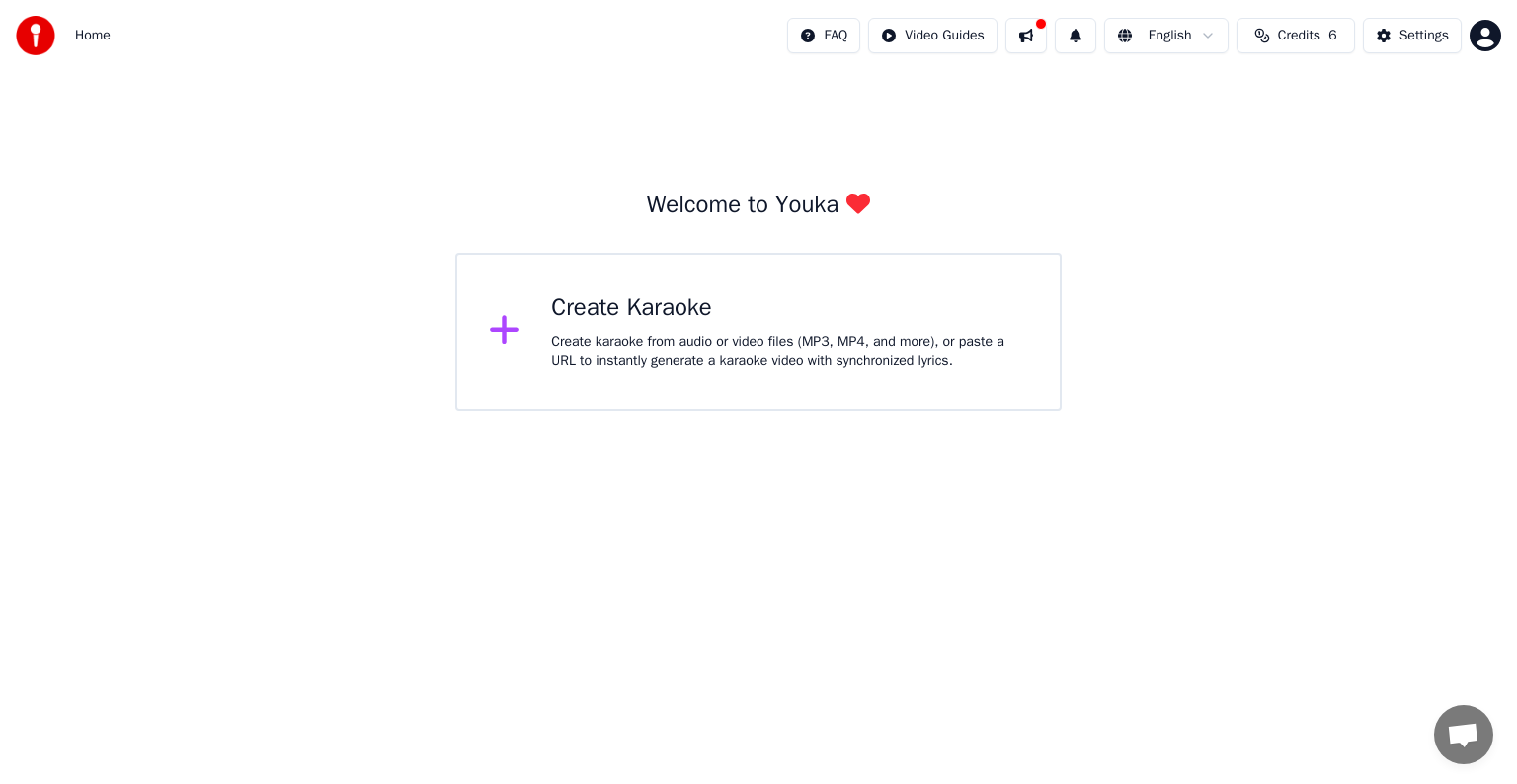 click on "Create karaoke from audio or video files (MP3, MP4, and more), or paste a URL to instantly generate a karaoke video with synchronized lyrics." at bounding box center (789, 352) 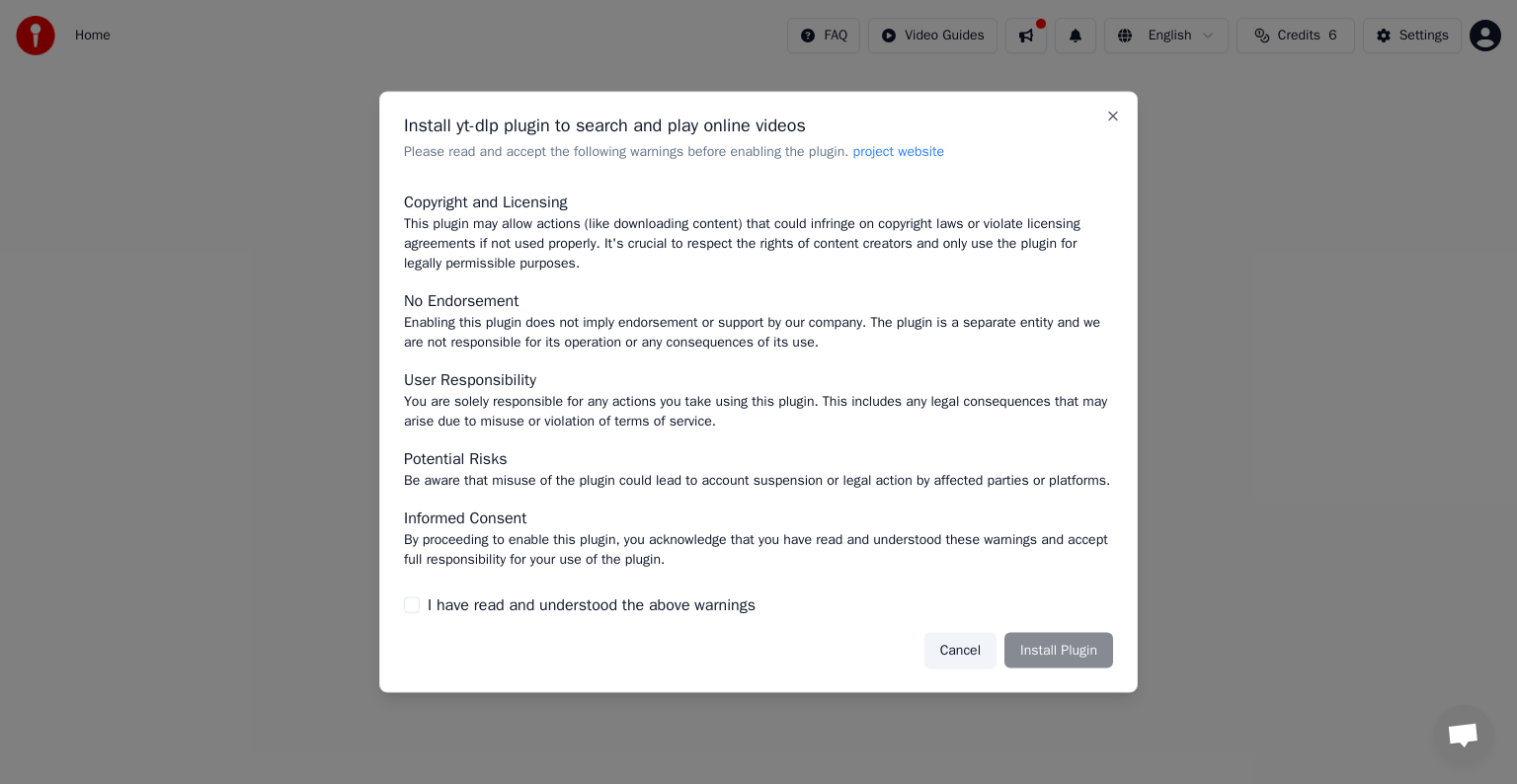scroll, scrollTop: 86, scrollLeft: 0, axis: vertical 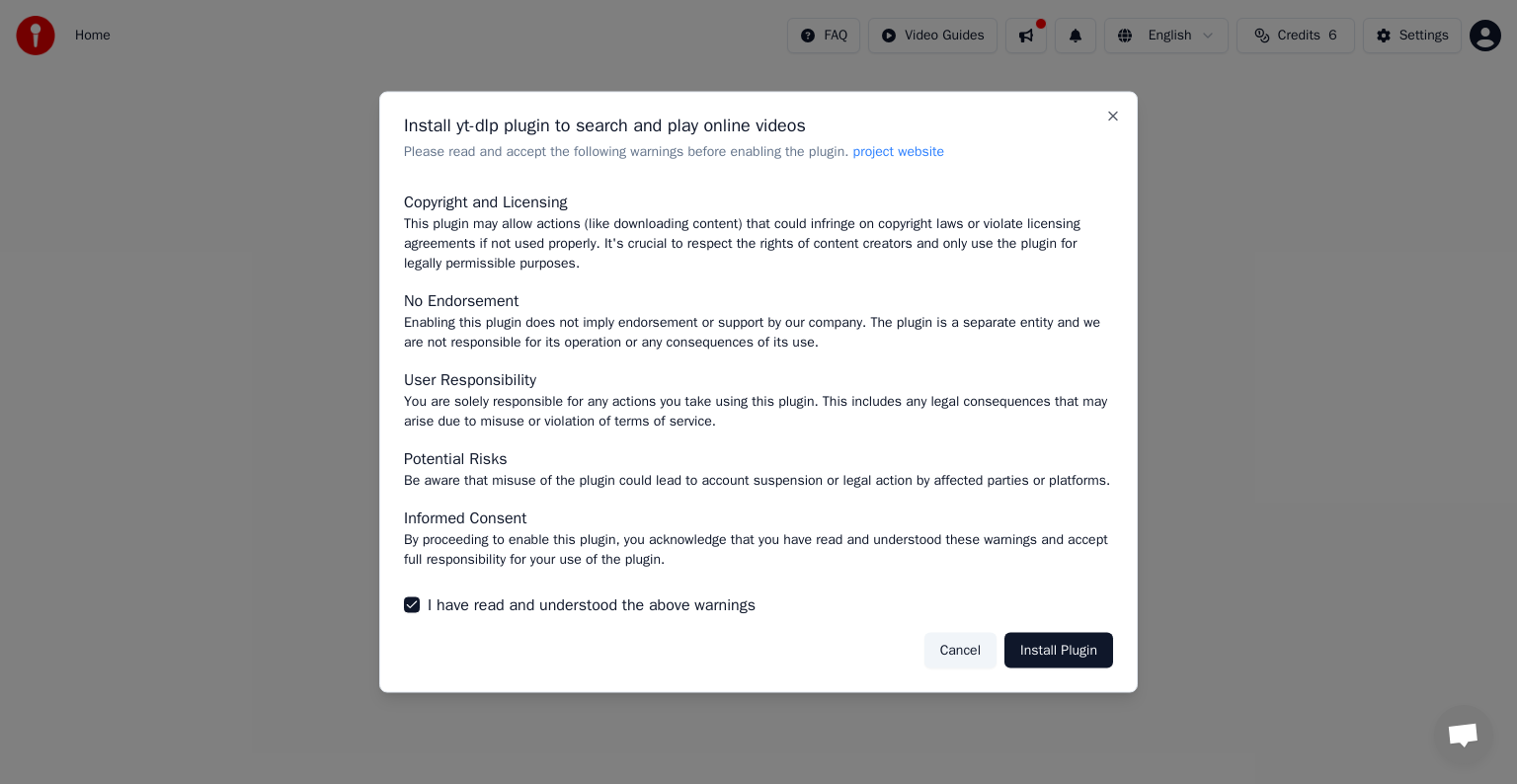 click on "Install Plugin" at bounding box center (1059, 650) 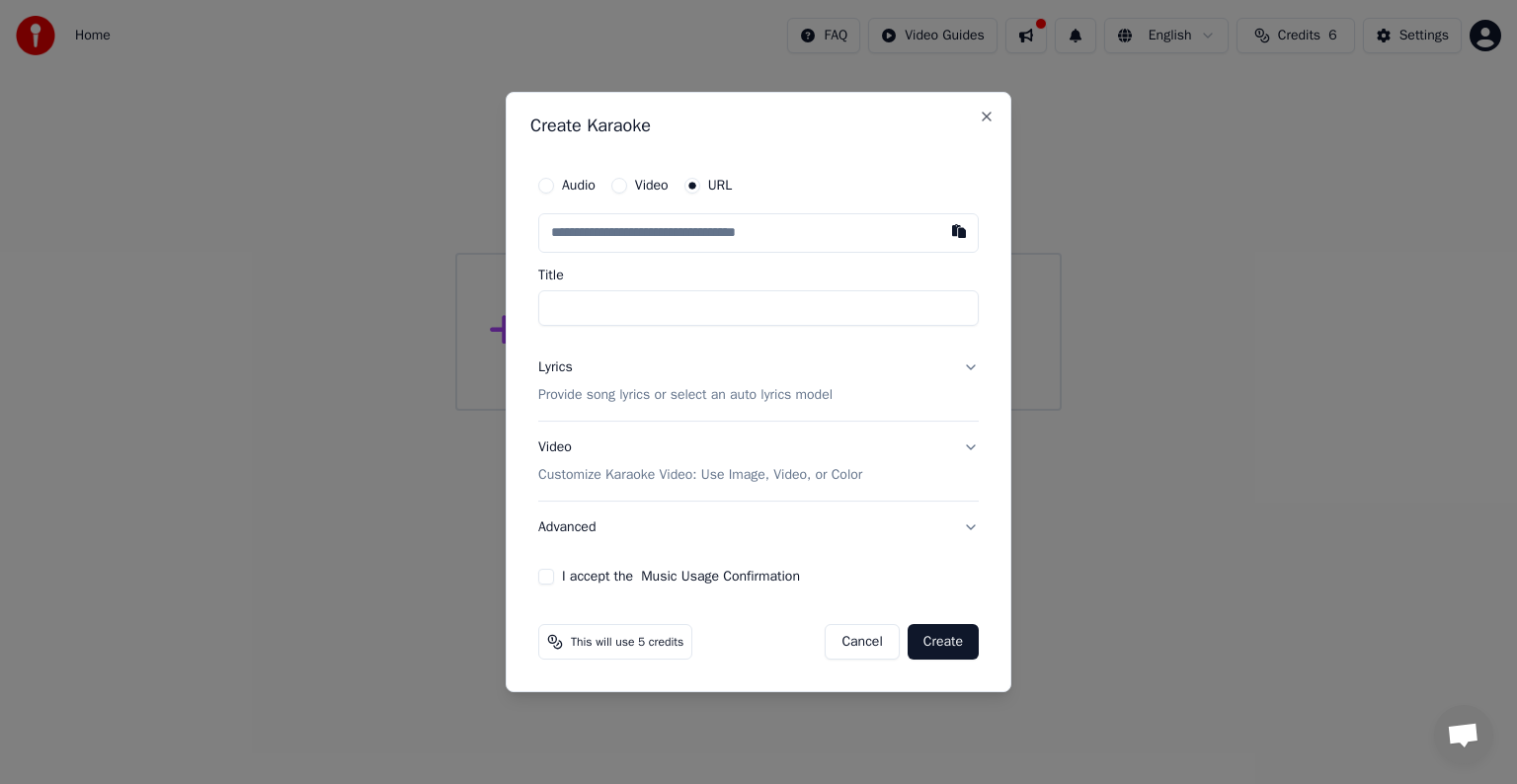 click on "Video" at bounding box center [619, 186] 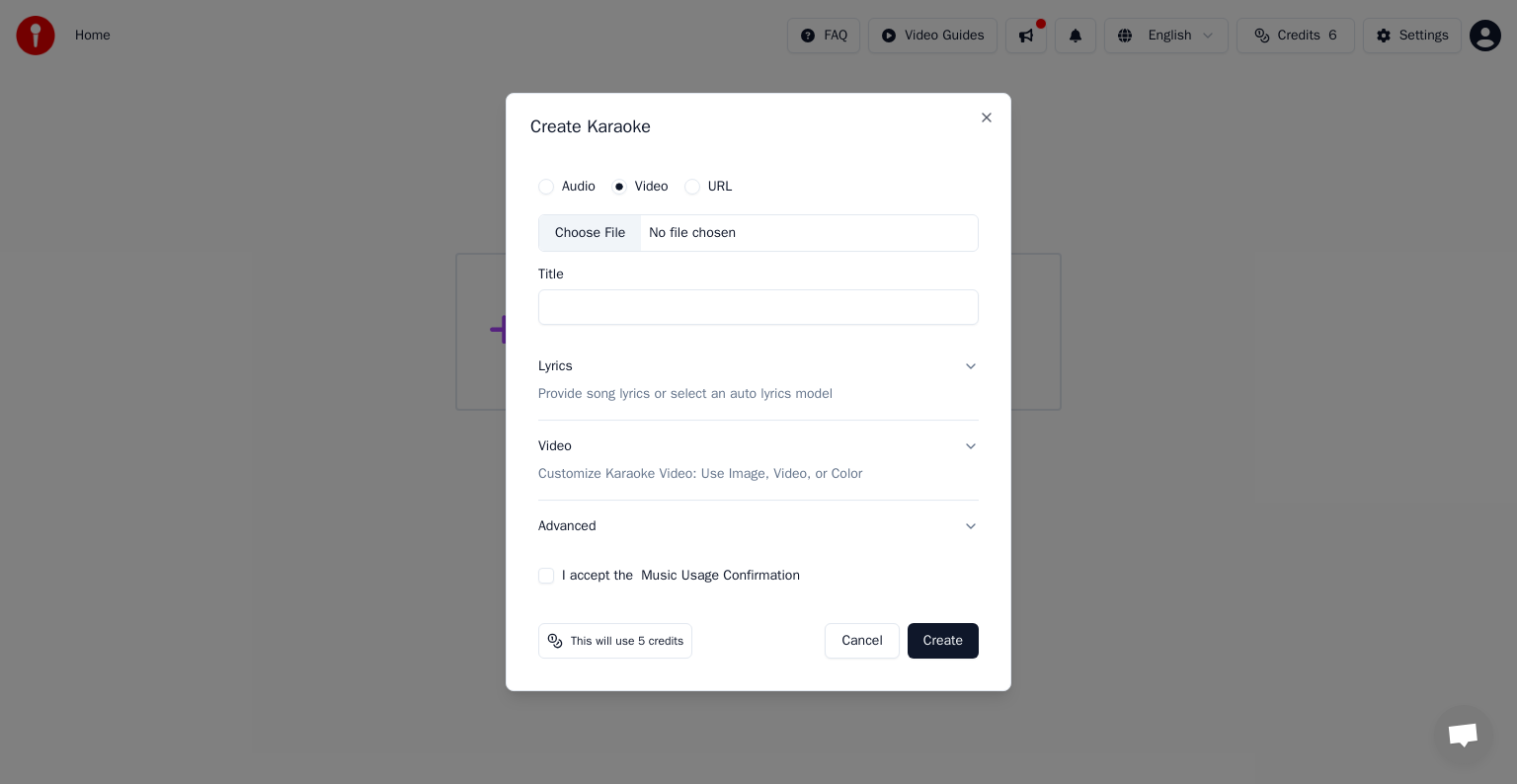 click on "Choose File" at bounding box center (590, 233) 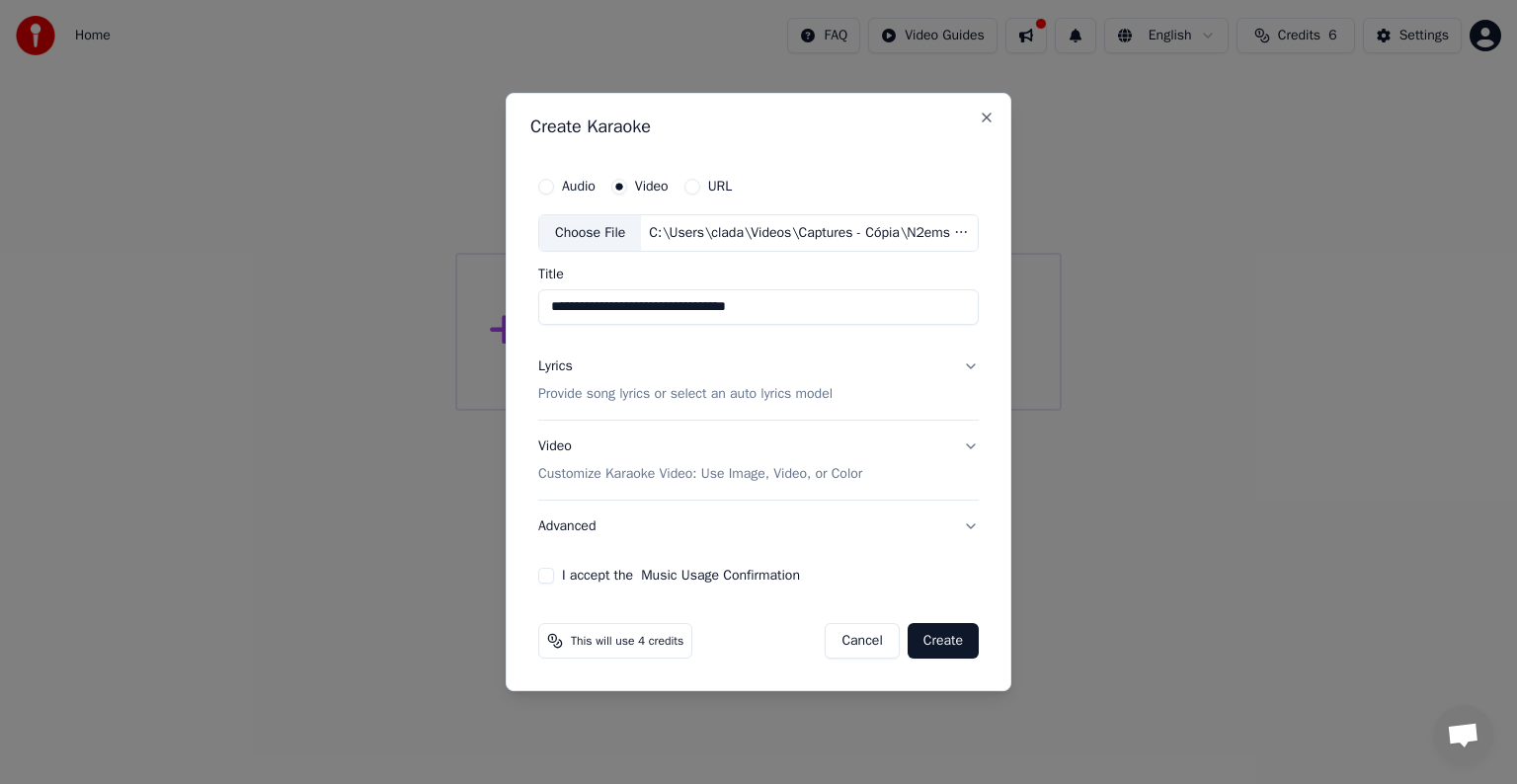 type on "**********" 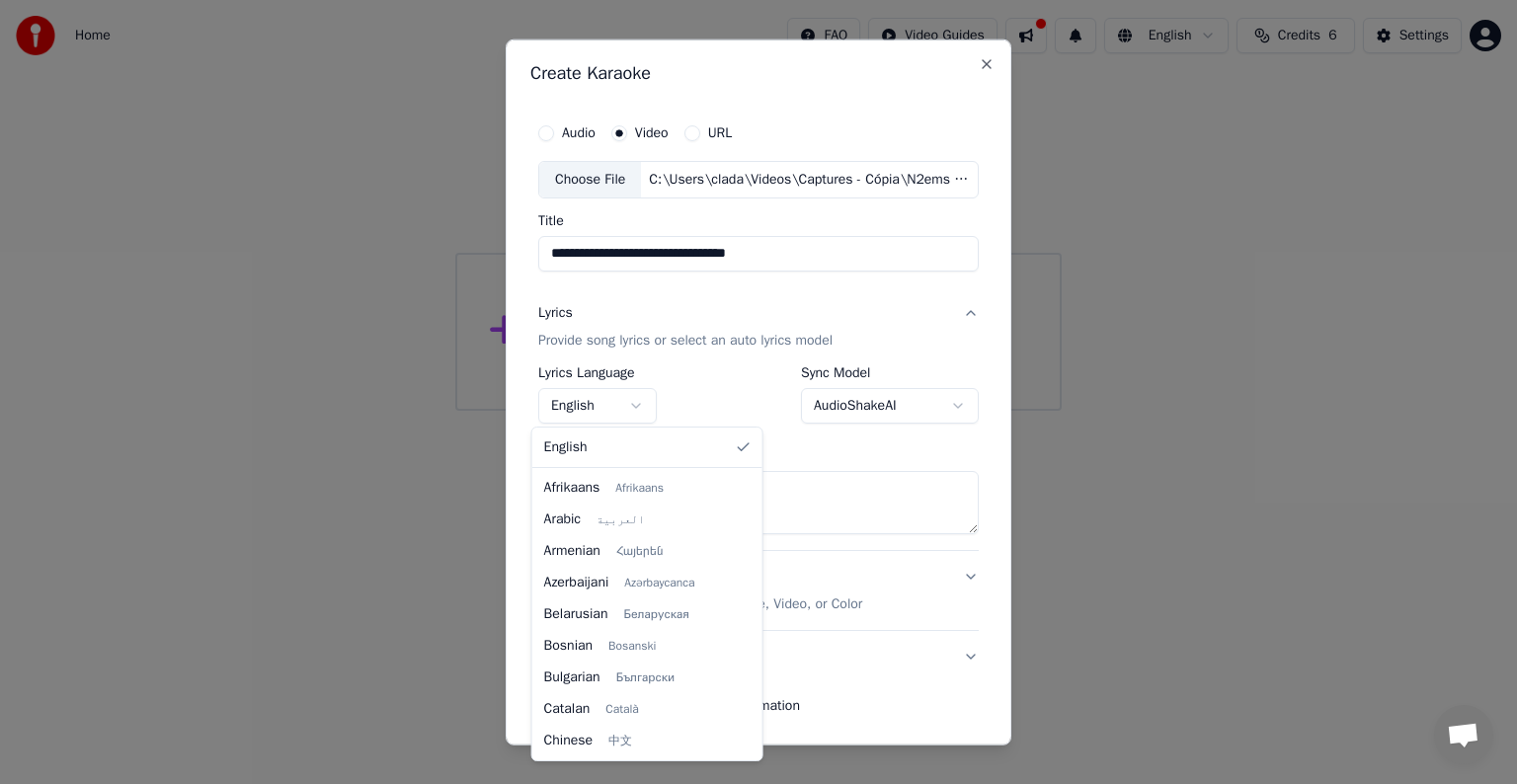click on "**********" at bounding box center (758, 205) 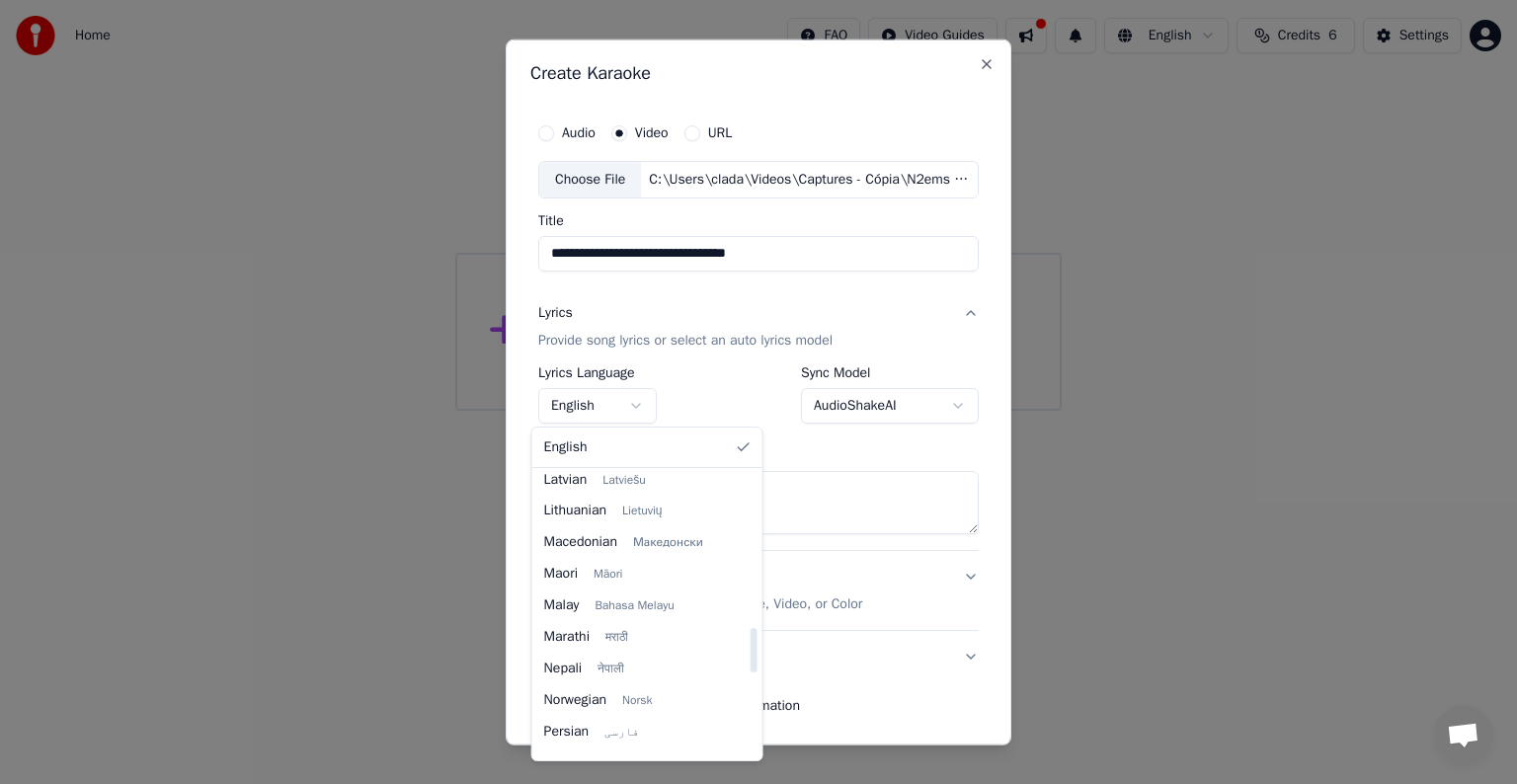 scroll, scrollTop: 1284, scrollLeft: 0, axis: vertical 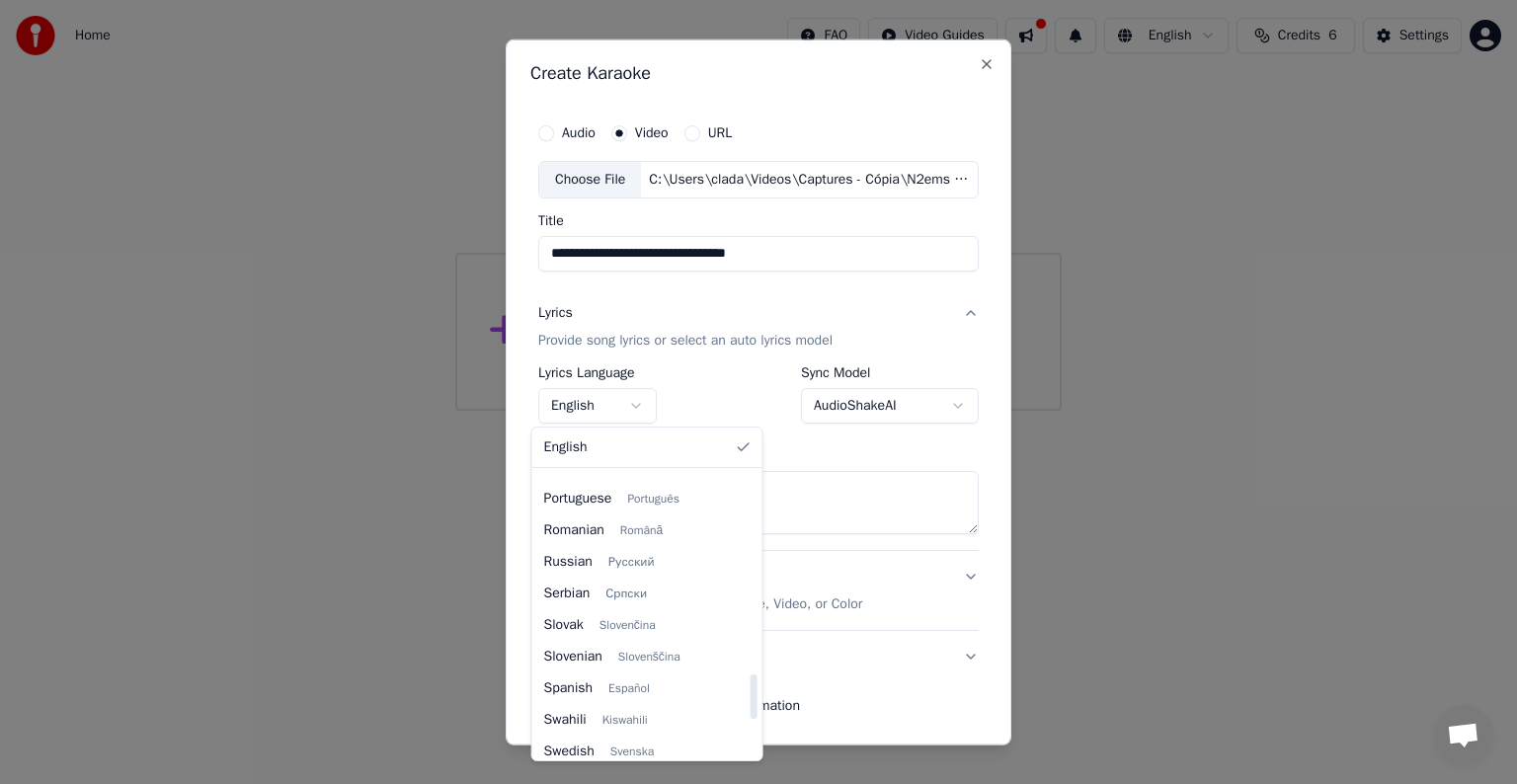 select on "**" 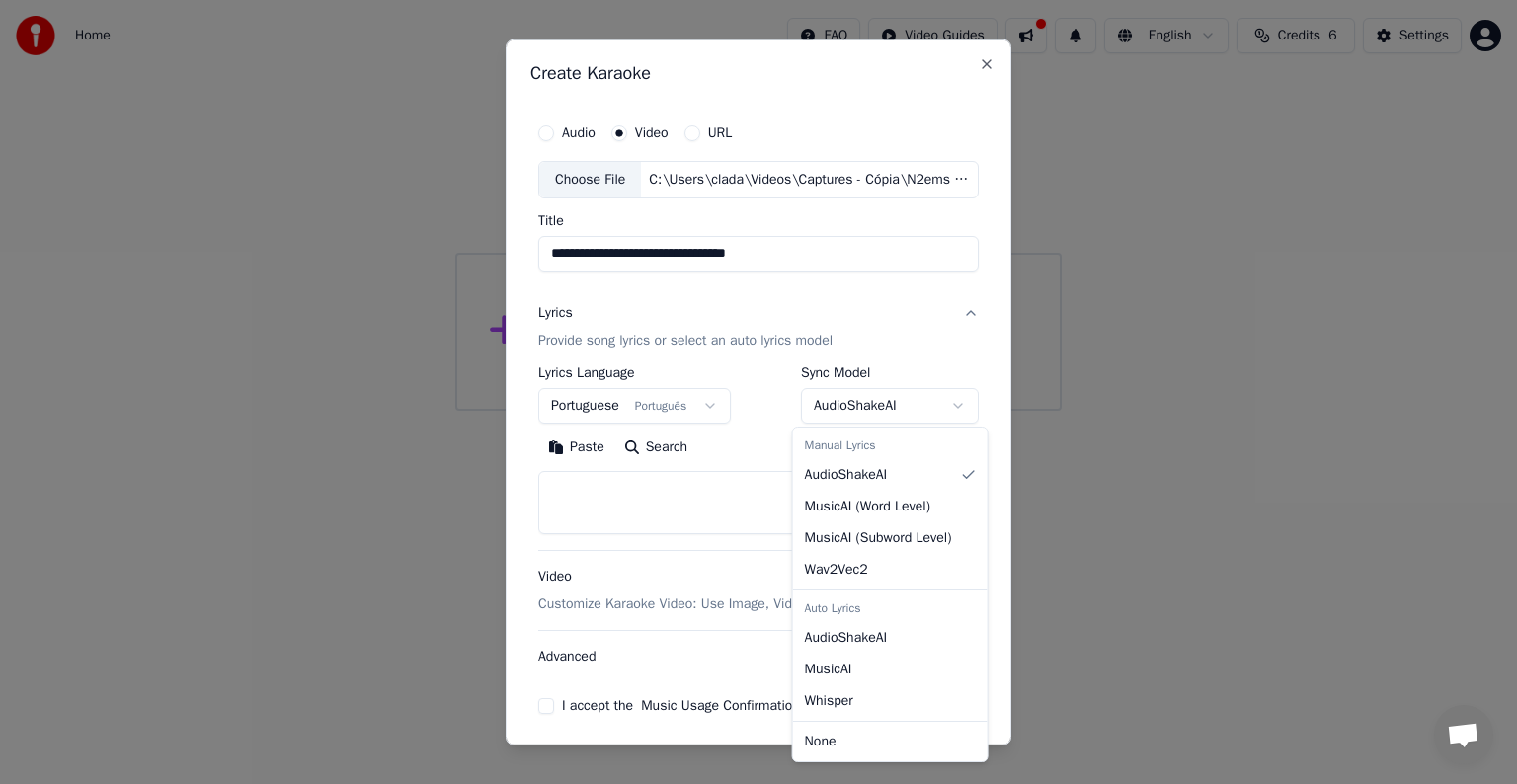 click on "**********" at bounding box center (758, 205) 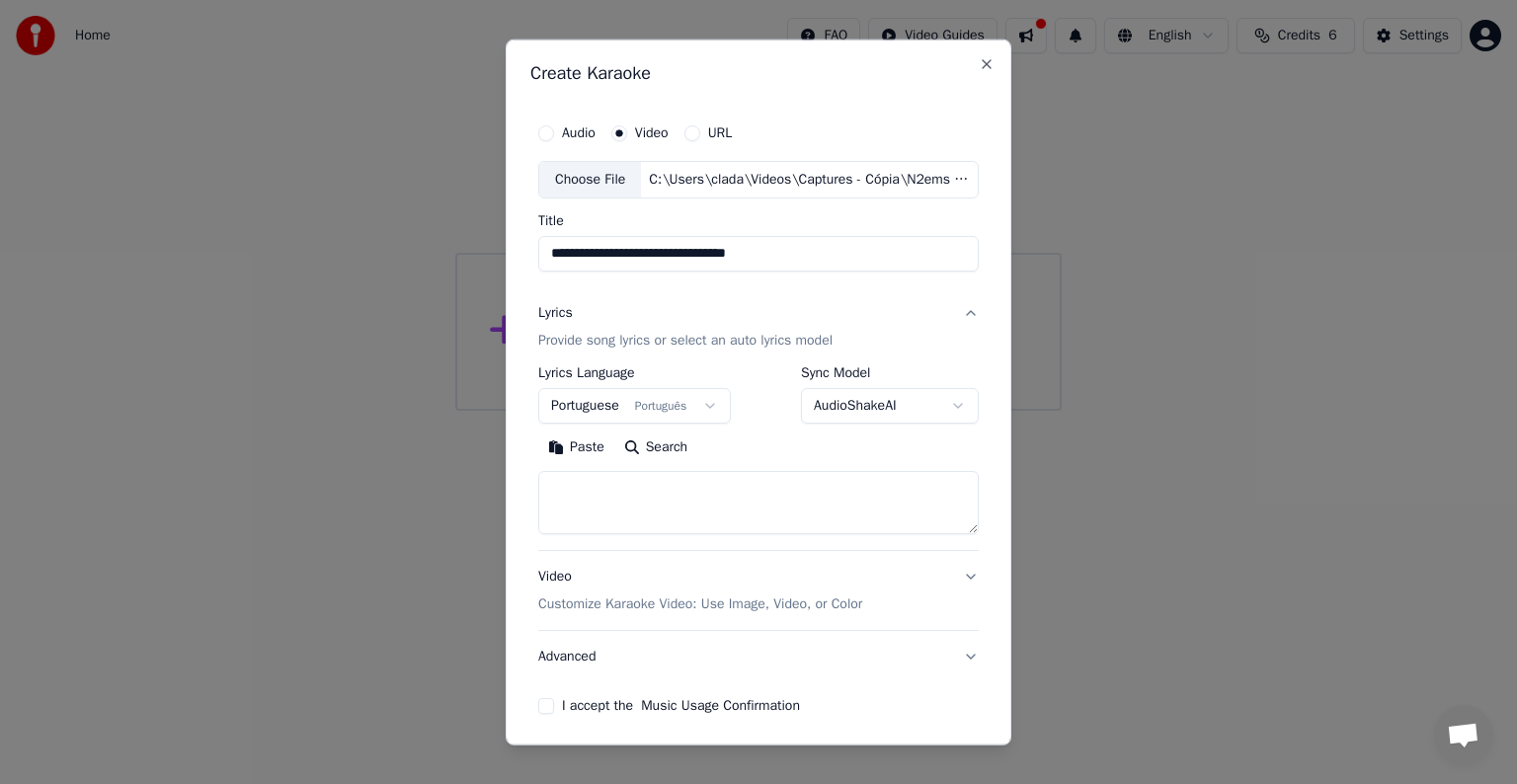click at bounding box center [758, 392] 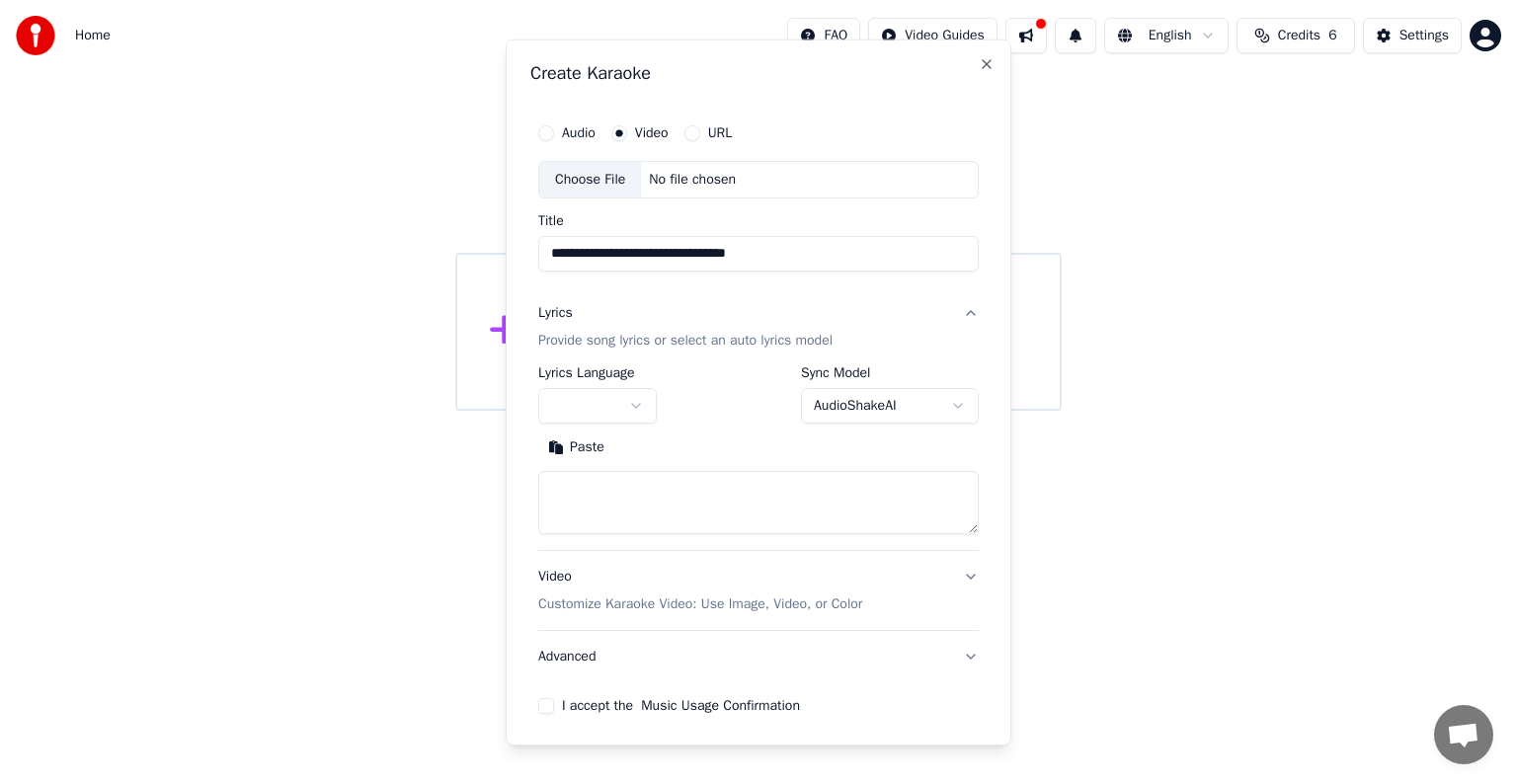 type 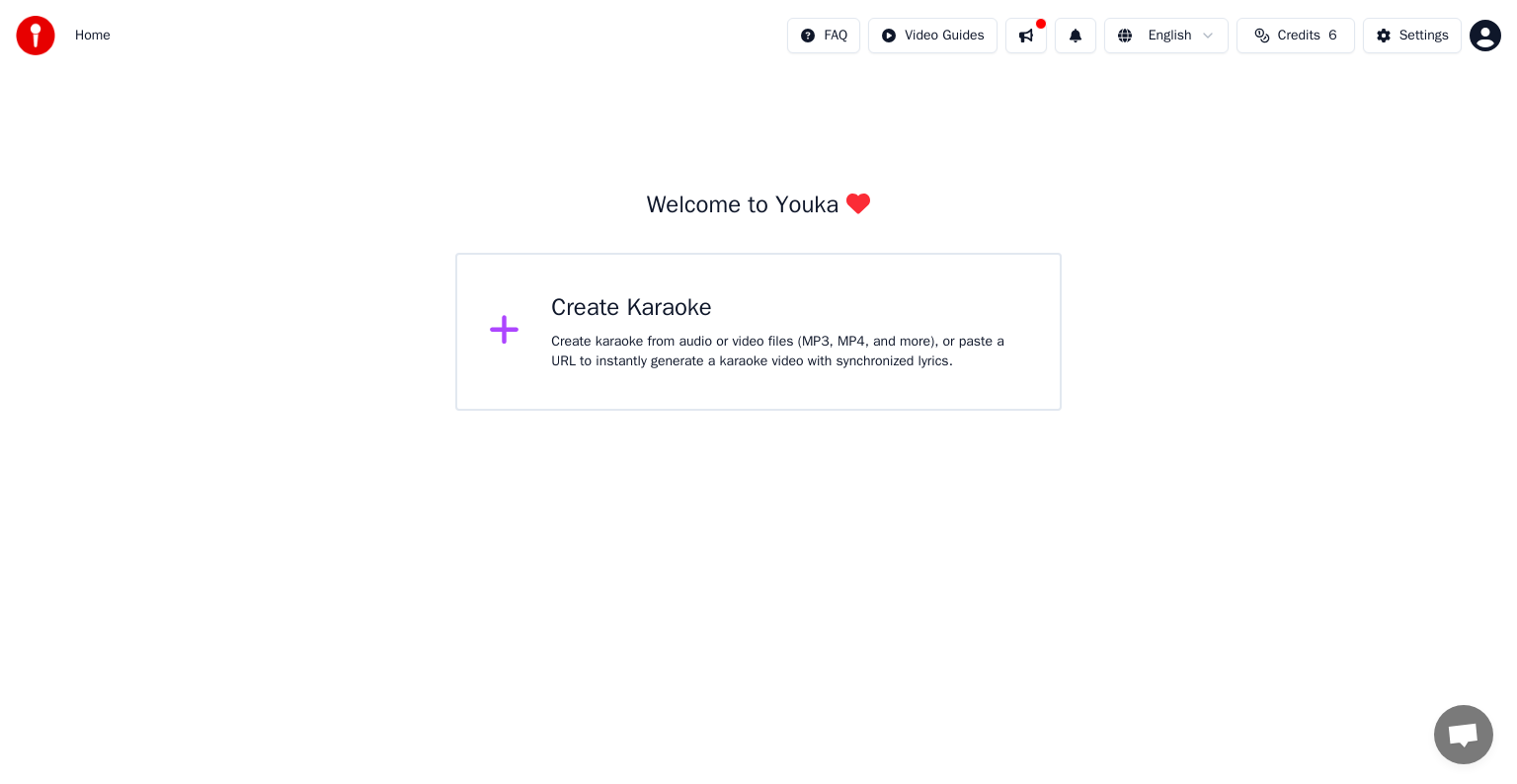 click on "Create karaoke from audio or video files (MP3, MP4, and more), or paste a URL to instantly generate a karaoke video with synchronized lyrics." at bounding box center [789, 352] 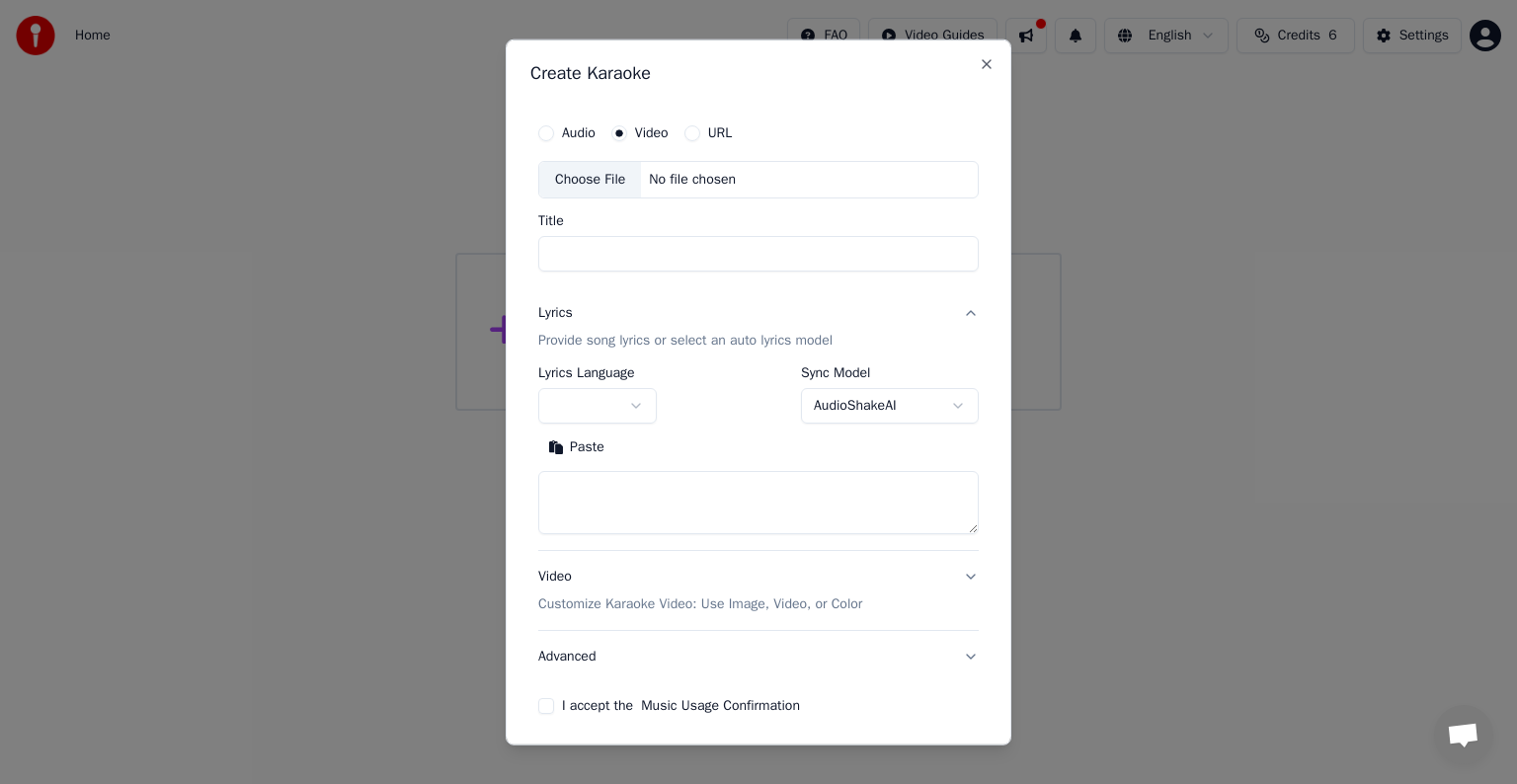 click on "Choose File" at bounding box center (590, 180) 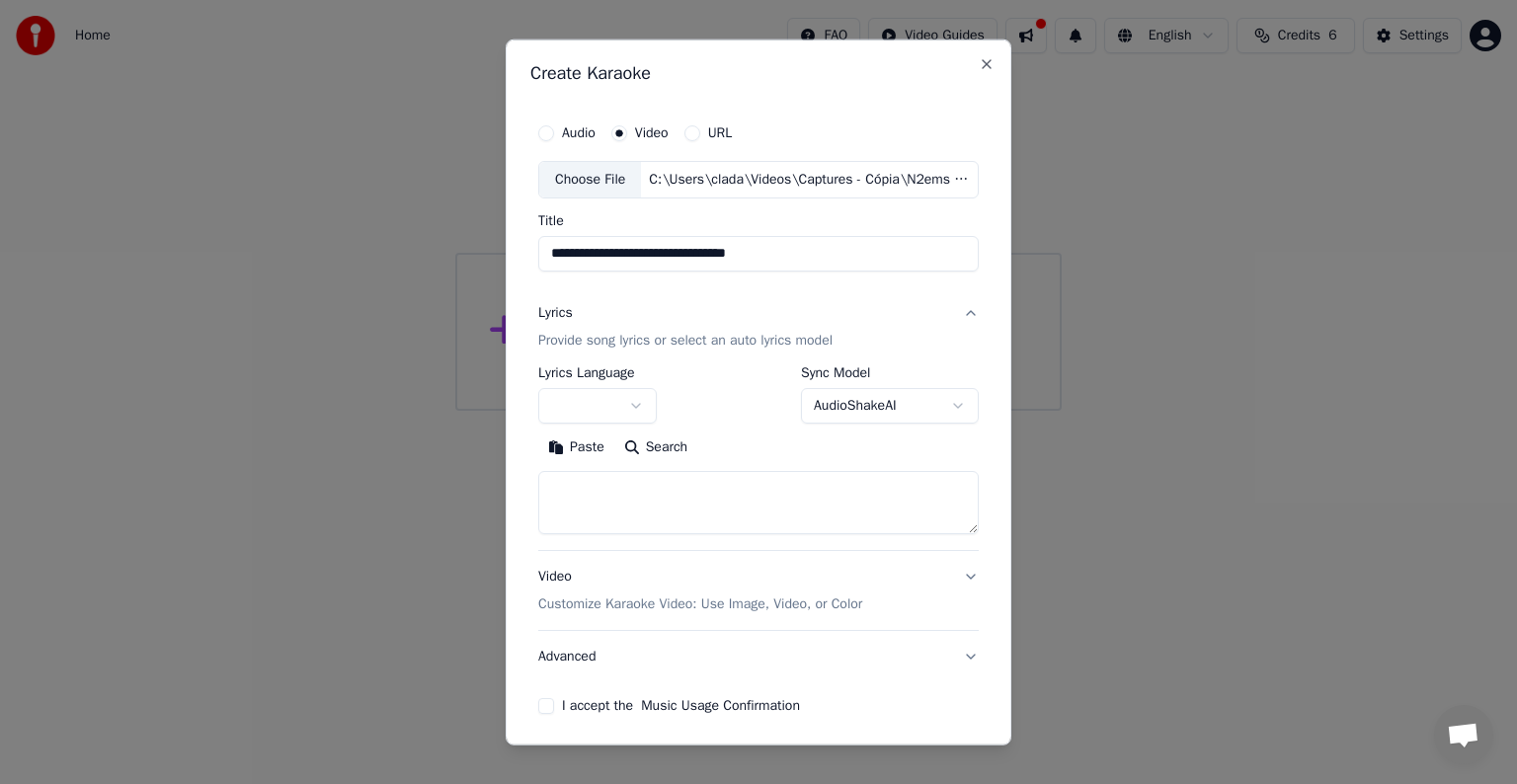 type on "**********" 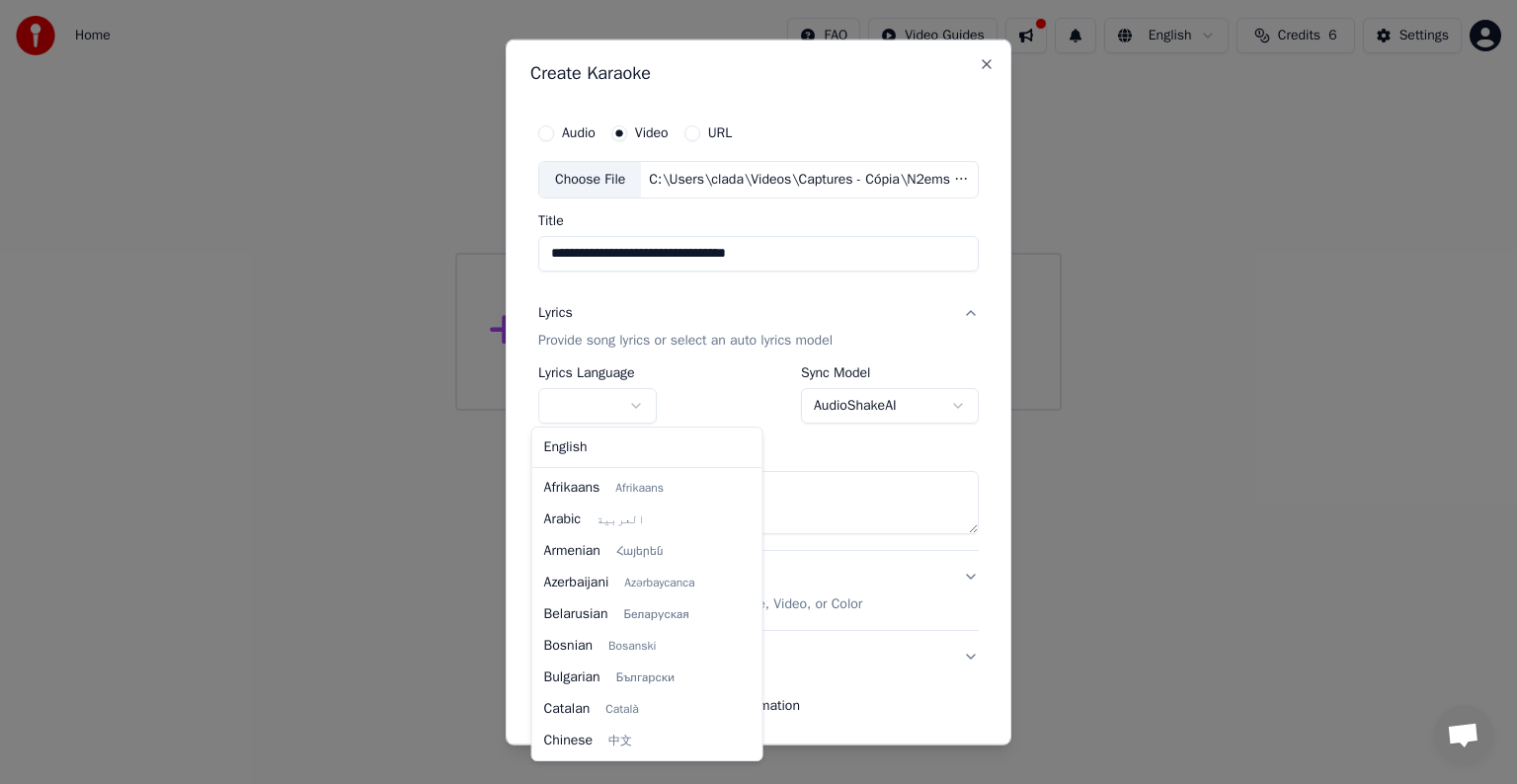 click on "**********" at bounding box center [758, 205] 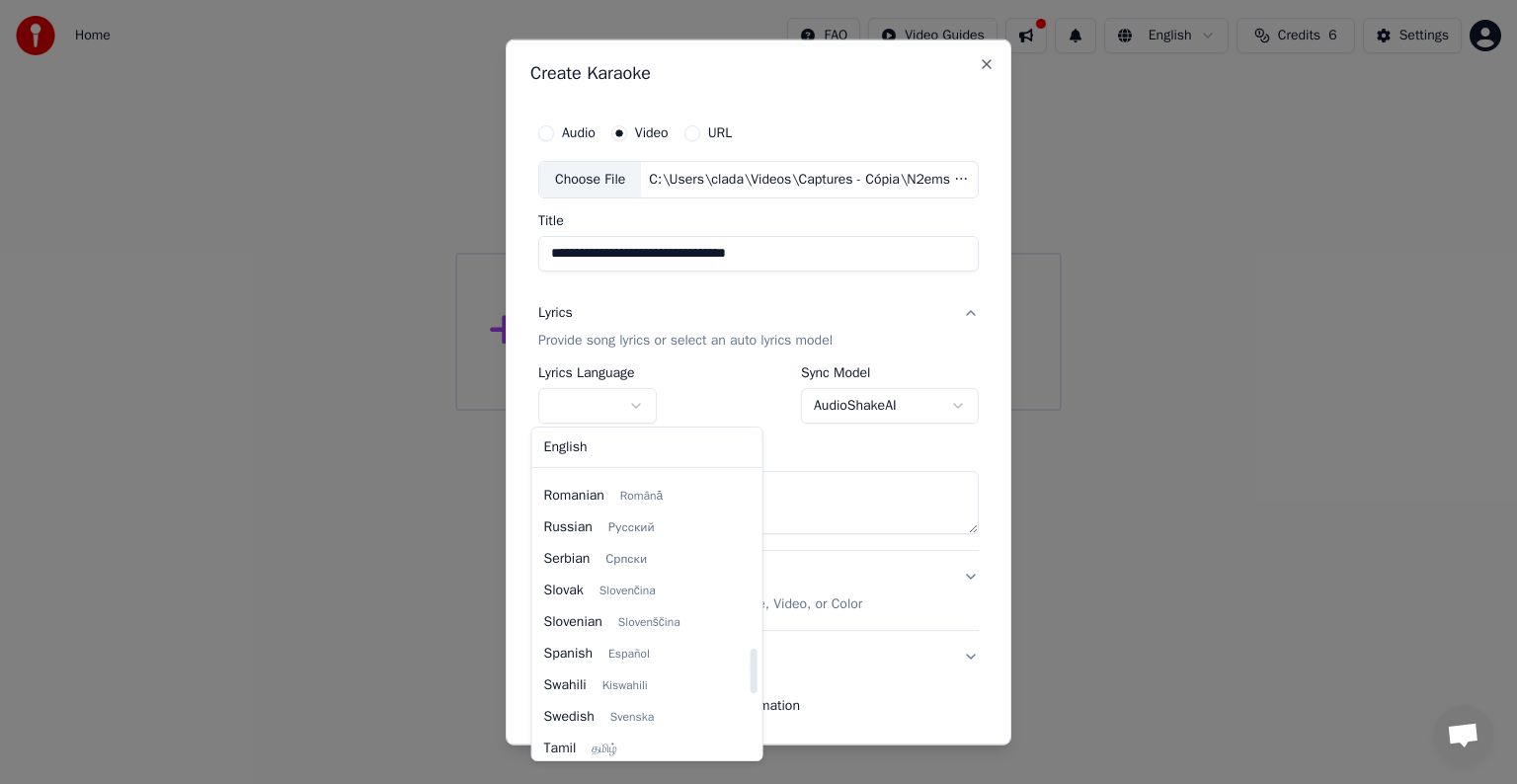 scroll, scrollTop: 1121, scrollLeft: 0, axis: vertical 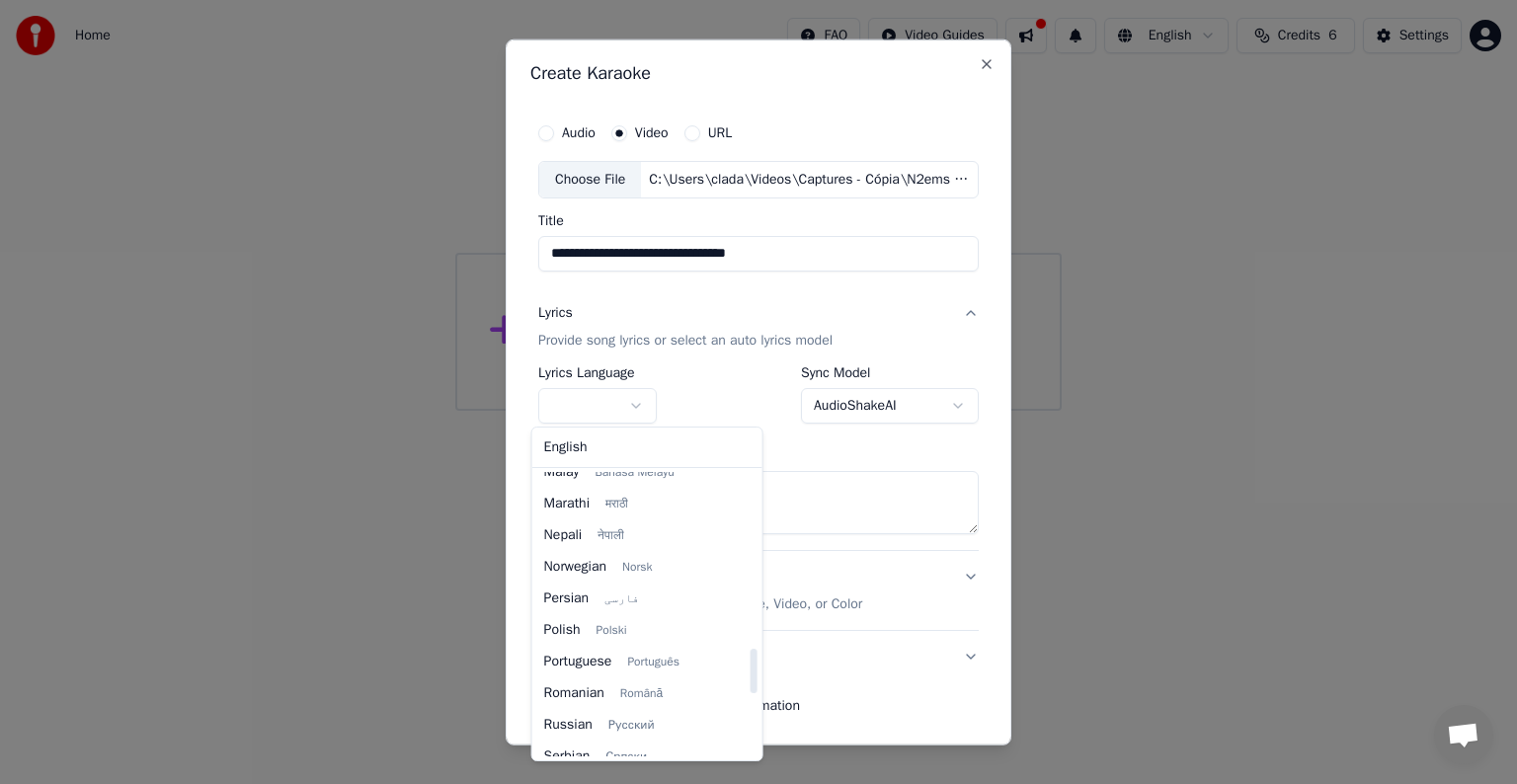 select on "**" 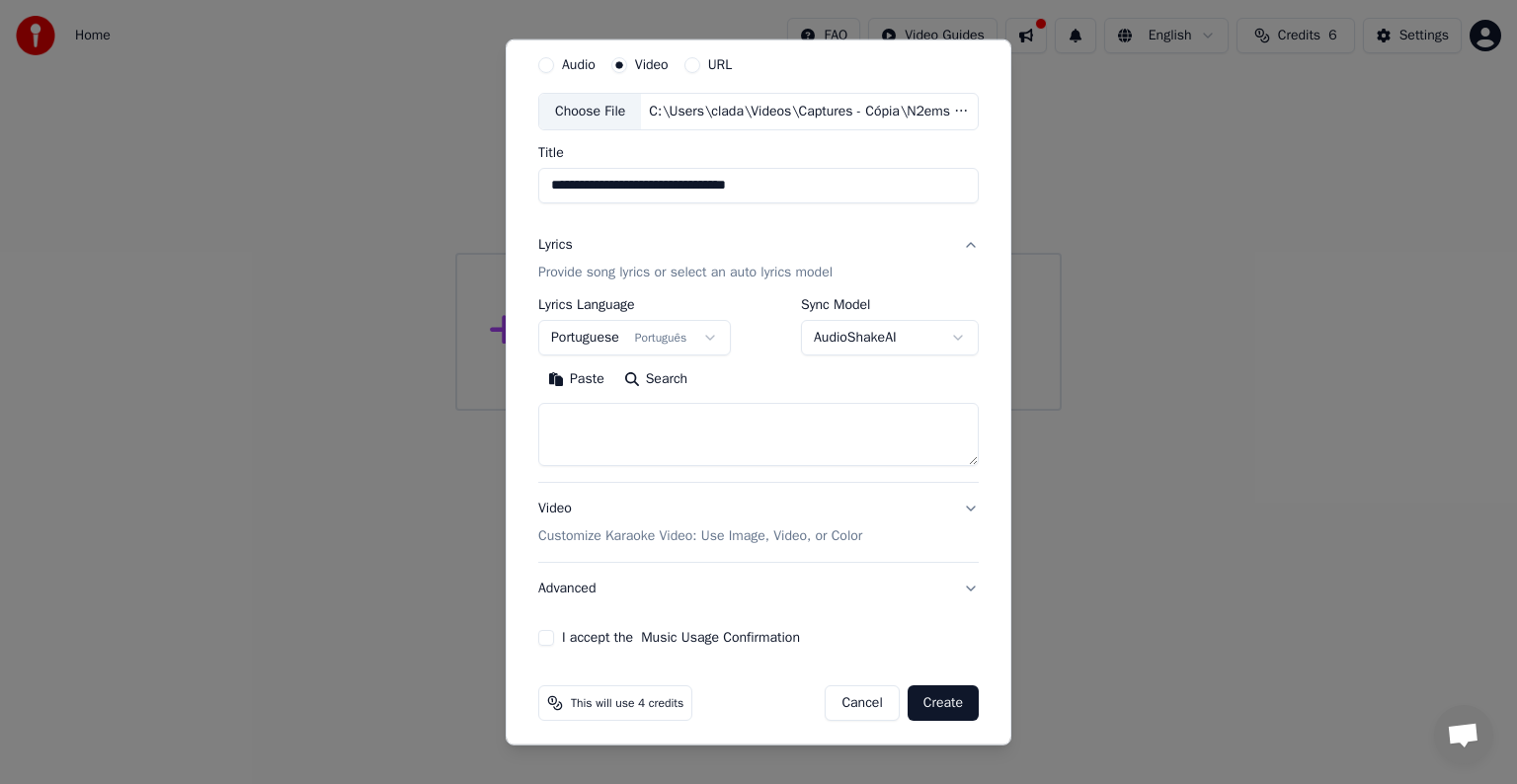 scroll, scrollTop: 75, scrollLeft: 0, axis: vertical 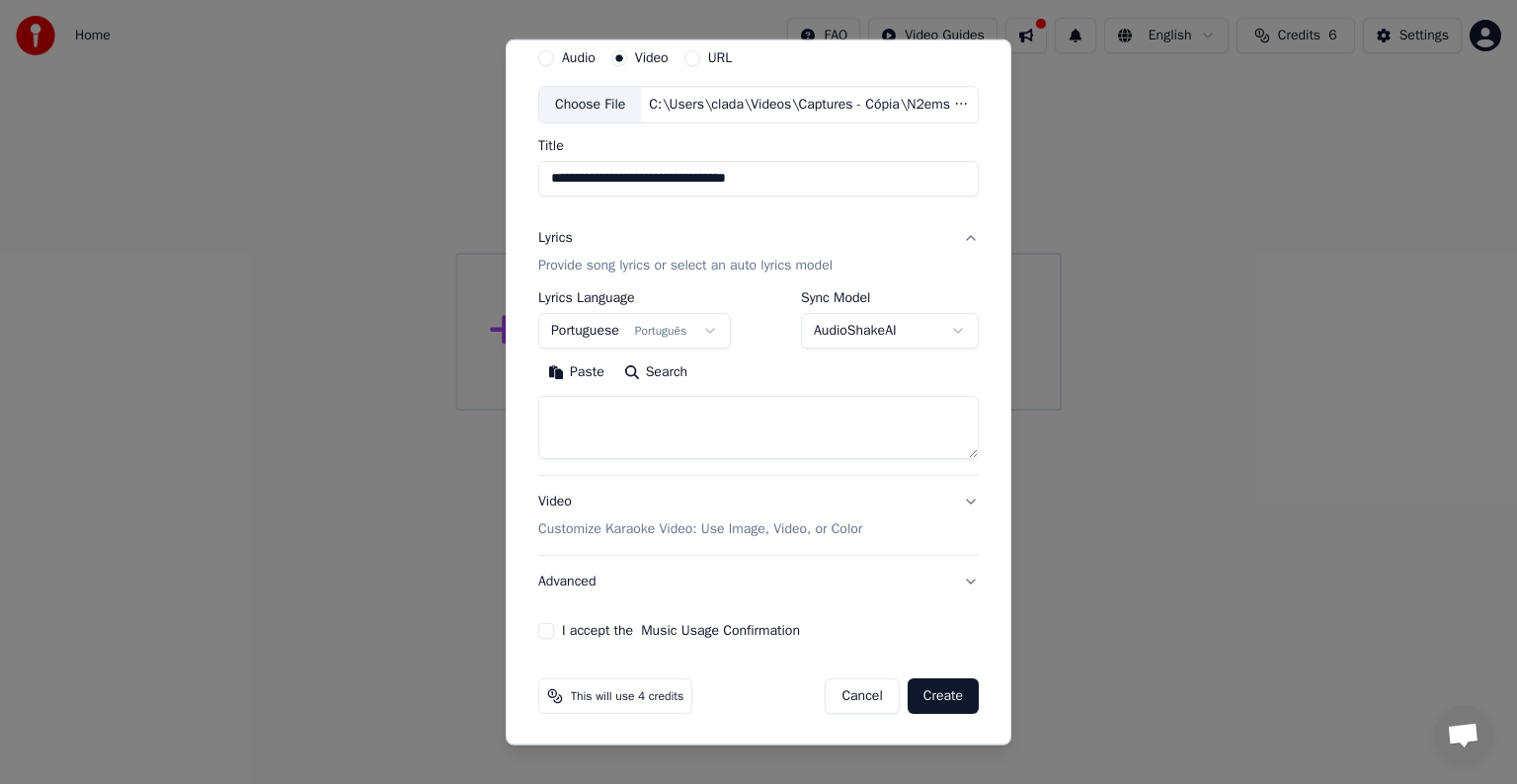 click at bounding box center (758, 428) 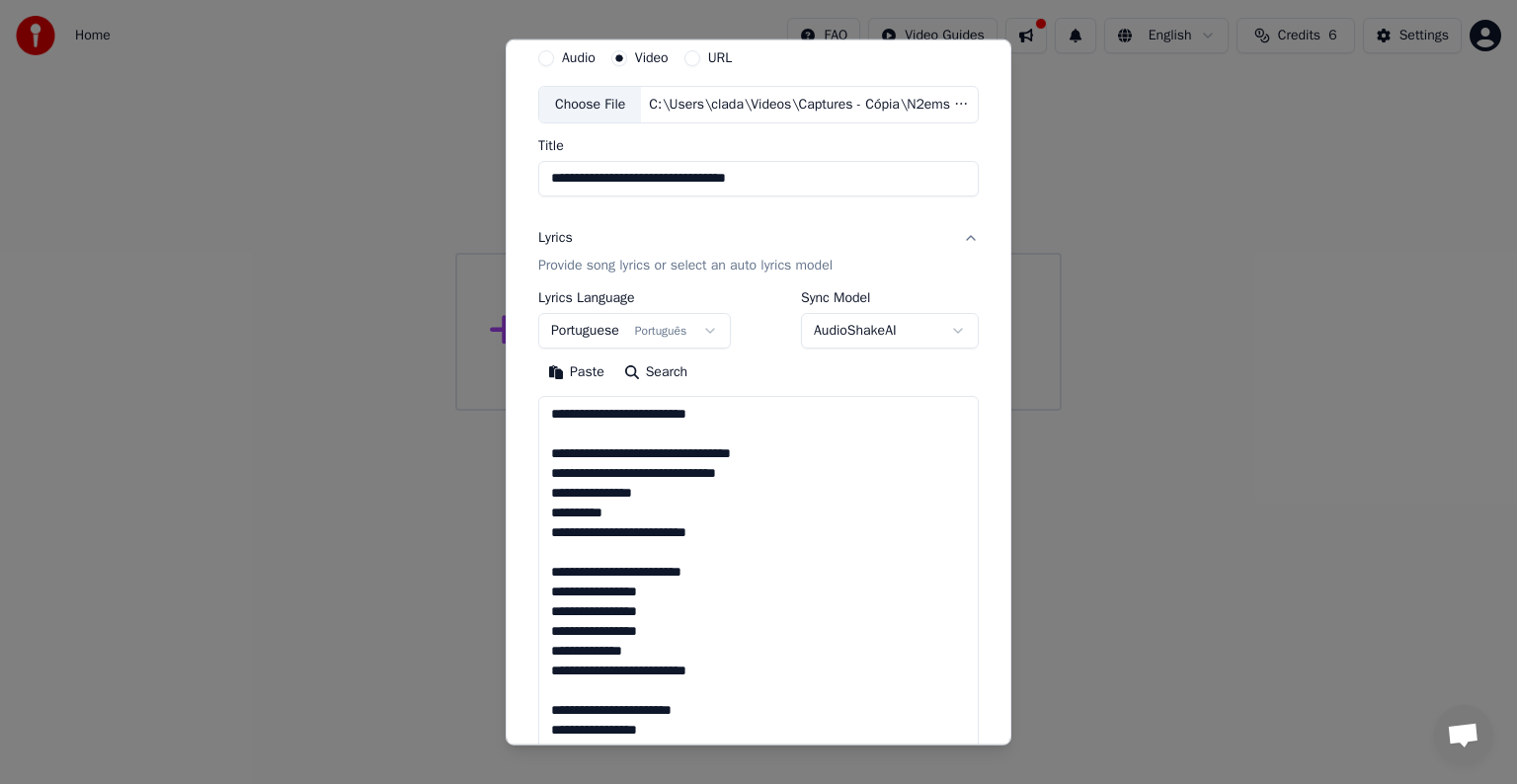 scroll, scrollTop: 991, scrollLeft: 0, axis: vertical 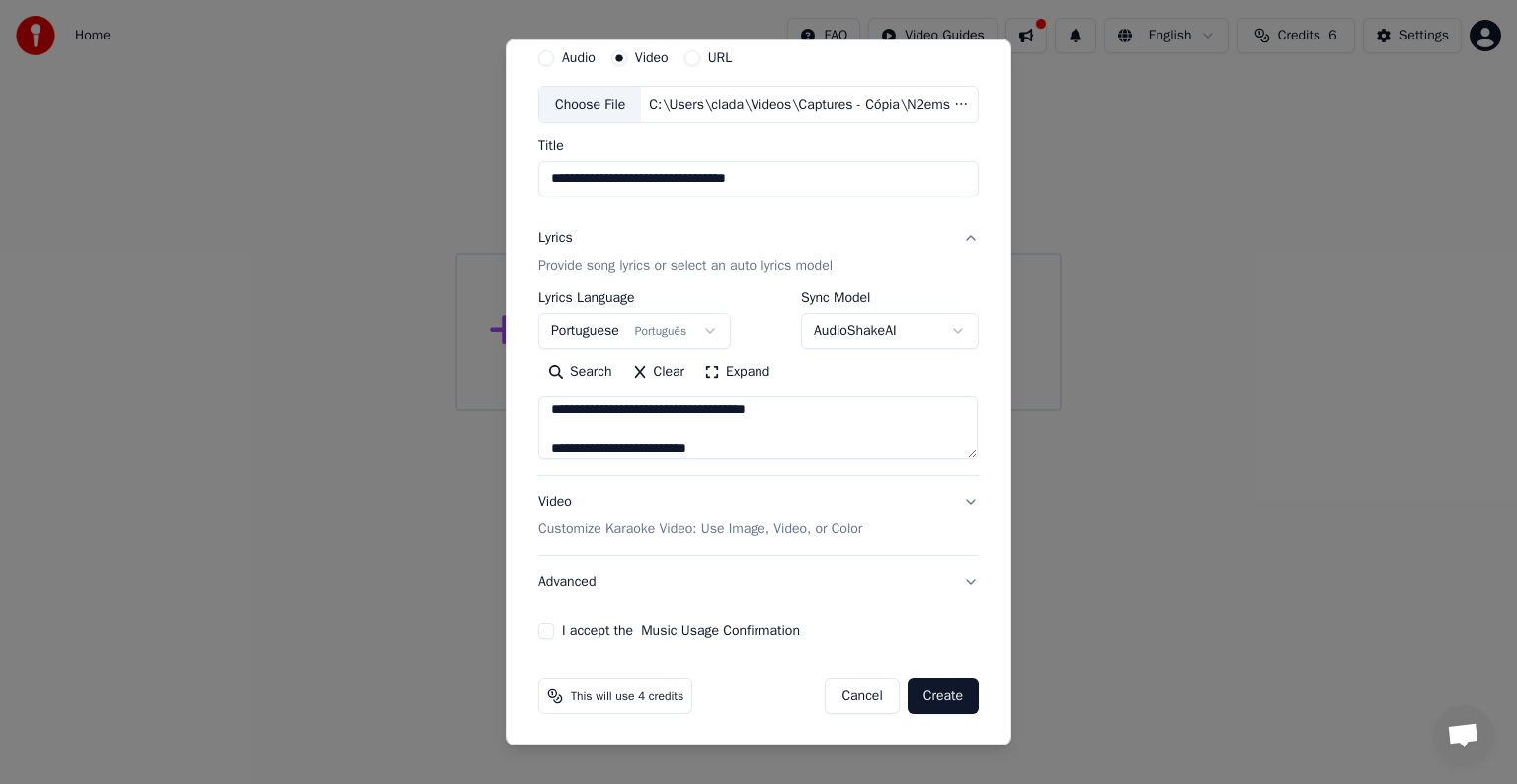 type on "**********" 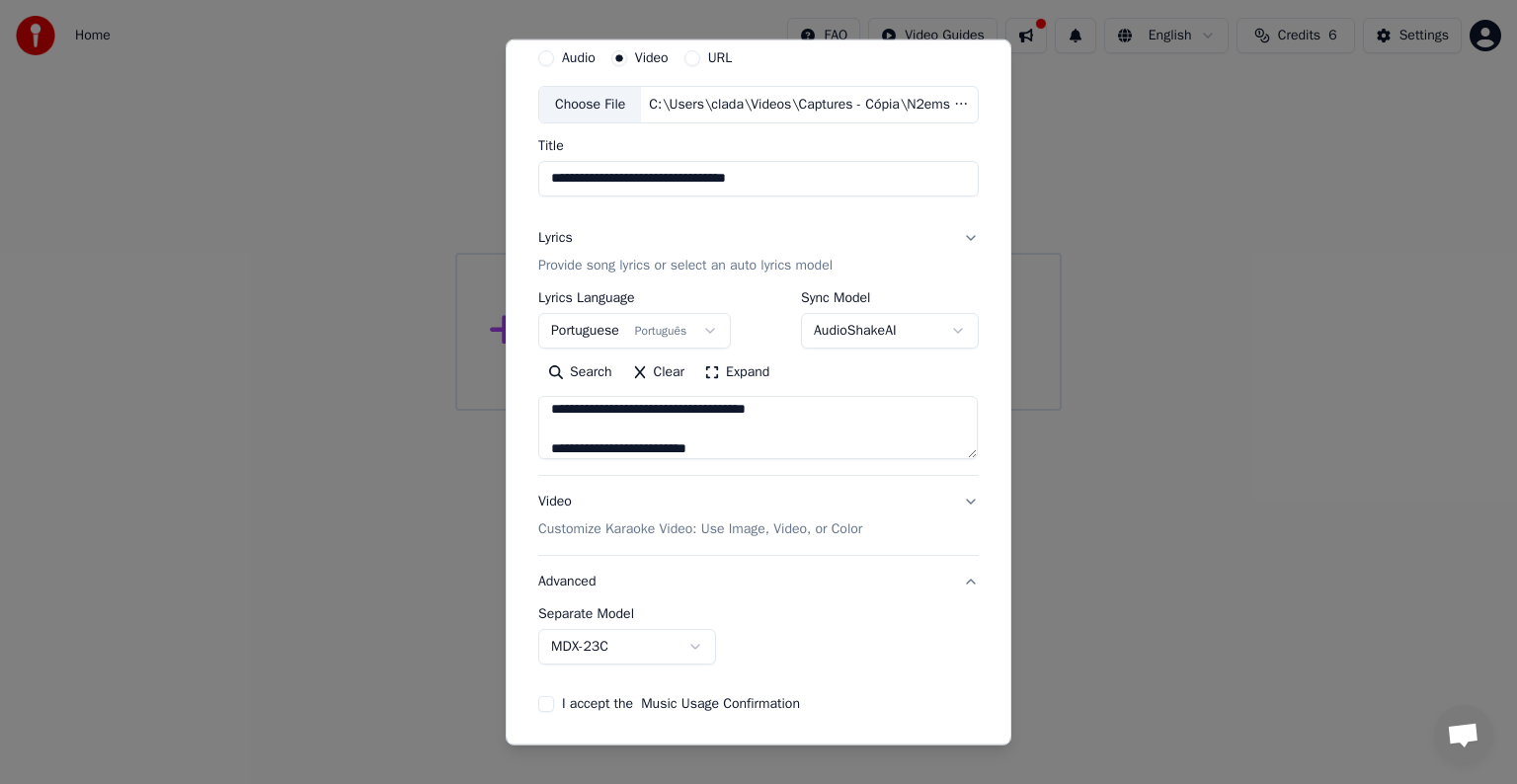 scroll, scrollTop: 0, scrollLeft: 0, axis: both 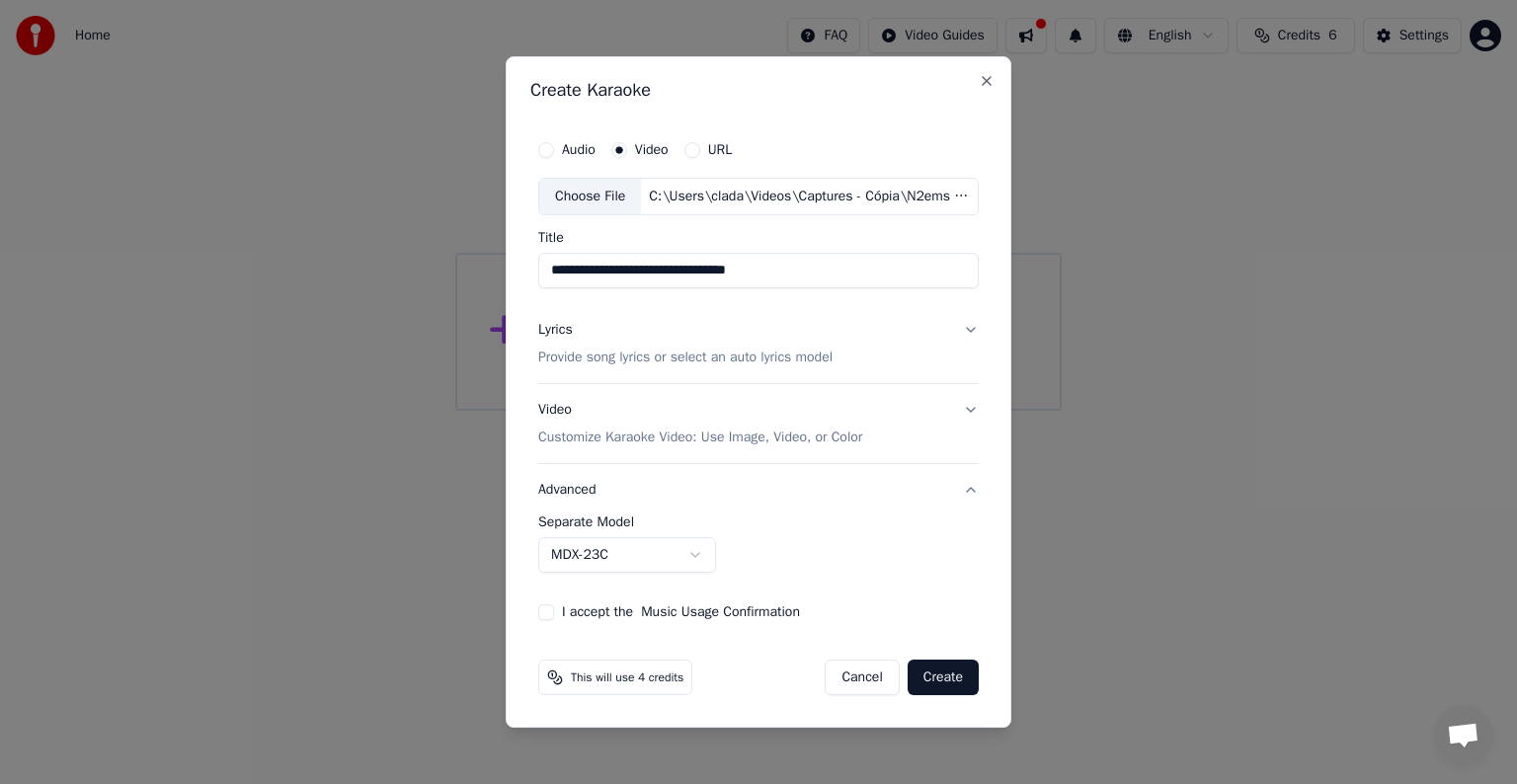 click on "Video Customize Karaoke Video: Use Image, Video, or Color" at bounding box center (758, 424) 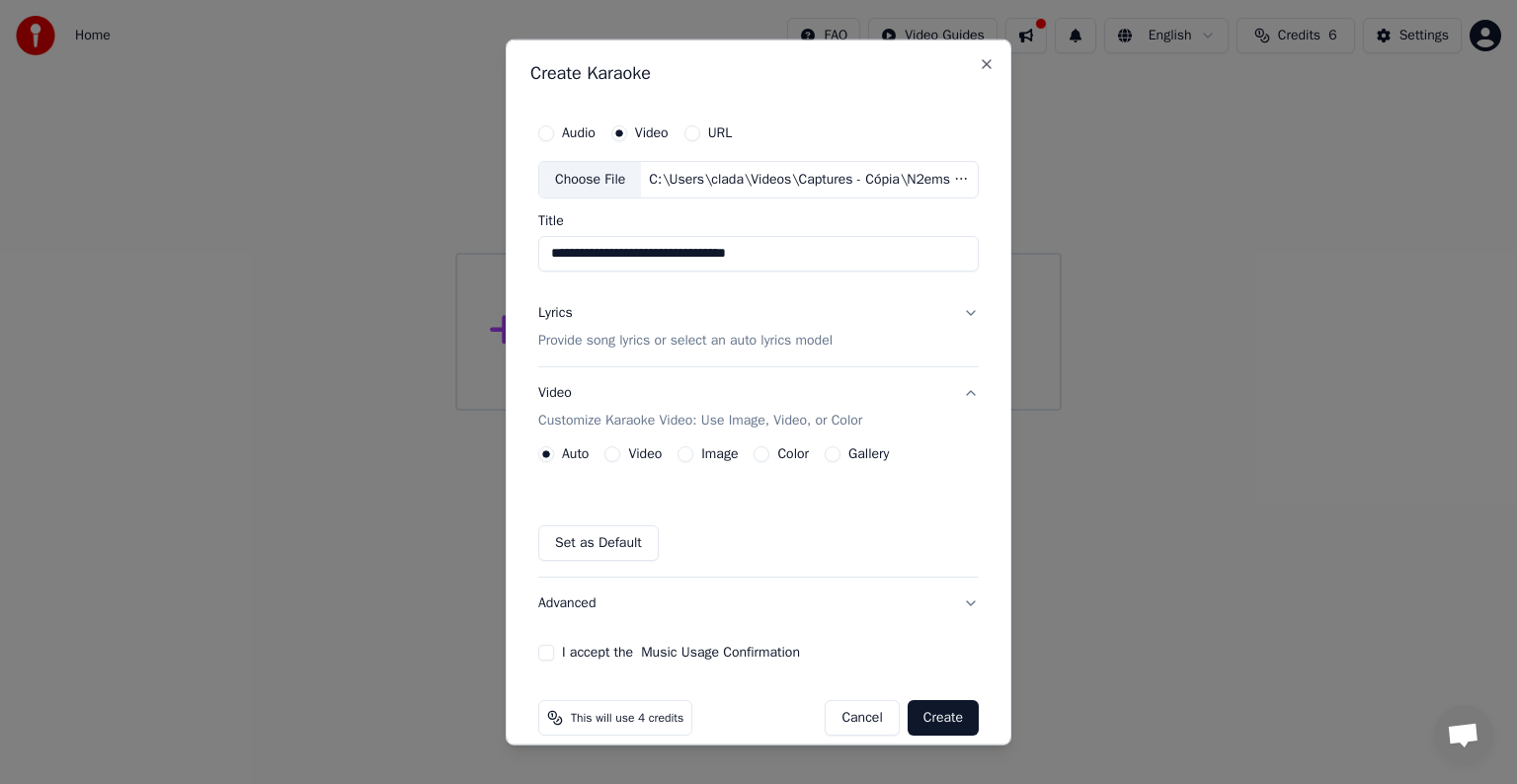 click on "Image" at bounding box center [685, 454] 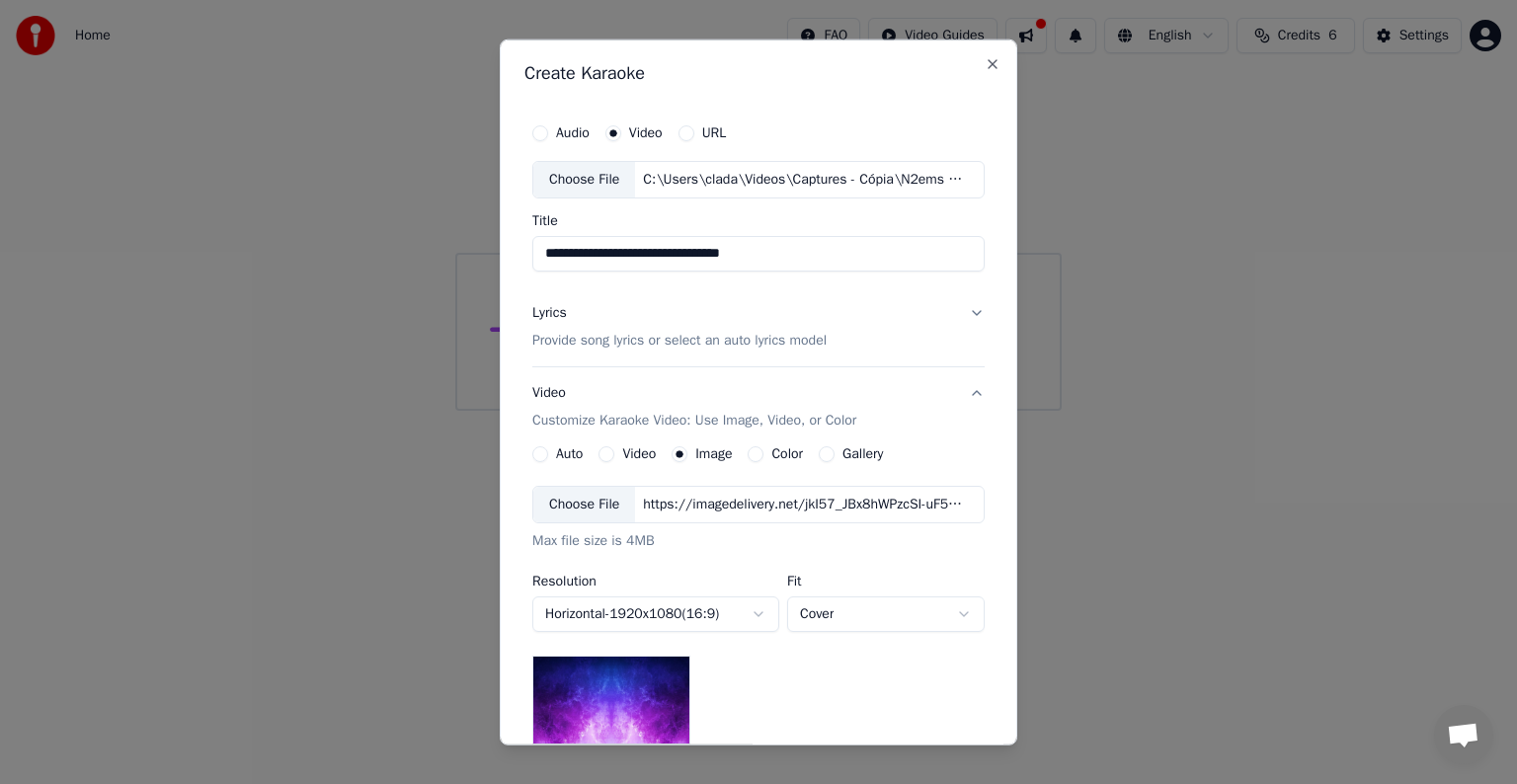 scroll, scrollTop: 99, scrollLeft: 0, axis: vertical 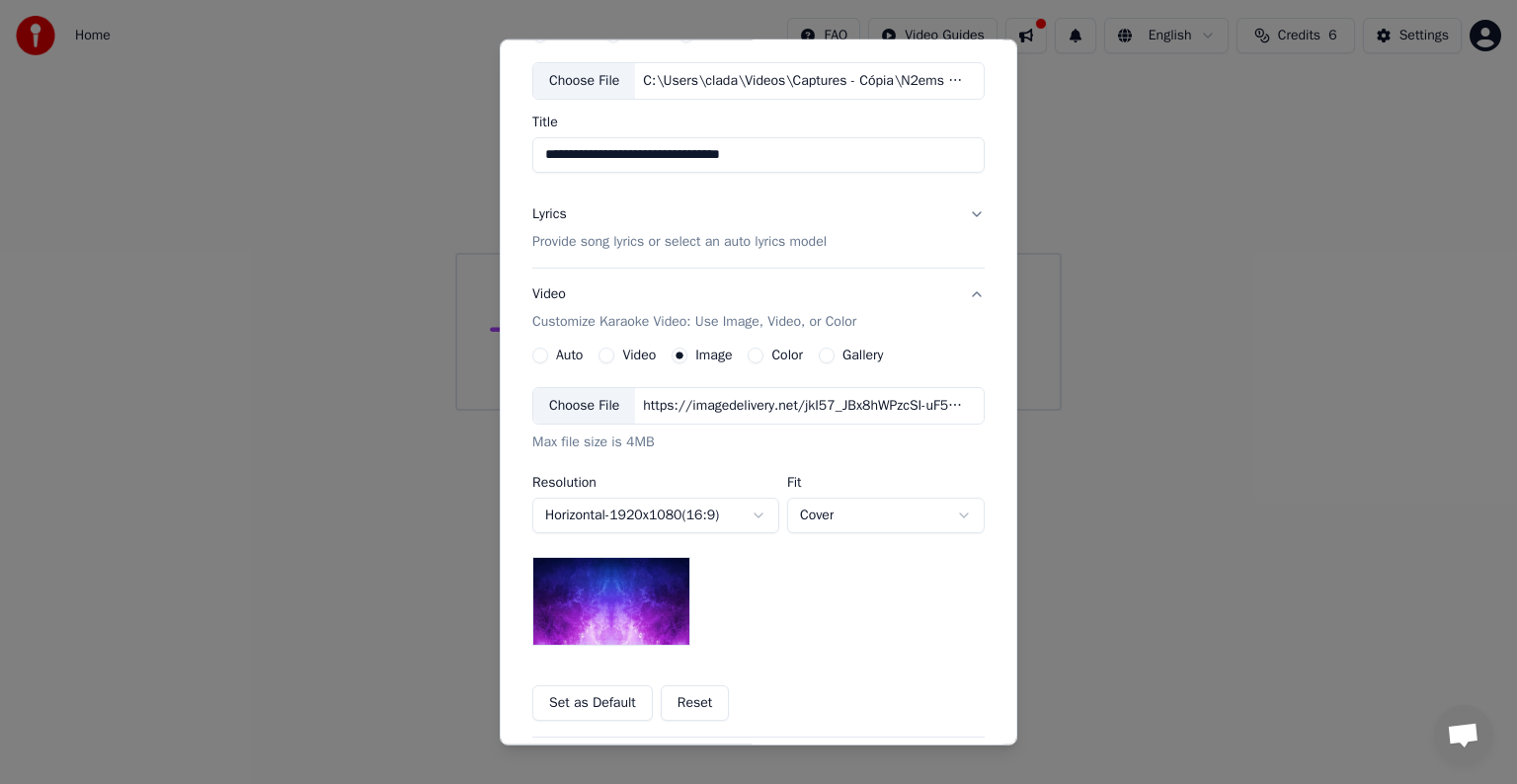 click on "Choose File" at bounding box center [584, 406] 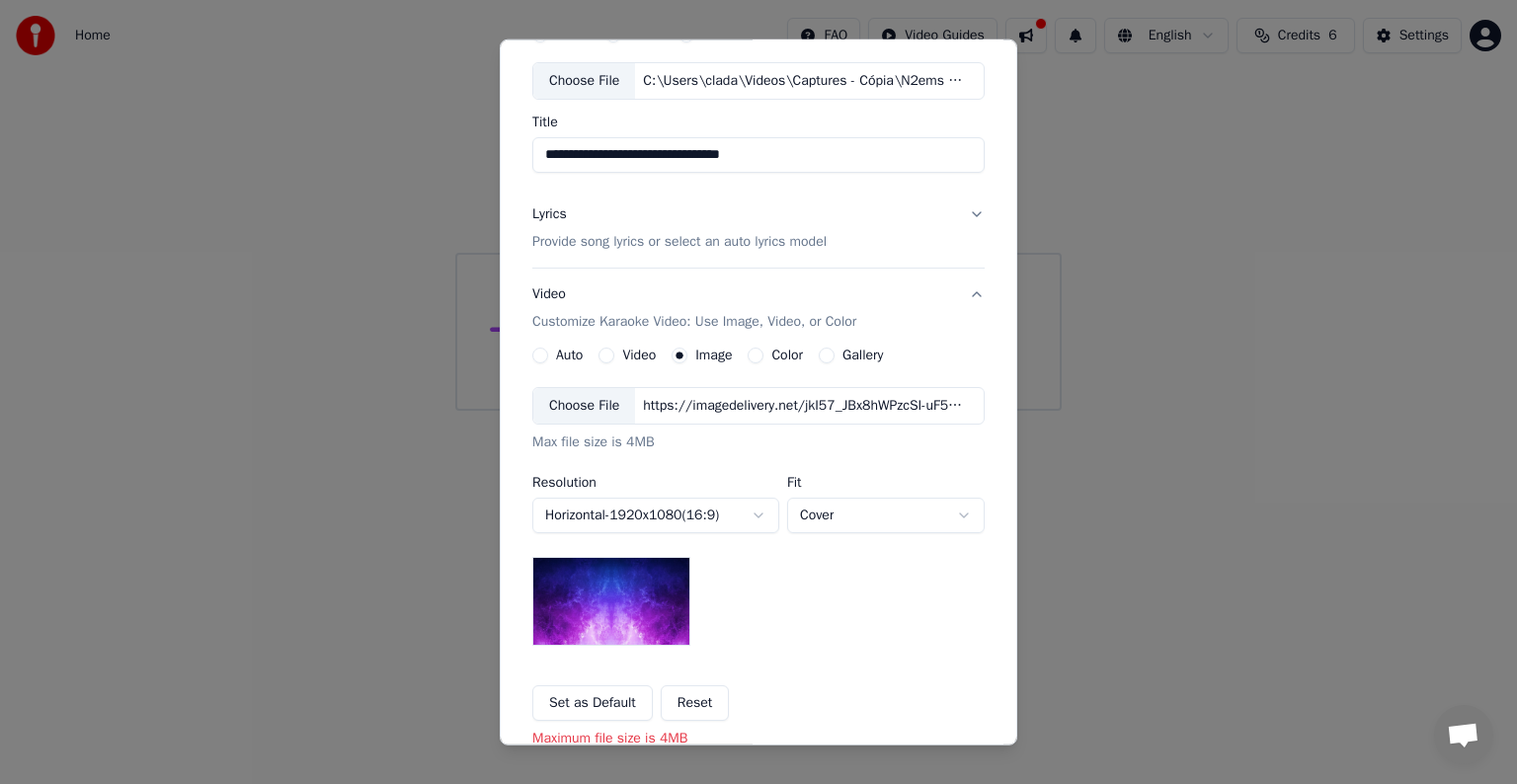 click on "Choose File" at bounding box center (584, 406) 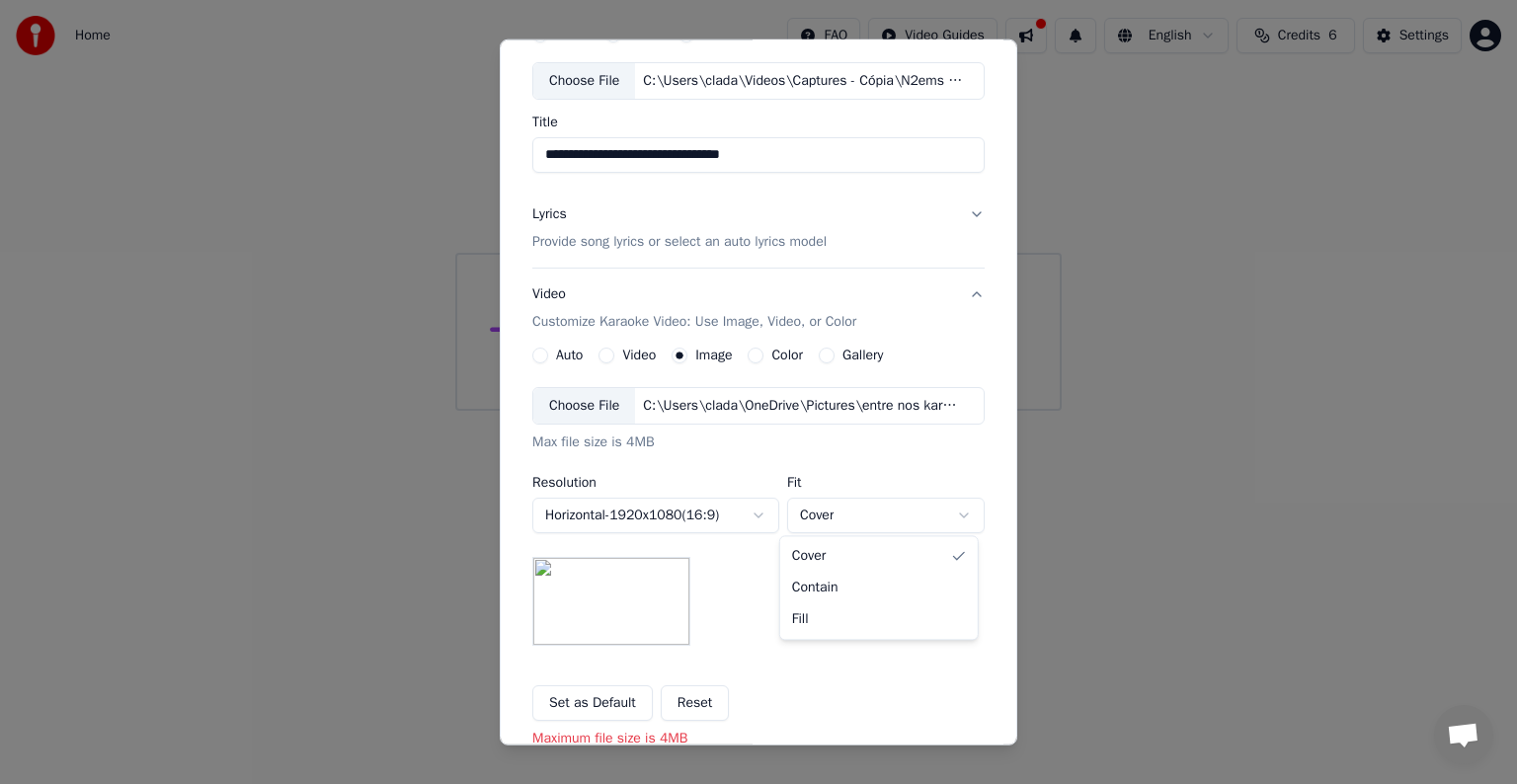 click on "**********" at bounding box center [758, 205] 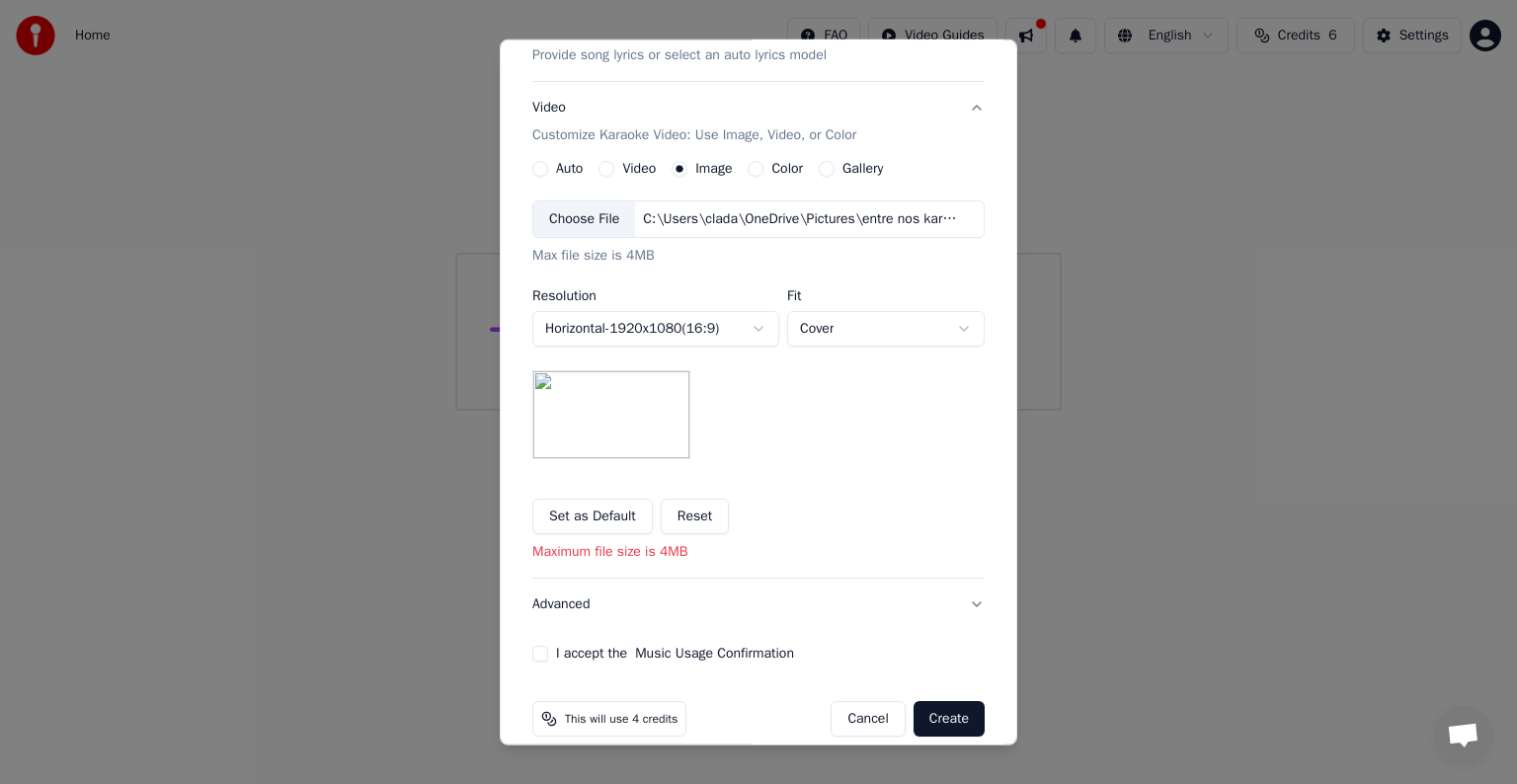 scroll, scrollTop: 308, scrollLeft: 0, axis: vertical 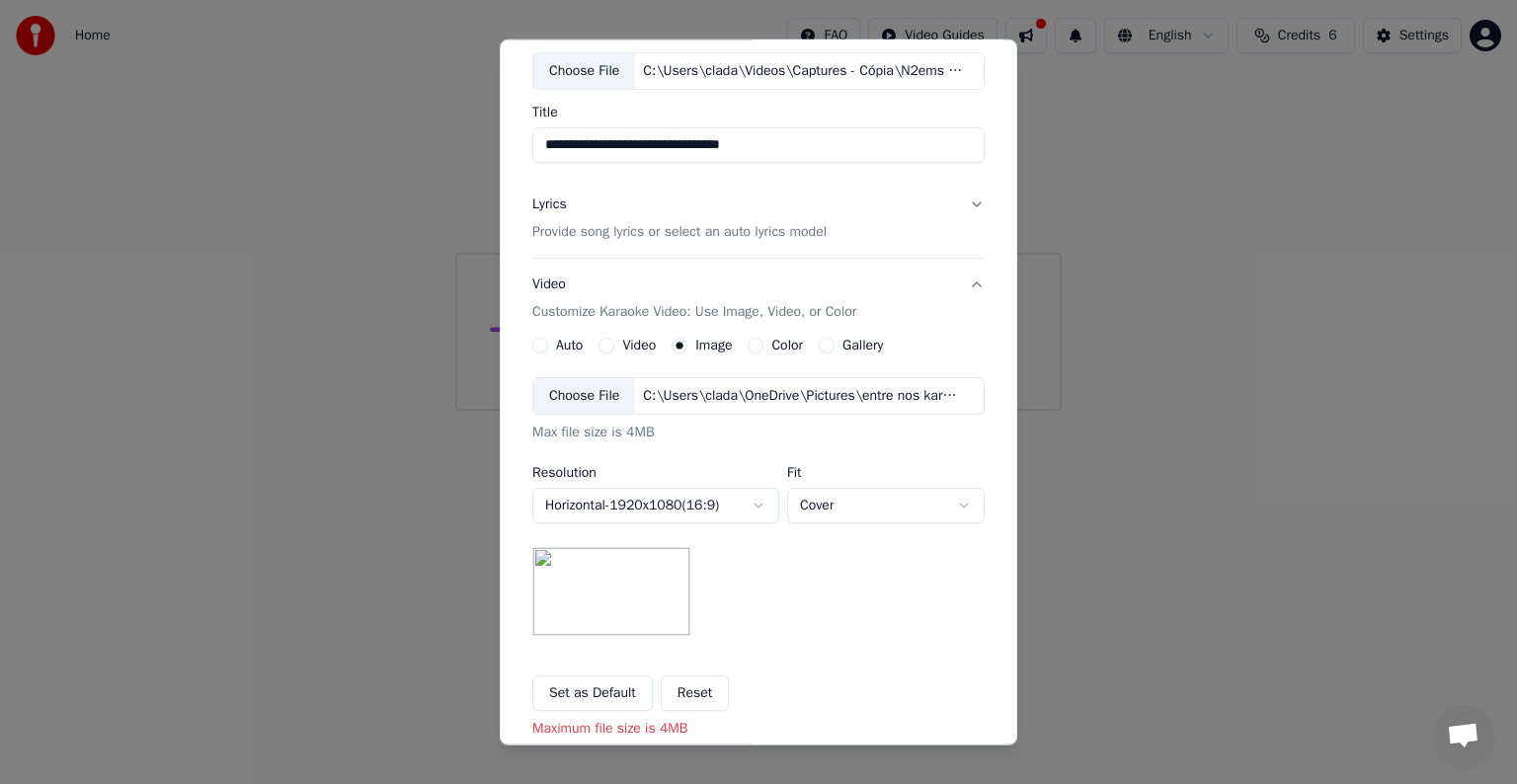 click on "Color" at bounding box center [756, 346] 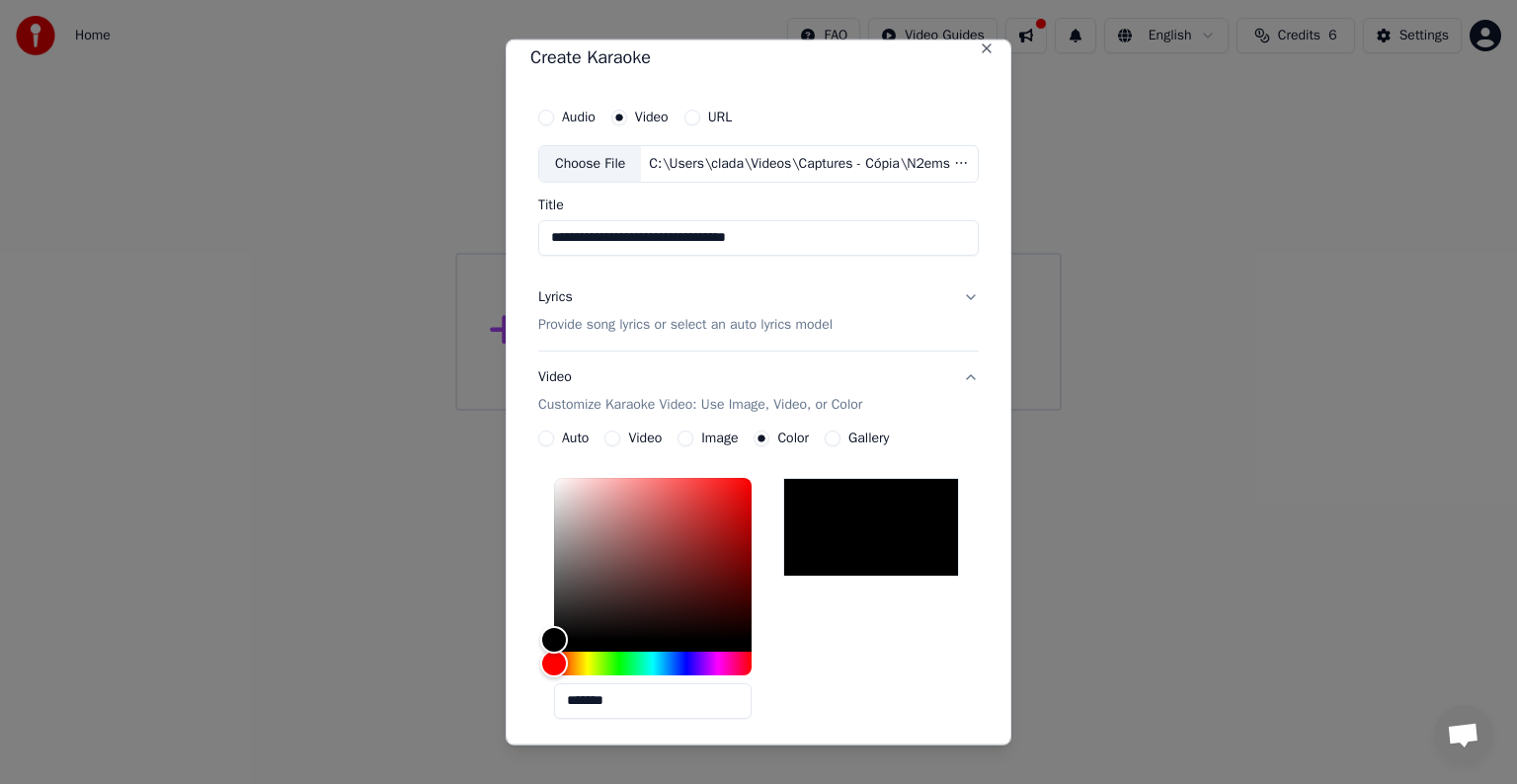 scroll, scrollTop: 10, scrollLeft: 0, axis: vertical 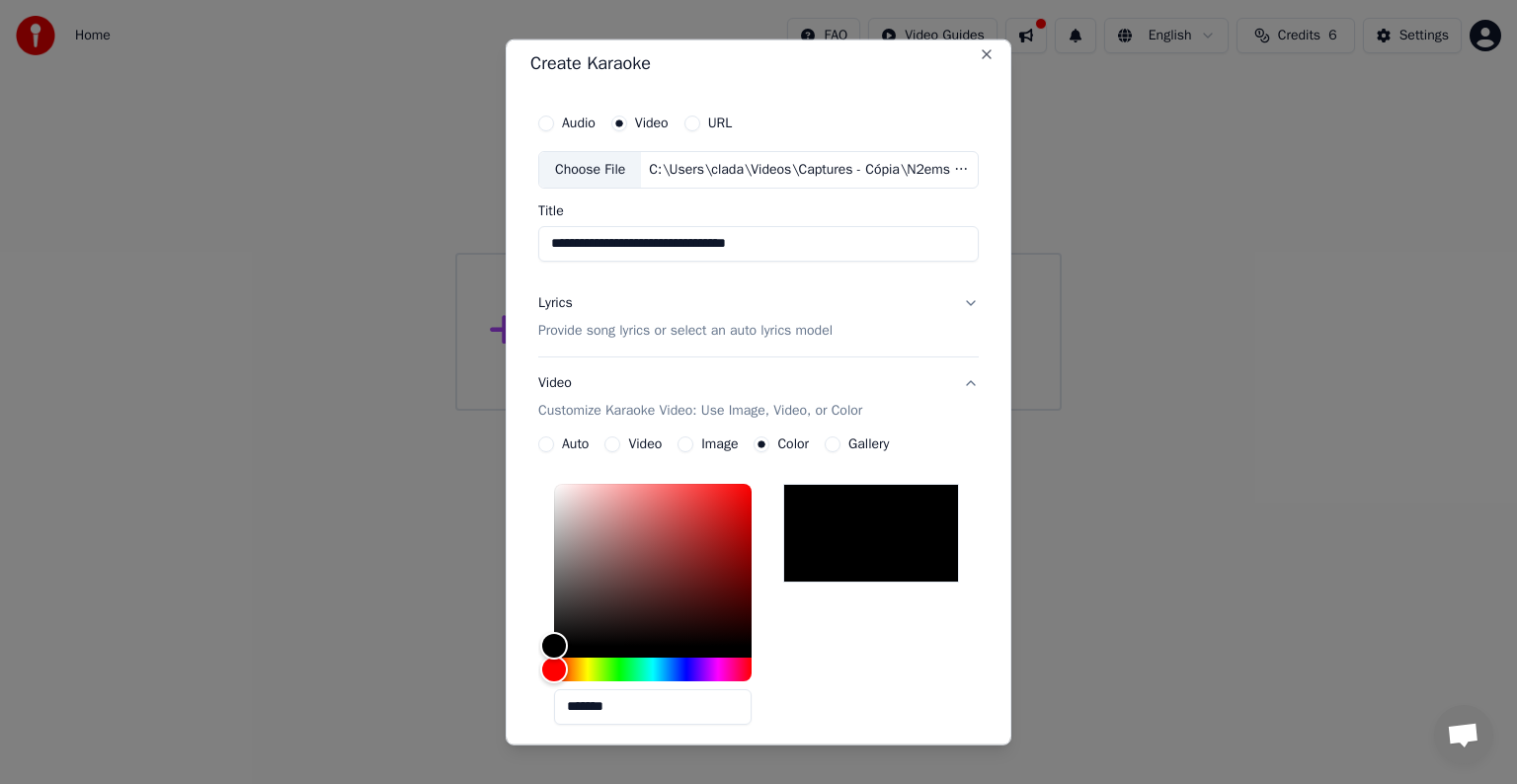 click on "Image" at bounding box center (685, 444) 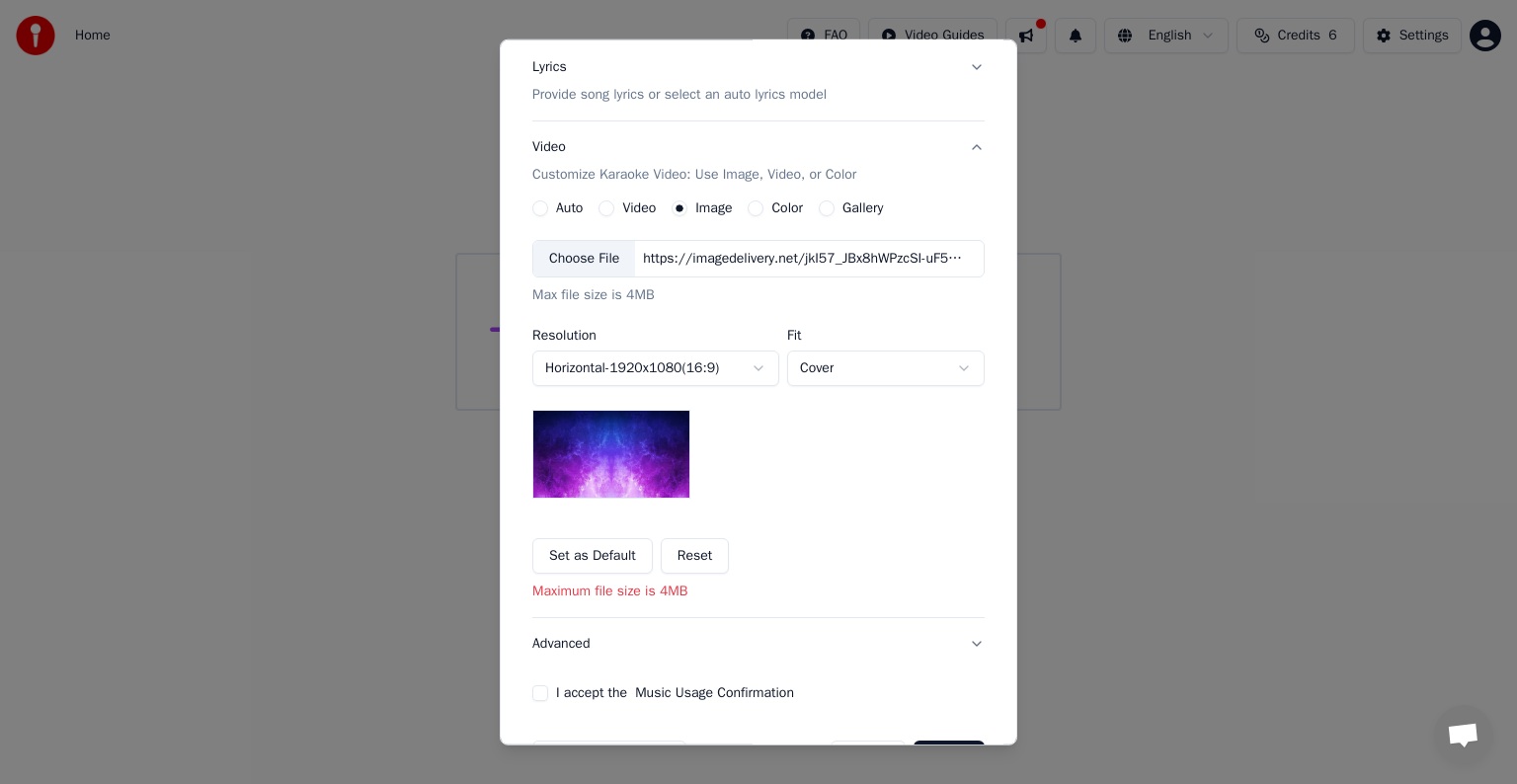 scroll, scrollTop: 250, scrollLeft: 0, axis: vertical 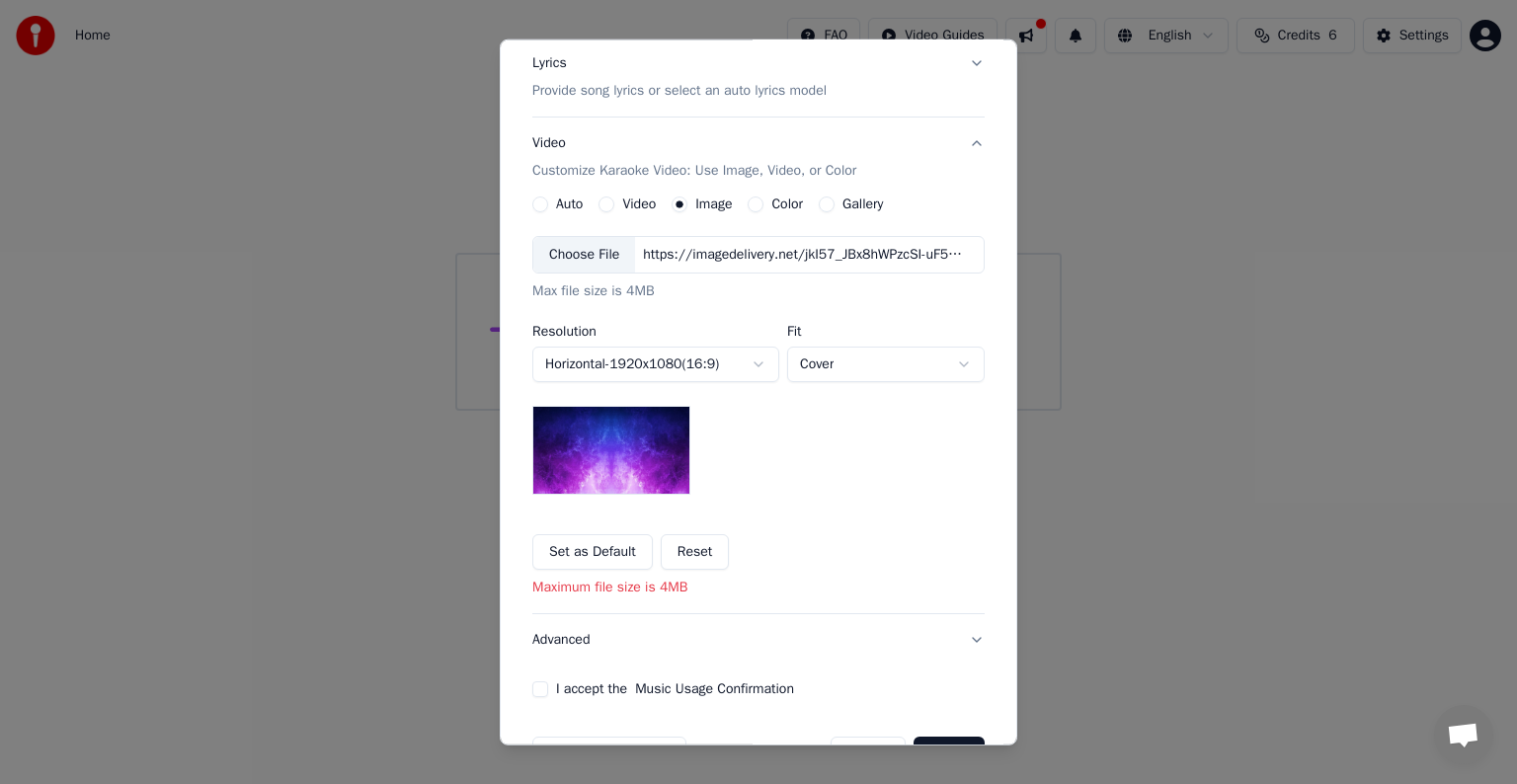 click on "Choose File" at bounding box center (584, 255) 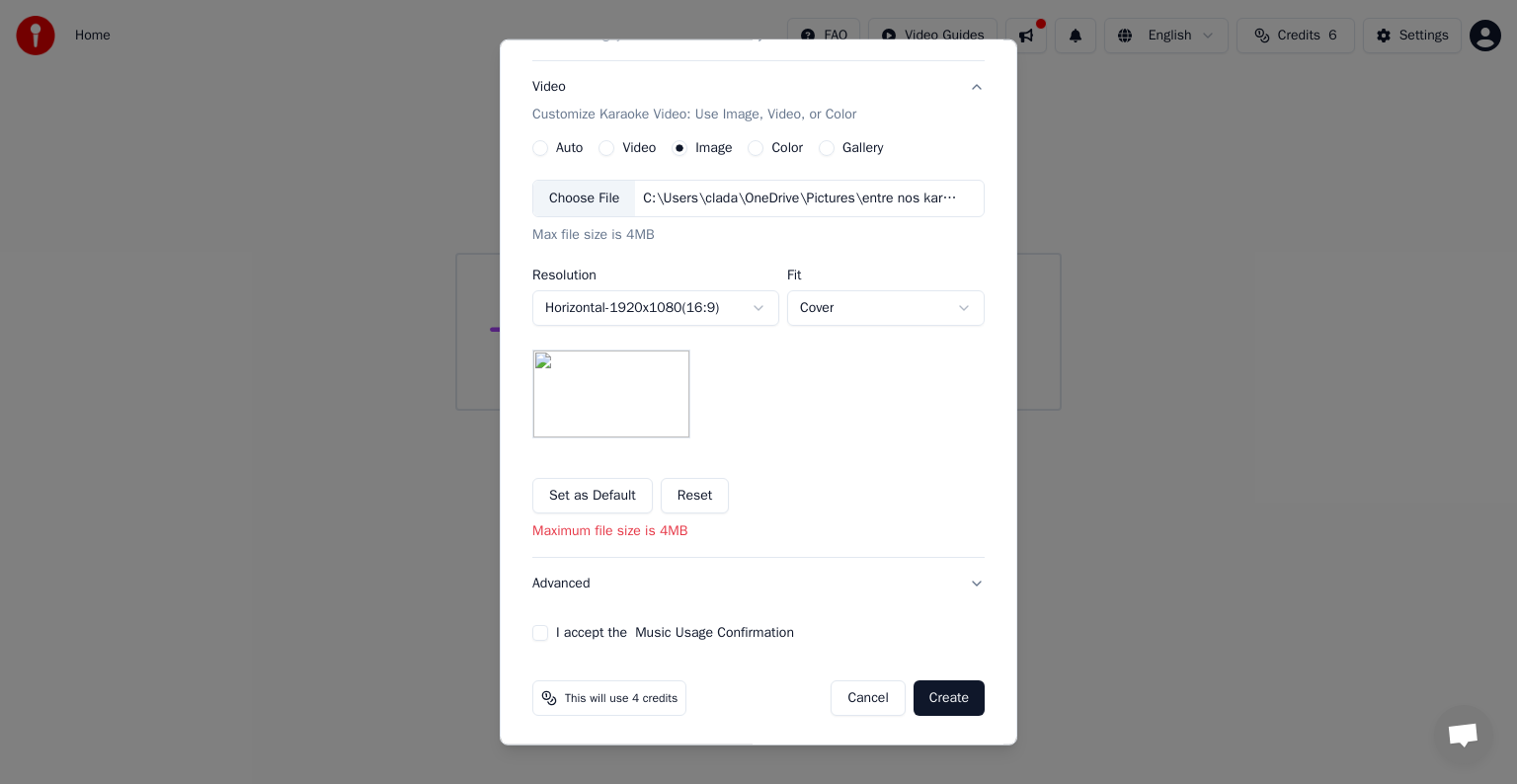 scroll, scrollTop: 308, scrollLeft: 0, axis: vertical 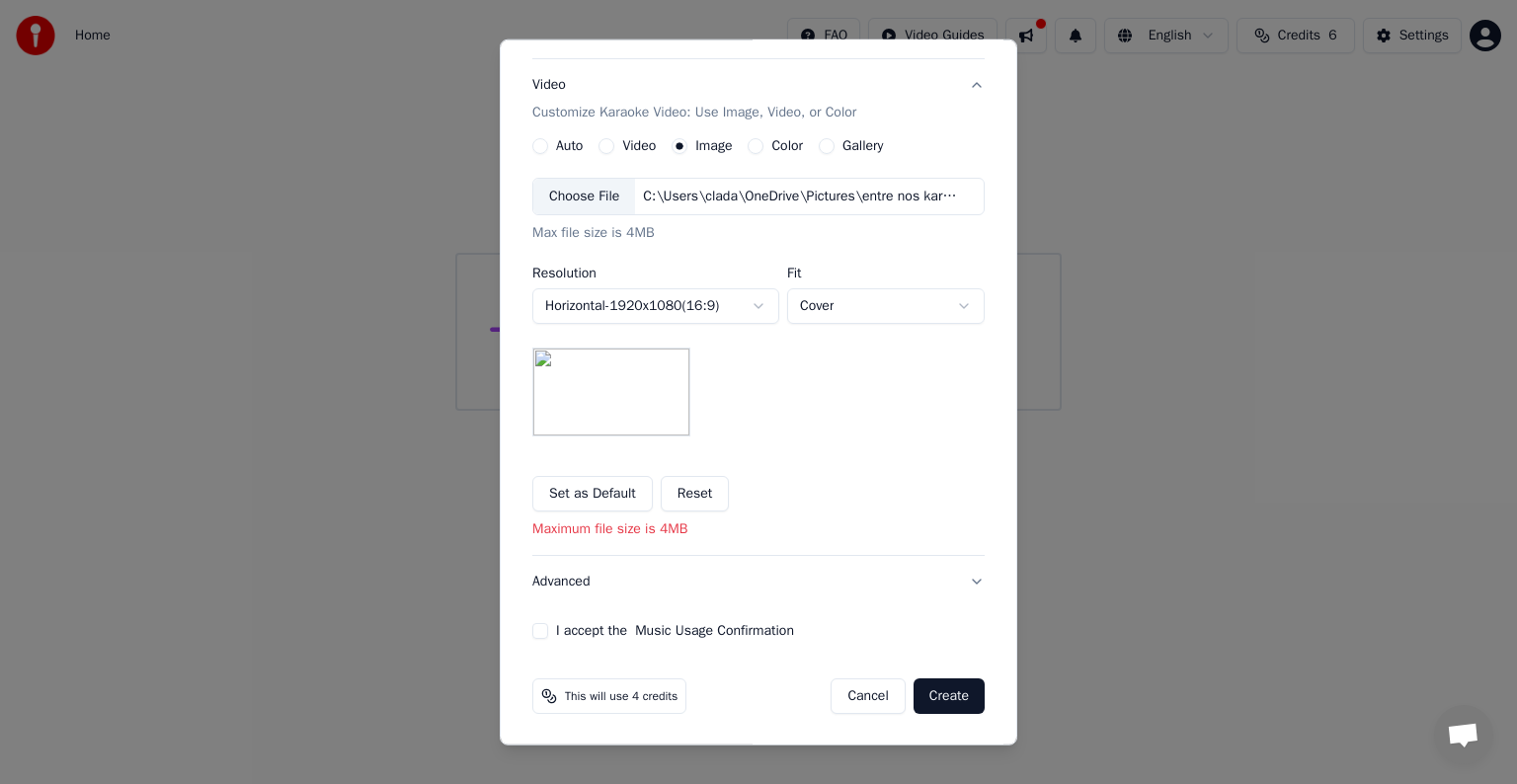 click on "I accept the   Music Usage Confirmation" at bounding box center (540, 631) 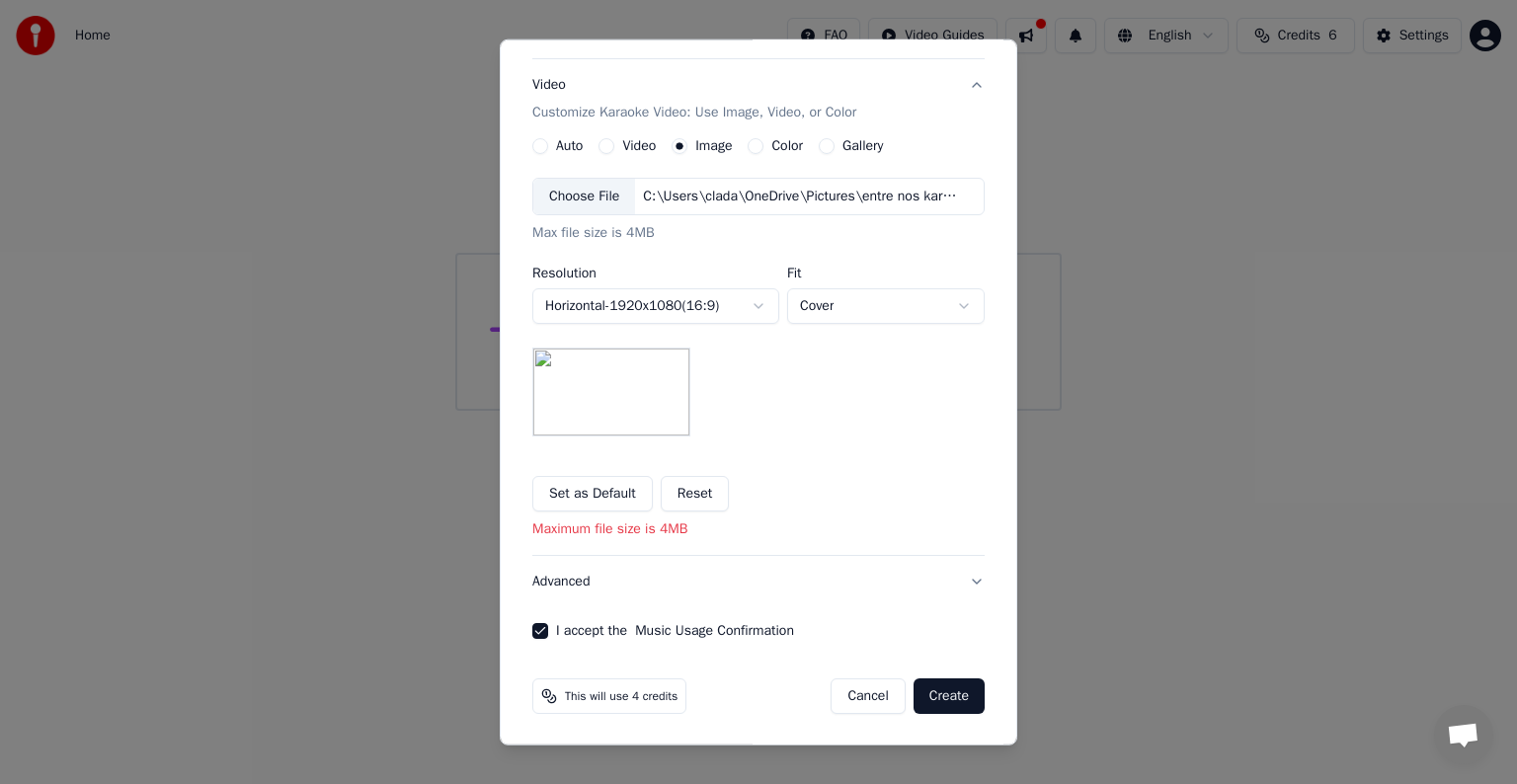 scroll, scrollTop: 0, scrollLeft: 0, axis: both 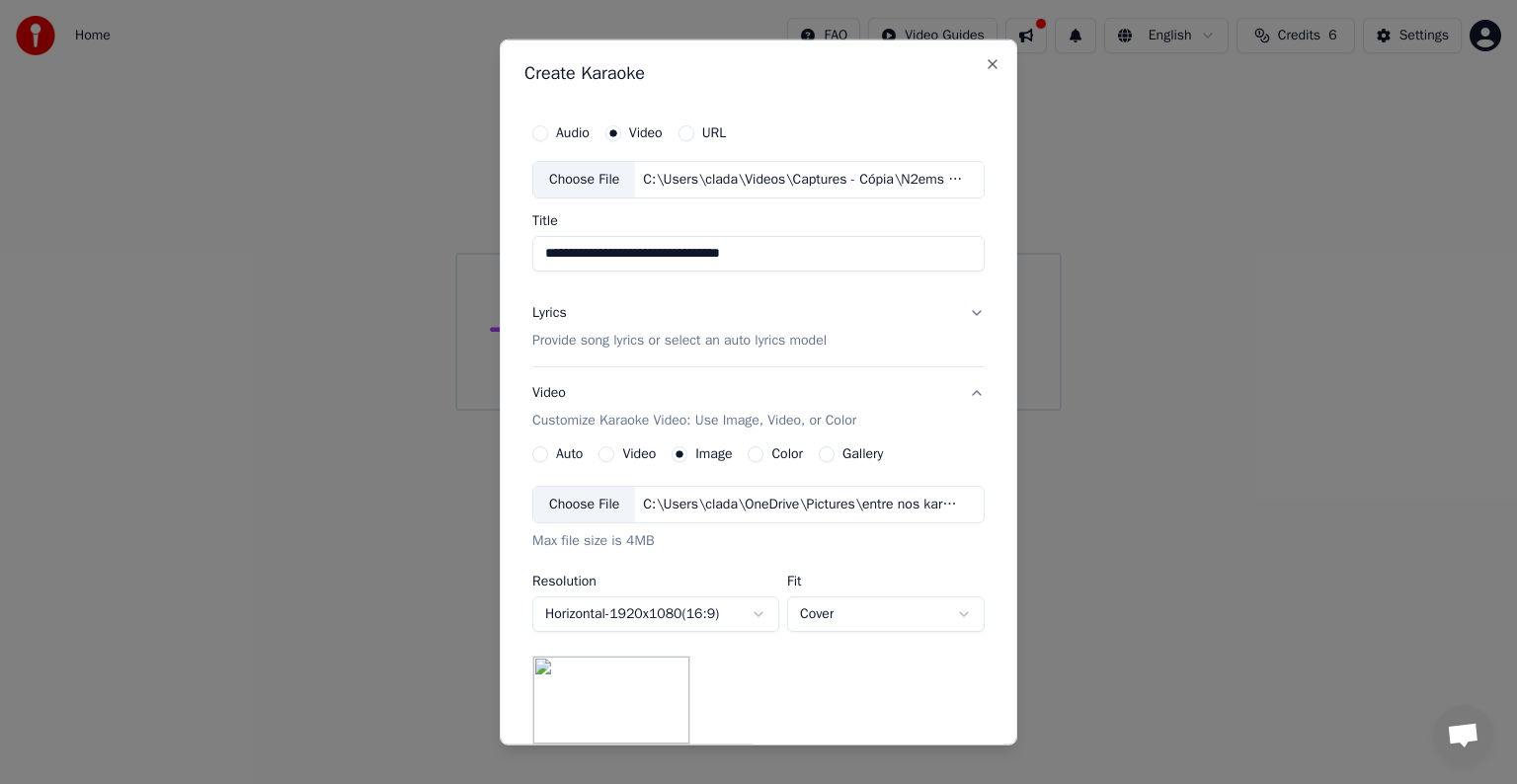 click on "Lyrics Provide song lyrics or select an auto lyrics model" at bounding box center (758, 327) 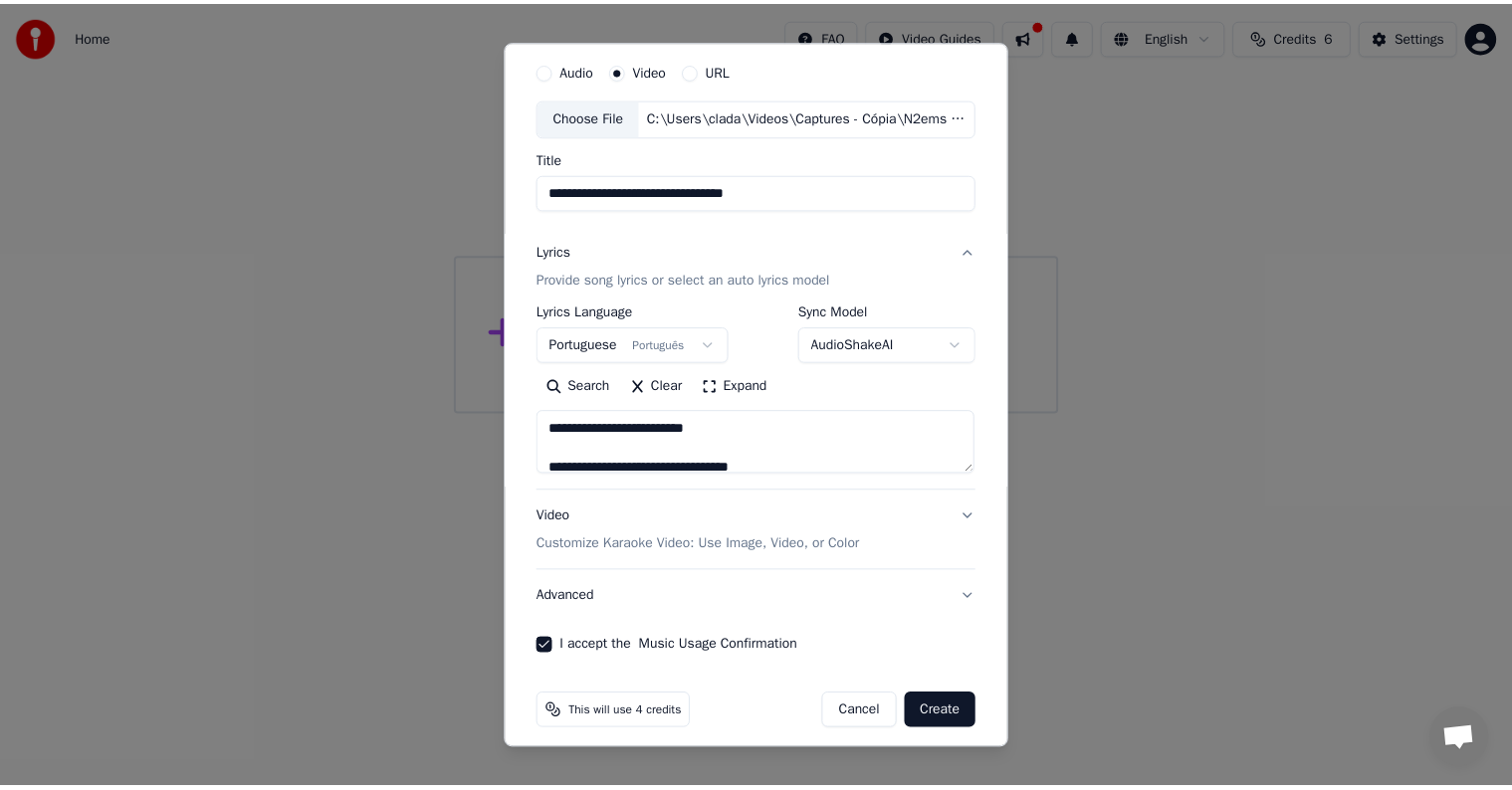 scroll, scrollTop: 76, scrollLeft: 0, axis: vertical 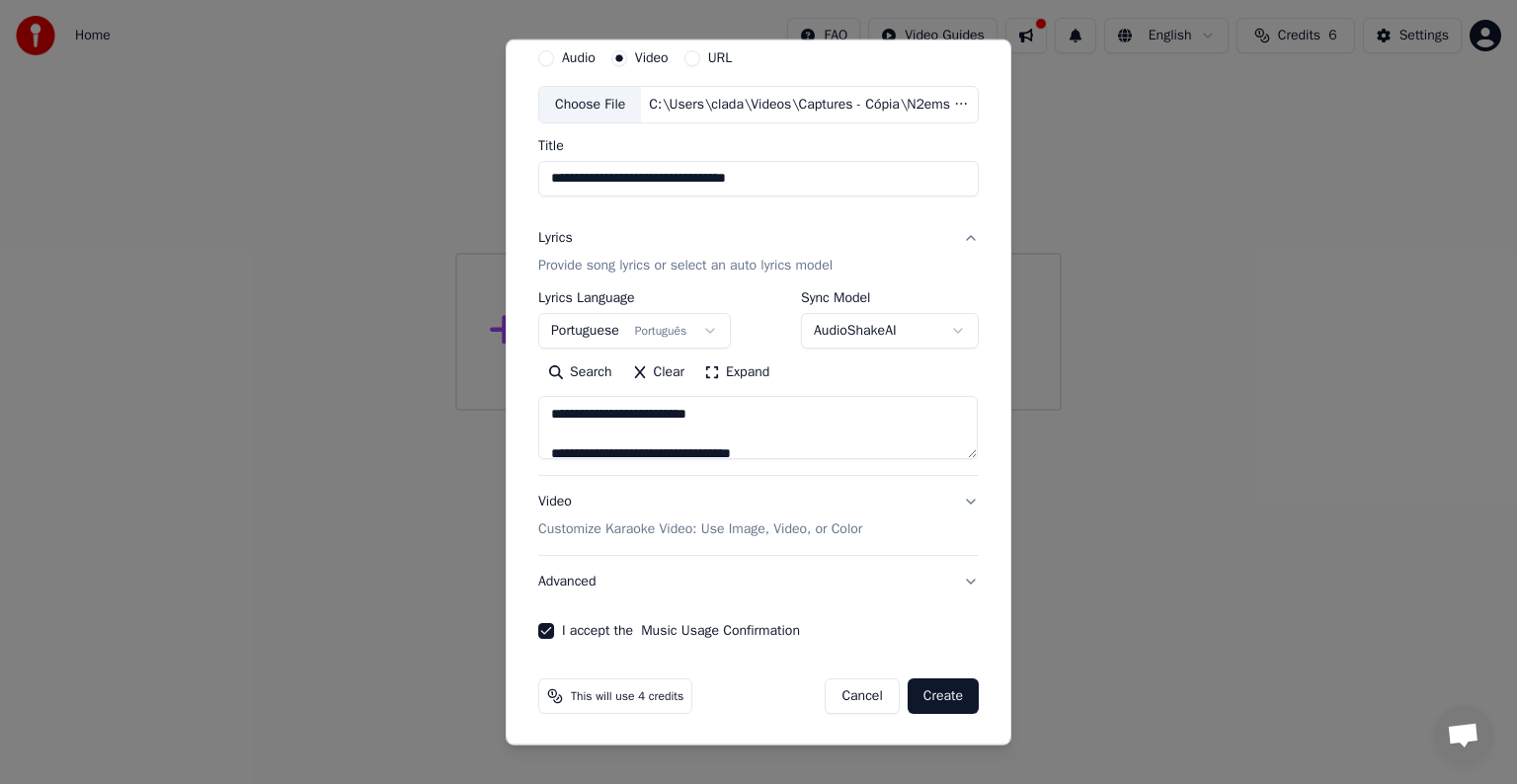 click on "Create" at bounding box center [943, 696] 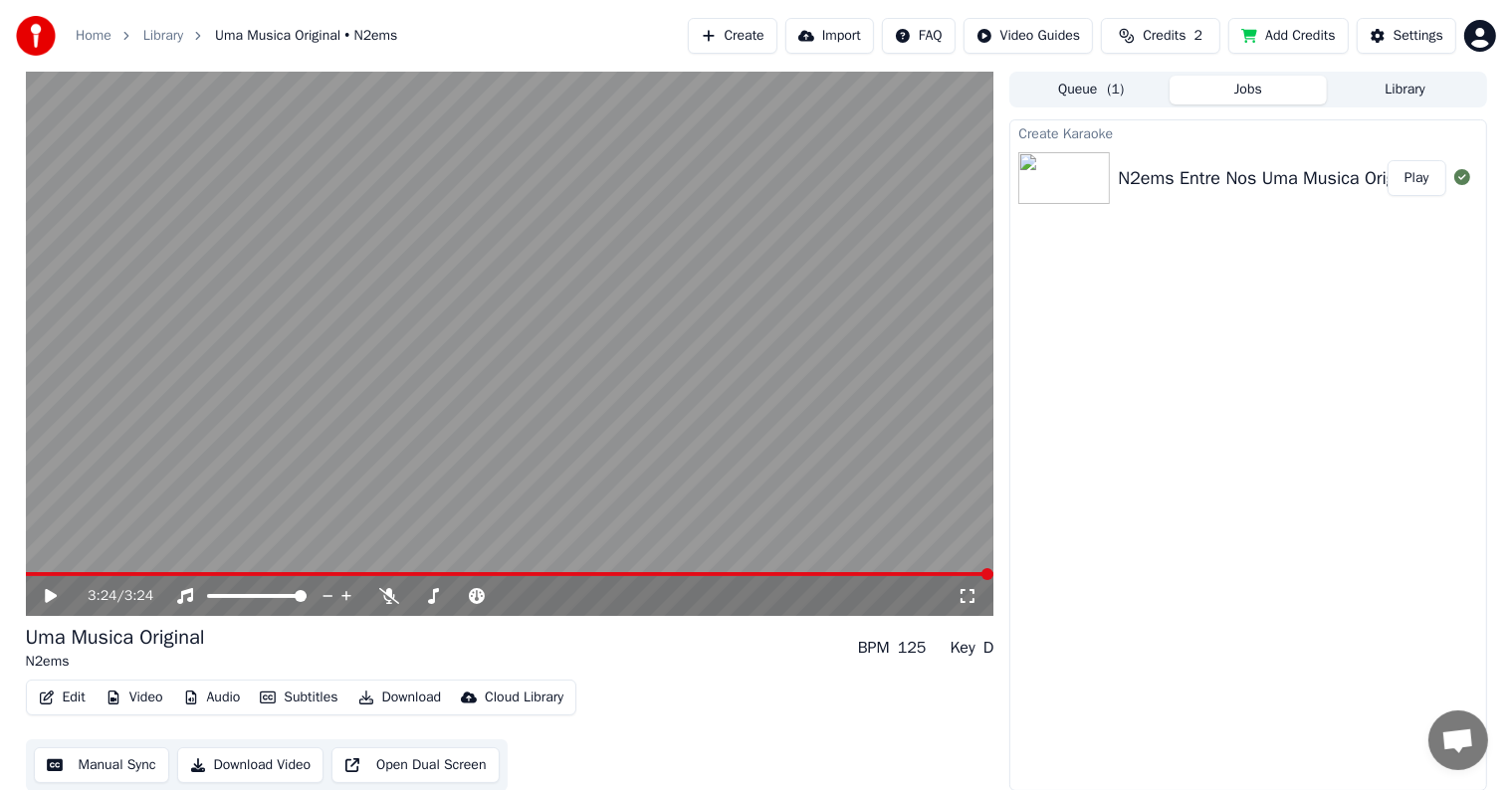 scroll, scrollTop: 1, scrollLeft: 0, axis: vertical 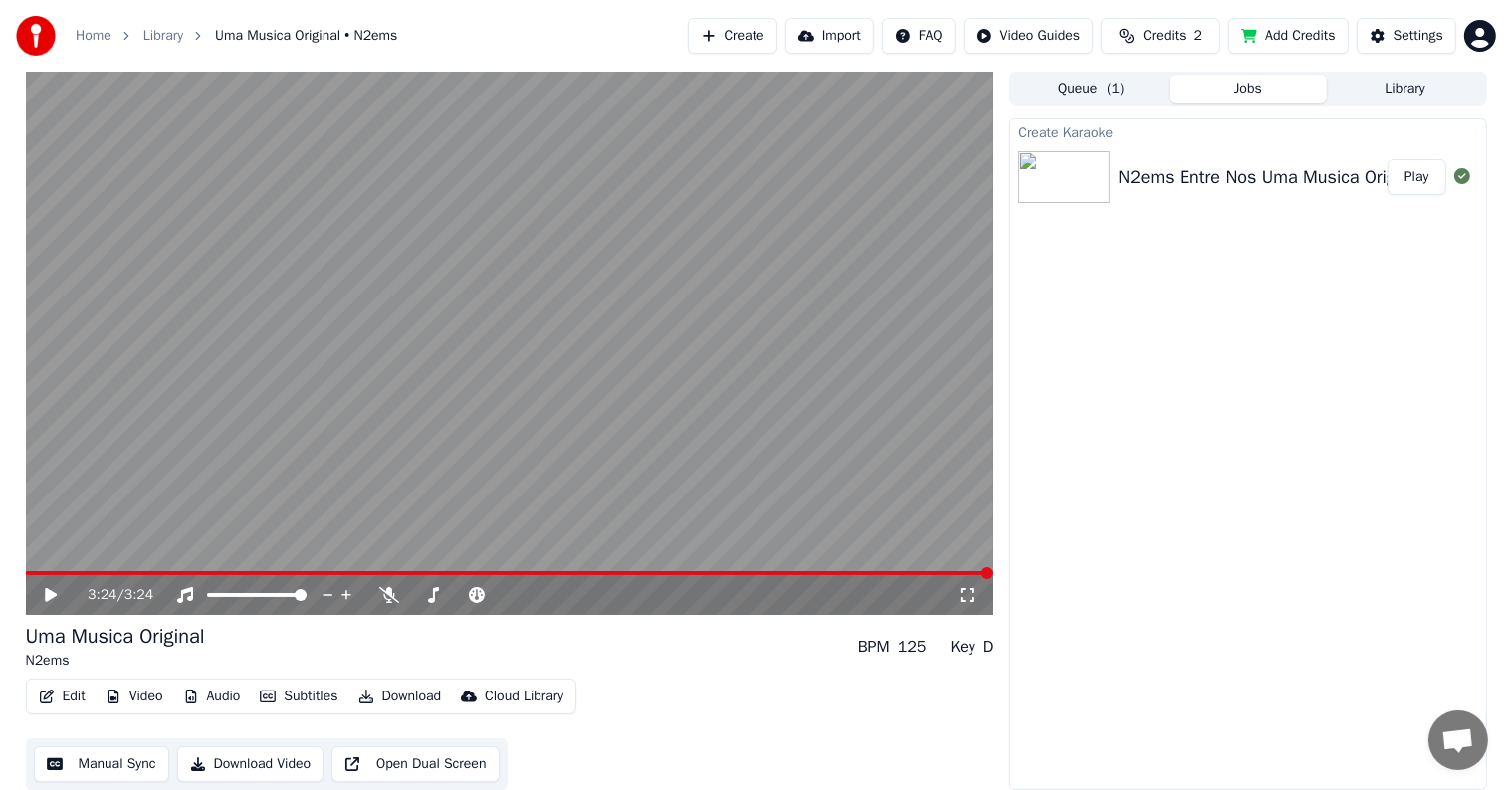 click on "Edit" at bounding box center (62, 696) 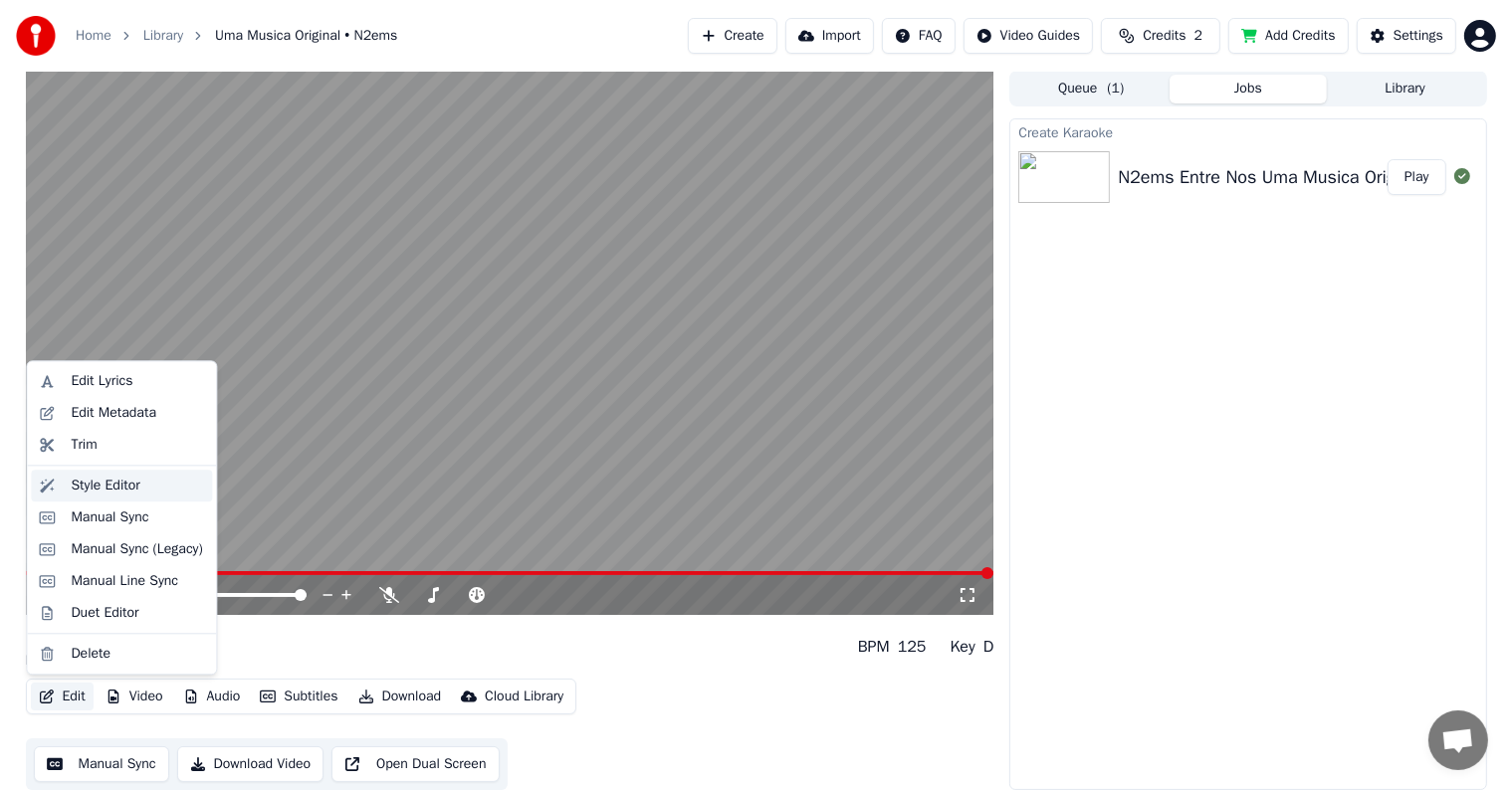 click on "Style Editor" at bounding box center (105, 486) 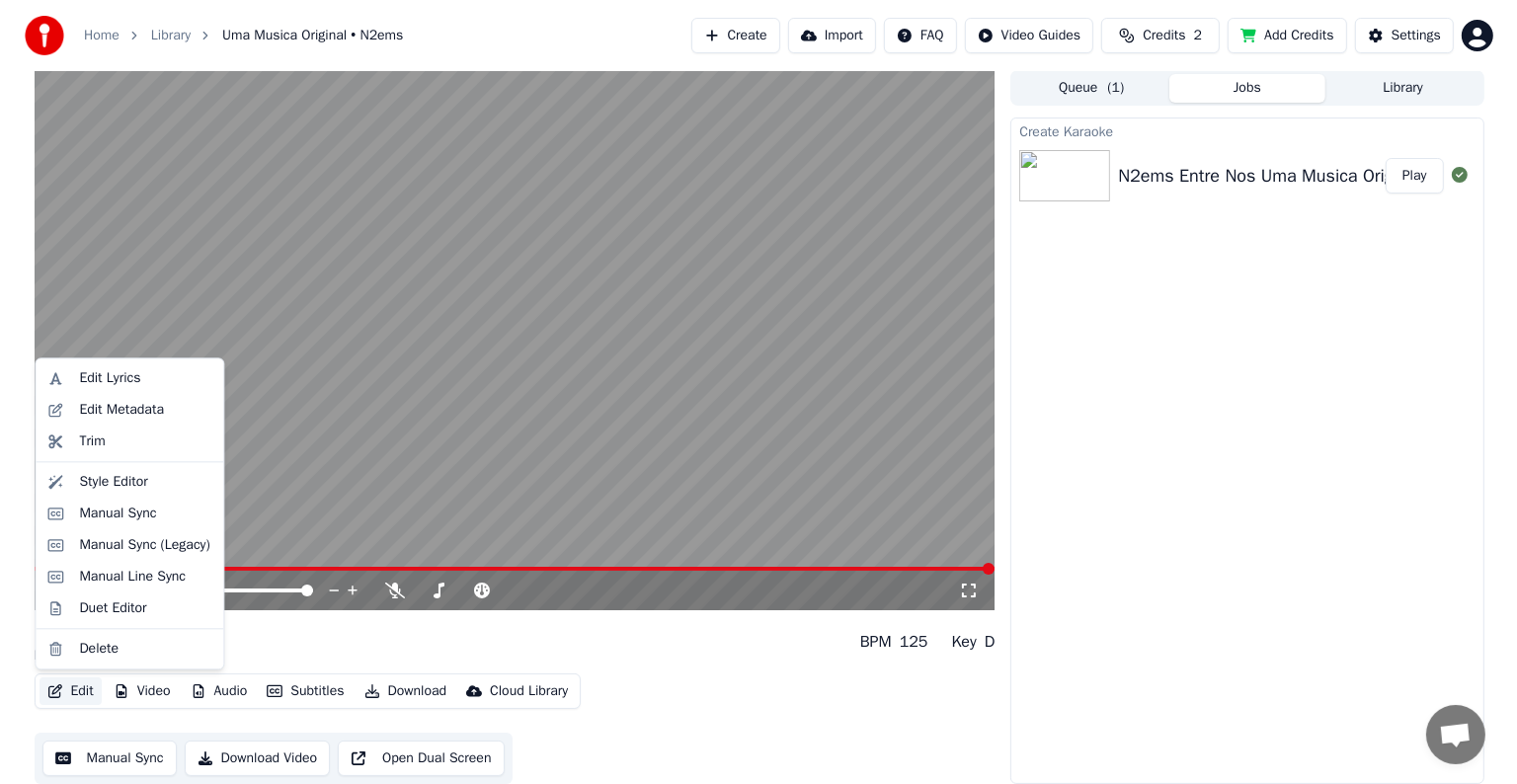 scroll, scrollTop: 0, scrollLeft: 0, axis: both 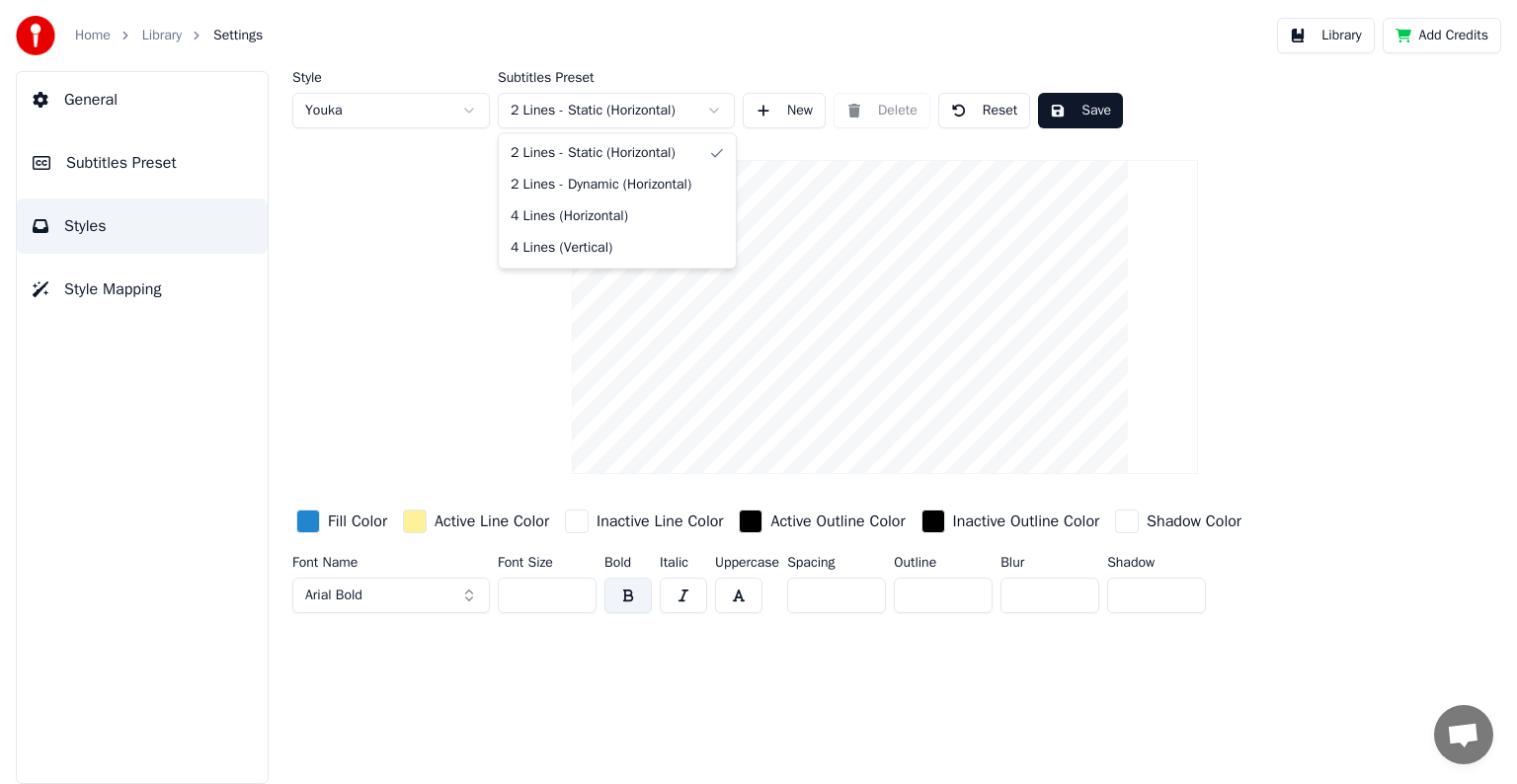 click on "Home Library Settings Library Add Credits General Subtitles Preset Styles Style Mapping Style Youka Subtitles Preset 2 Lines - Static (Horizontal) New Delete Reset Save Fill Color Active Line Color Inactive Line Color Active Outline Color Inactive Outline Color Shadow Color Font Name Arial Bold Font Size ** Bold Italic Uppercase Spacing * Outline * Blur * Shadow * 2 Lines - Static (Horizontal) 2 Lines - Dynamic (Horizontal) 4 Lines (Horizontal) 4 Lines (Vertical)" at bounding box center [758, 392] 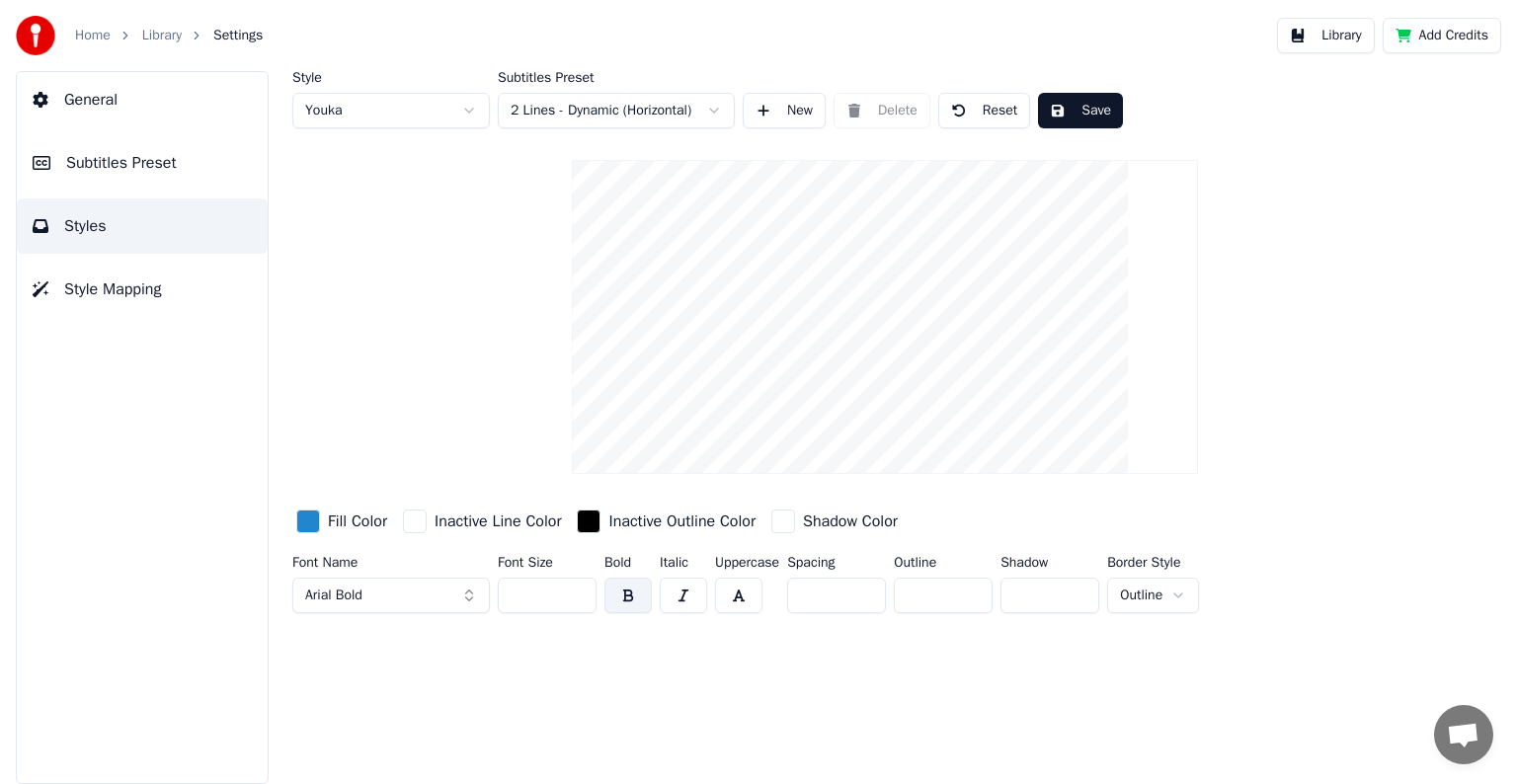 click on "Home Library Settings Library Add Credits General Subtitles Preset Styles Style Mapping Style Youka Subtitles Preset 2 Lines - Dynamic (Horizontal) New Delete Reset Save Fill Color Inactive Line Color Inactive Outline Color Shadow Color Font Name Arial Bold Font Size ** Bold Italic Uppercase Spacing * Outline * Shadow * Border Style Outline" at bounding box center (758, 392) 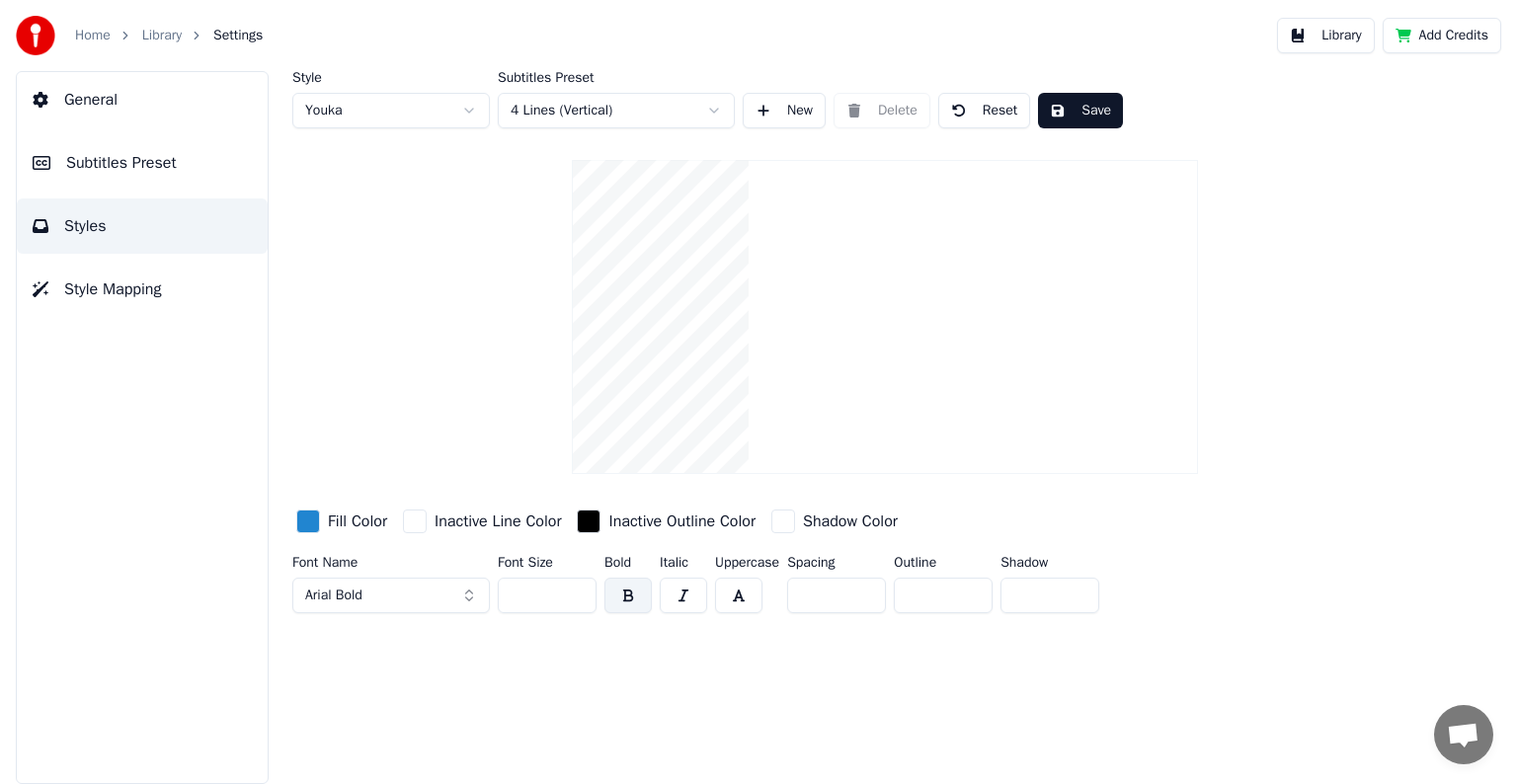 click on "Home Library Settings Library Add Credits General Subtitles Preset Styles Style Mapping Style Youka Subtitles Preset 4 Lines (Vertical) New Delete Reset Save Fill Color Inactive Line Color Inactive Outline Color Shadow Color Font Name Arial Bold Font Size ** Bold Italic Uppercase Spacing * Outline * Shadow *" at bounding box center (758, 392) 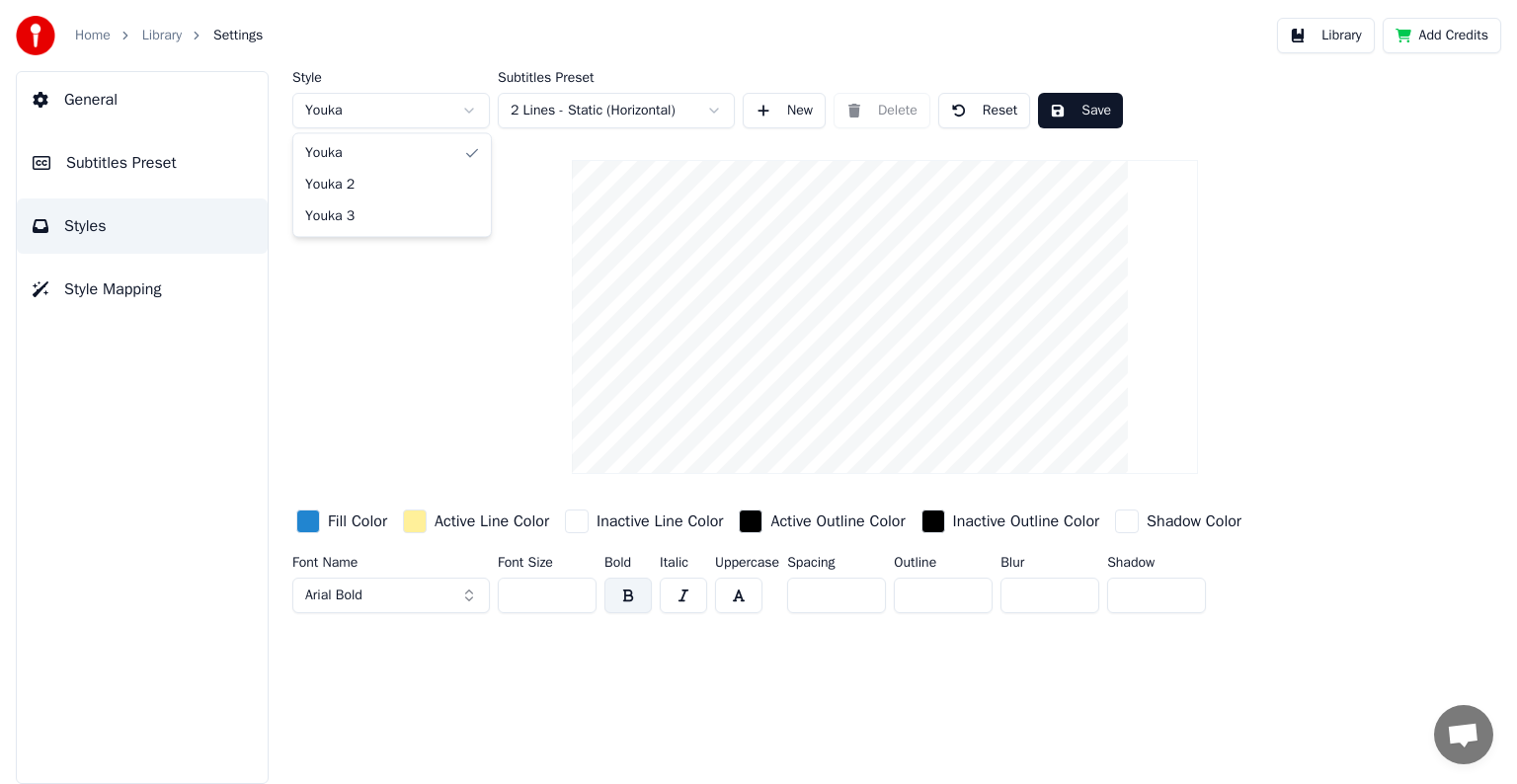 click on "Home Library Settings Library Add Credits General Subtitles Preset Styles Style Mapping Style Youka Subtitles Preset 2 Lines - Static (Horizontal) New Delete Reset Save Fill Color Active Line Color Inactive Line Color Active Outline Color Inactive Outline Color Shadow Color Font Name Arial Bold Font Size ** Bold Italic Uppercase Spacing * Outline * Blur * Shadow * Youka Youka 2 Youka 3" at bounding box center (758, 392) 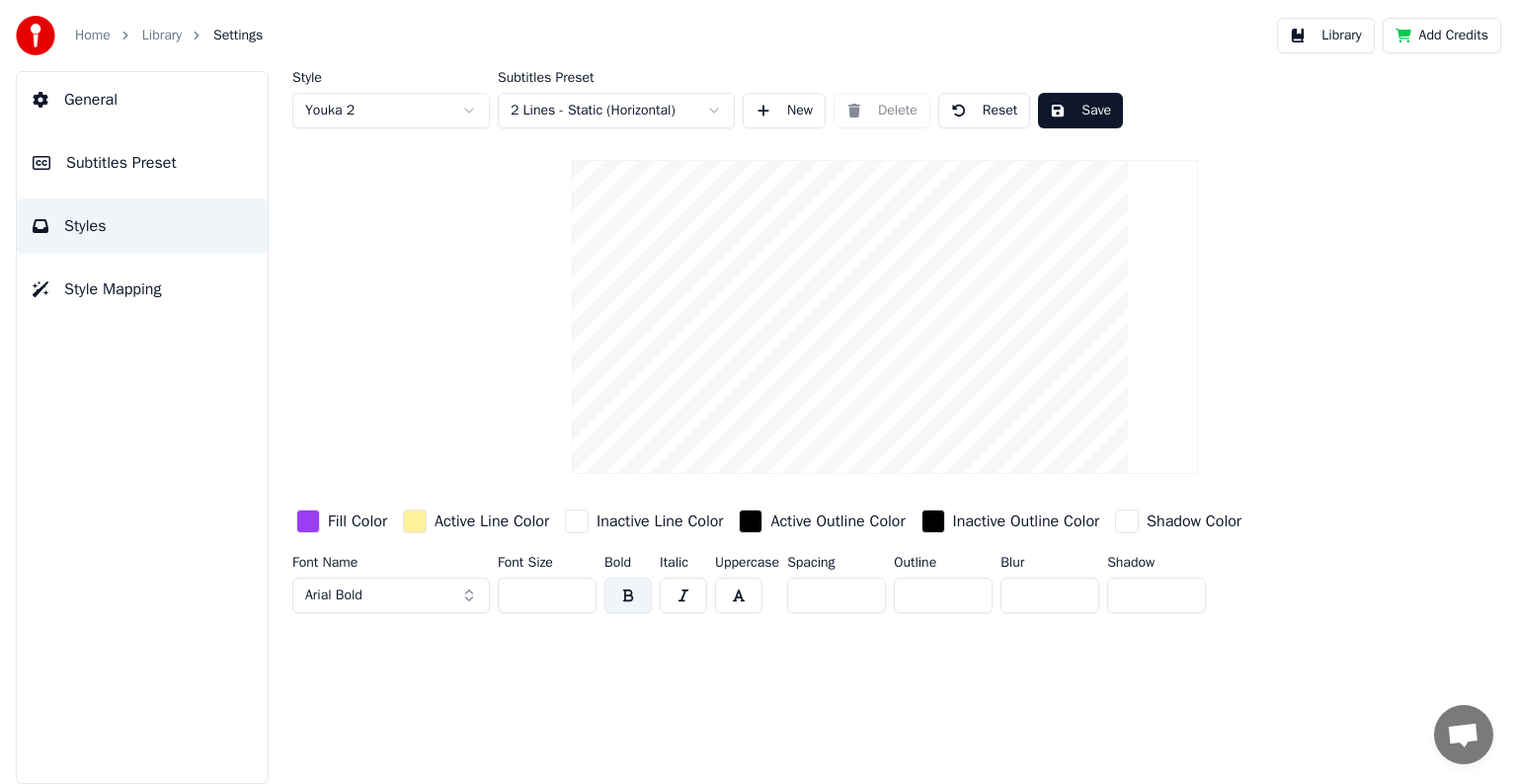 click on "Home Library Settings Library Add Credits General Subtitles Preset Styles Style Mapping Style Youka 2 Subtitles Preset 2 Lines - Static (Horizontal) New Delete Reset Save Fill Color Active Line Color Inactive Line Color Active Outline Color Inactive Outline Color Shadow Color Font Name Arial Bold Font Size ** Bold Italic Uppercase Spacing * Outline * Blur * Shadow *" at bounding box center (758, 392) 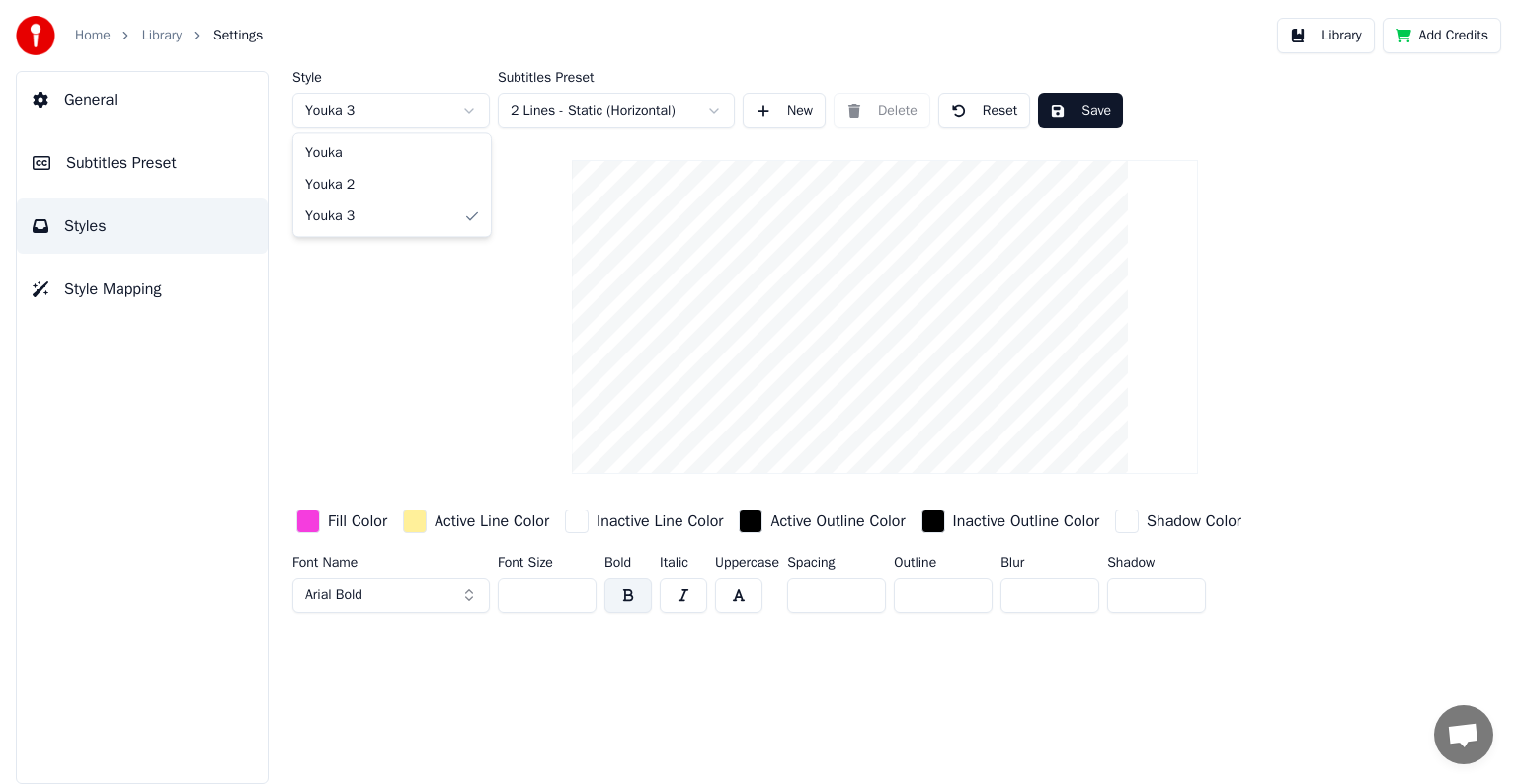 click on "Home Library Settings Library Add Credits General Subtitles Preset Styles Style Mapping Style Youka 3 Subtitles Preset 2 Lines - Static (Horizontal) New Delete Reset Save Fill Color Active Line Color Inactive Line Color Active Outline Color Inactive Outline Color Shadow Color Font Name Arial Bold Font Size ** Bold Italic Uppercase Spacing * Outline * Blur * Shadow * Youka Youka 2 Youka 3" at bounding box center [758, 392] 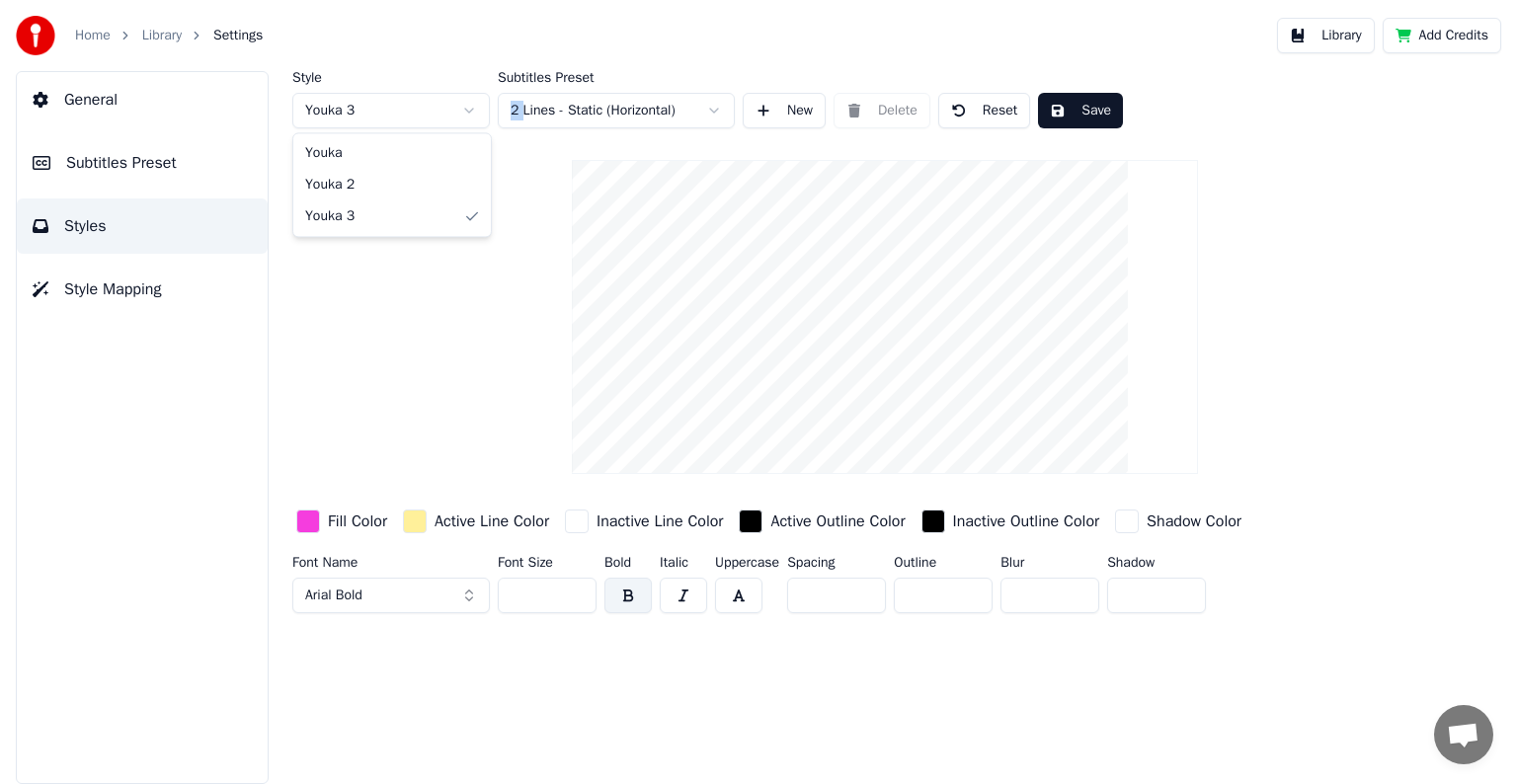 click on "Home Library Settings Library Add Credits General Subtitles Preset Styles Style Mapping Style Youka 3 Subtitles Preset 2 Lines - Static (Horizontal) New Delete Reset Save Fill Color Active Line Color Inactive Line Color Active Outline Color Inactive Outline Color Shadow Color Font Name Arial Bold Font Size ** Bold Italic Uppercase Spacing * Outline * Blur * Shadow * Youka Youka 2 Youka 3" at bounding box center (758, 392) 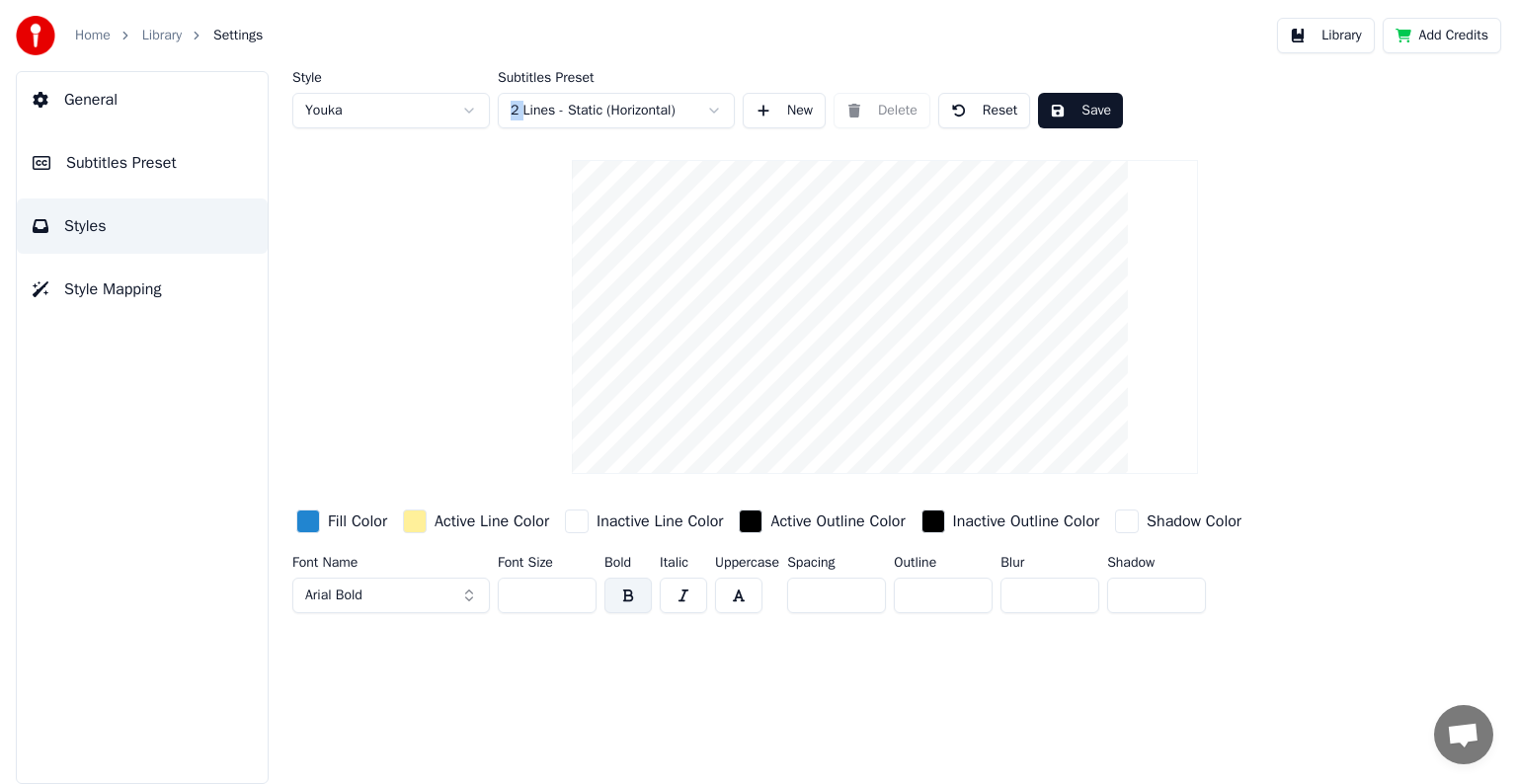 click at bounding box center (751, 521) 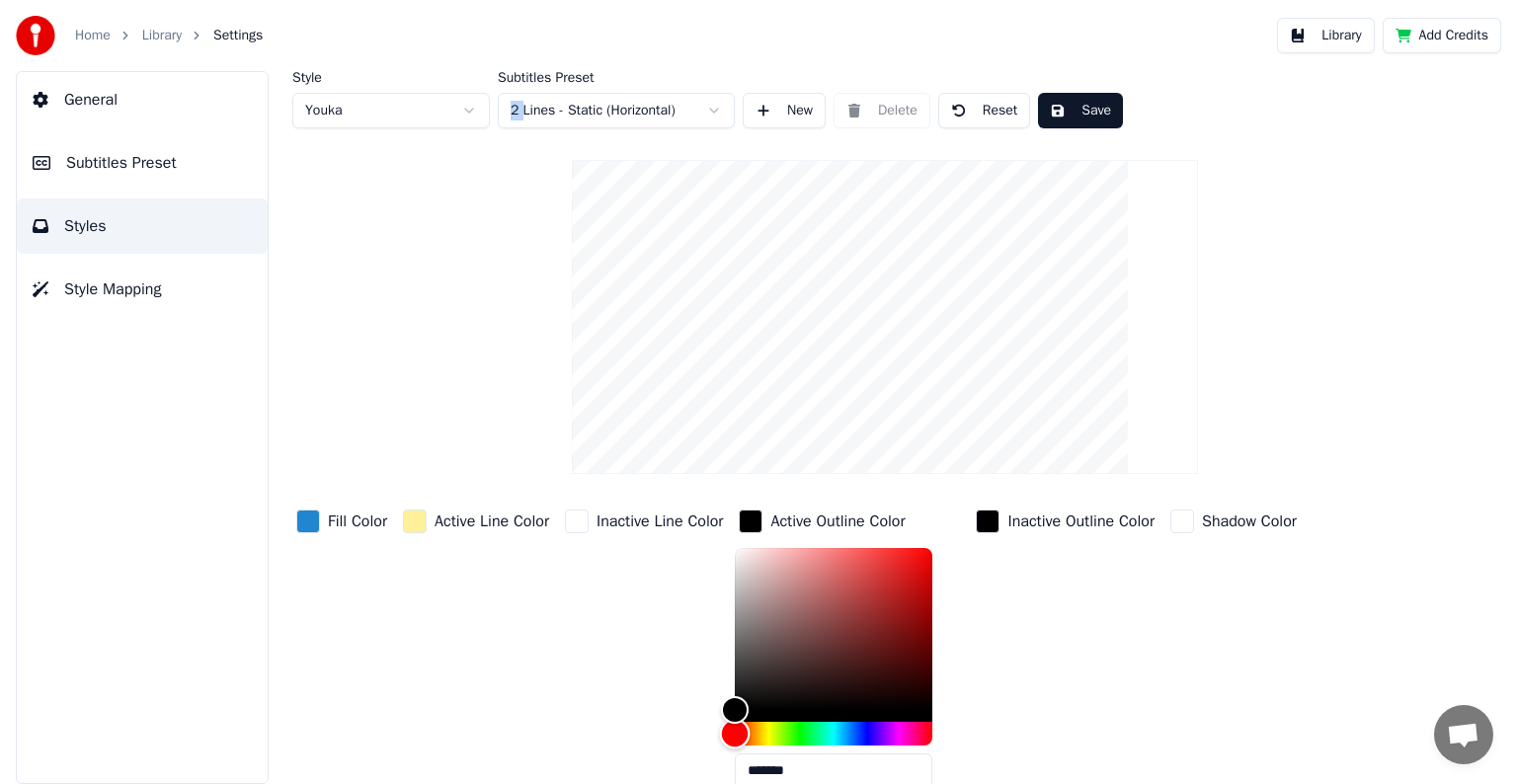 click at bounding box center (834, 734) 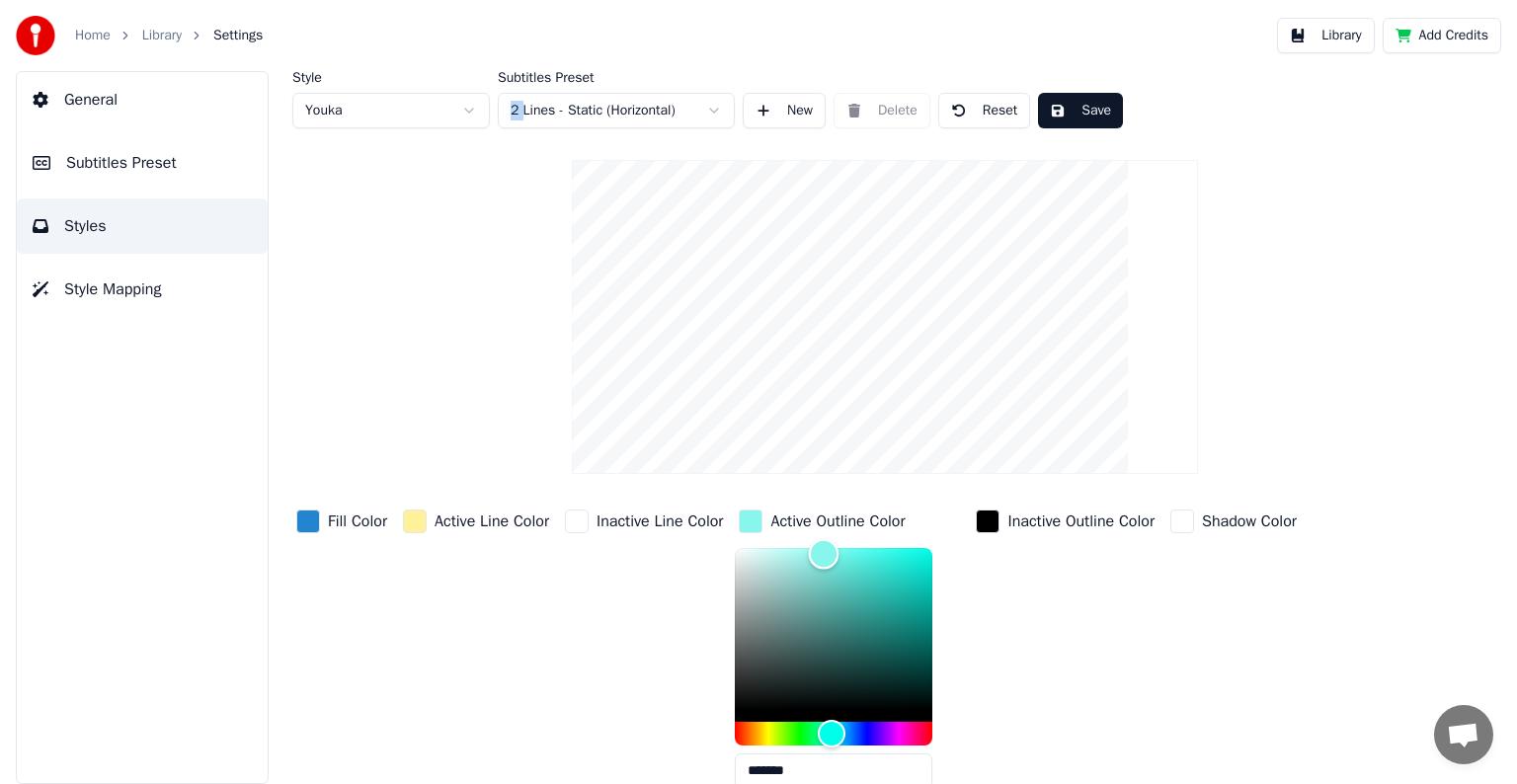 click at bounding box center [834, 629] 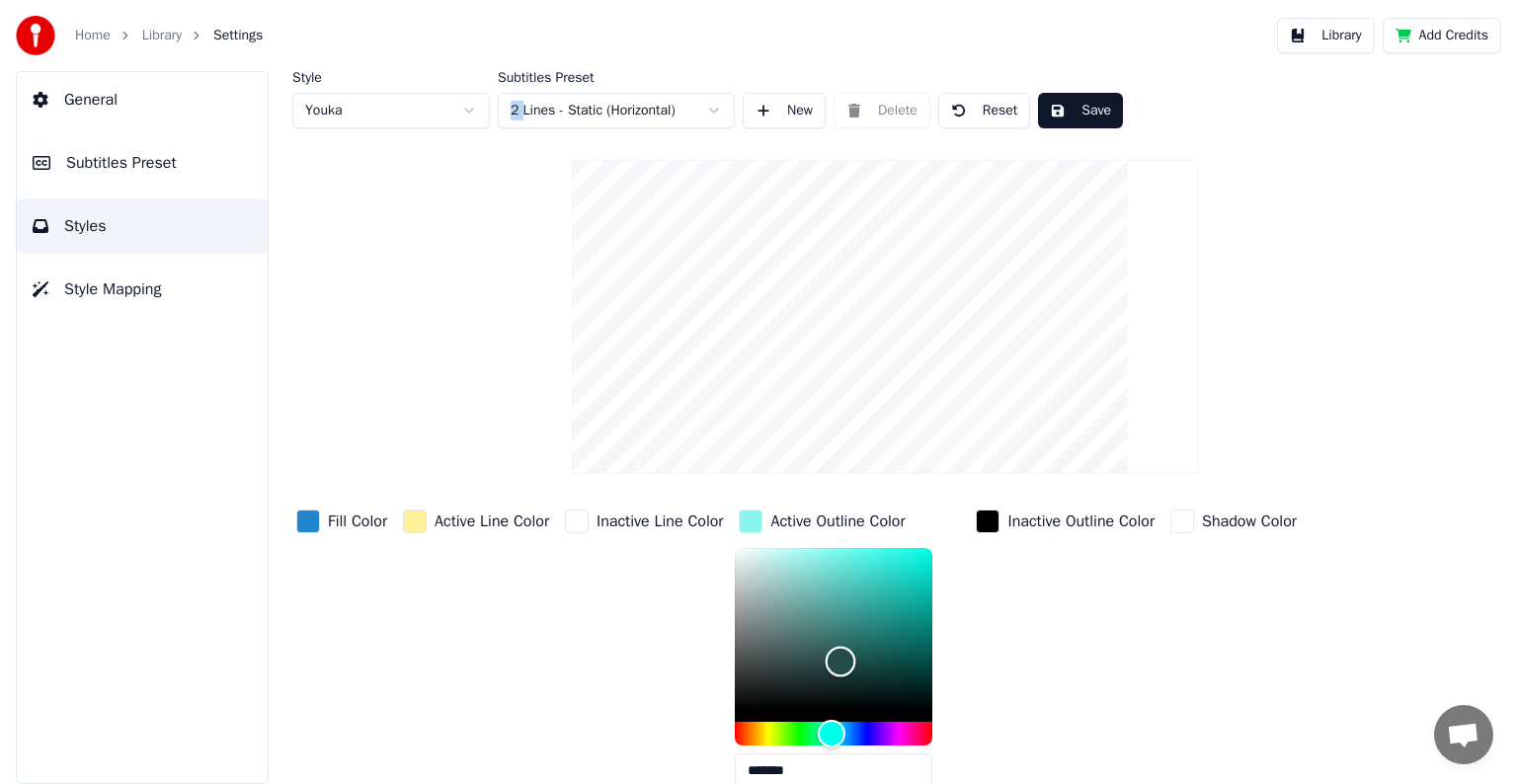 click at bounding box center [834, 629] 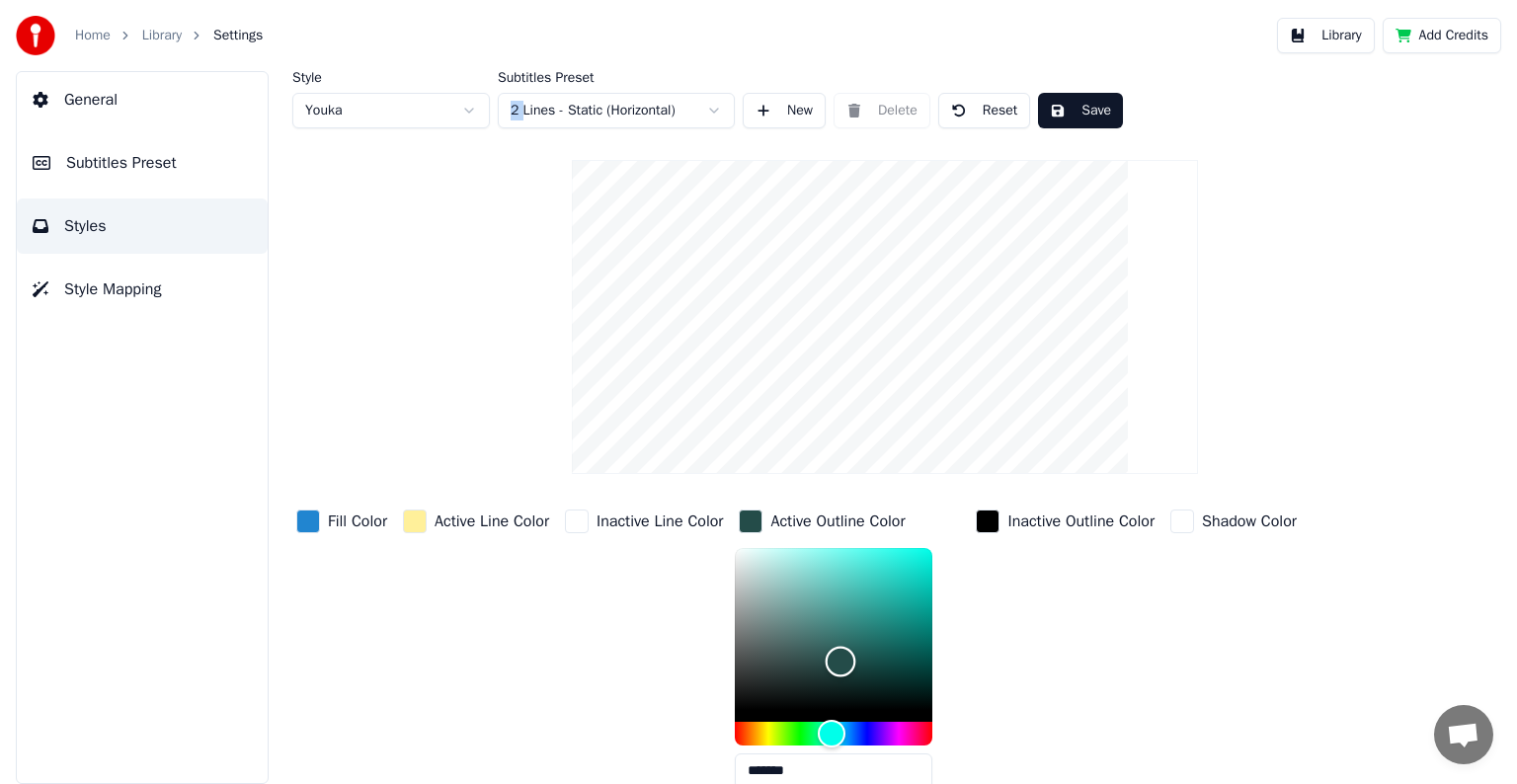 click at bounding box center (834, 629) 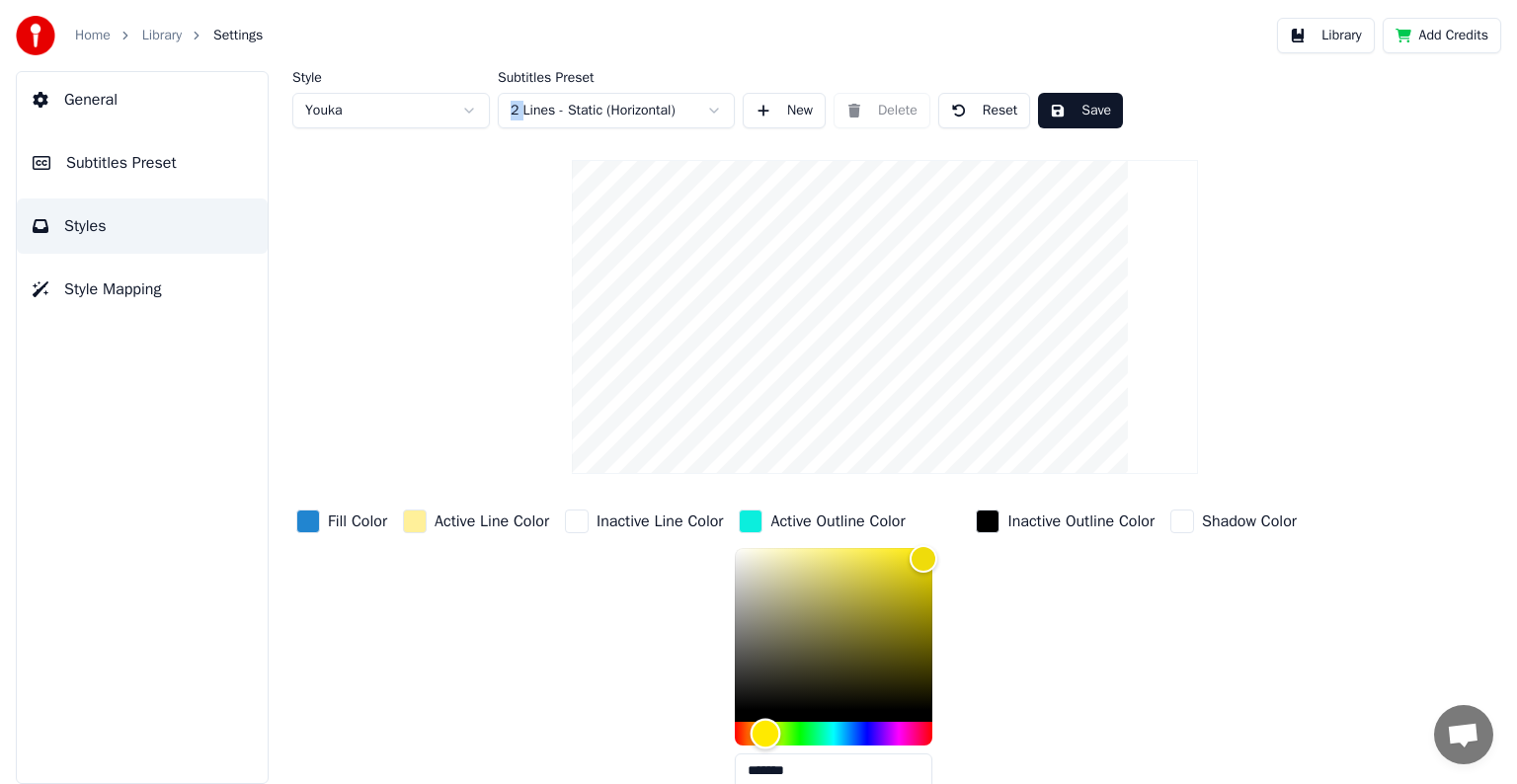 type on "*******" 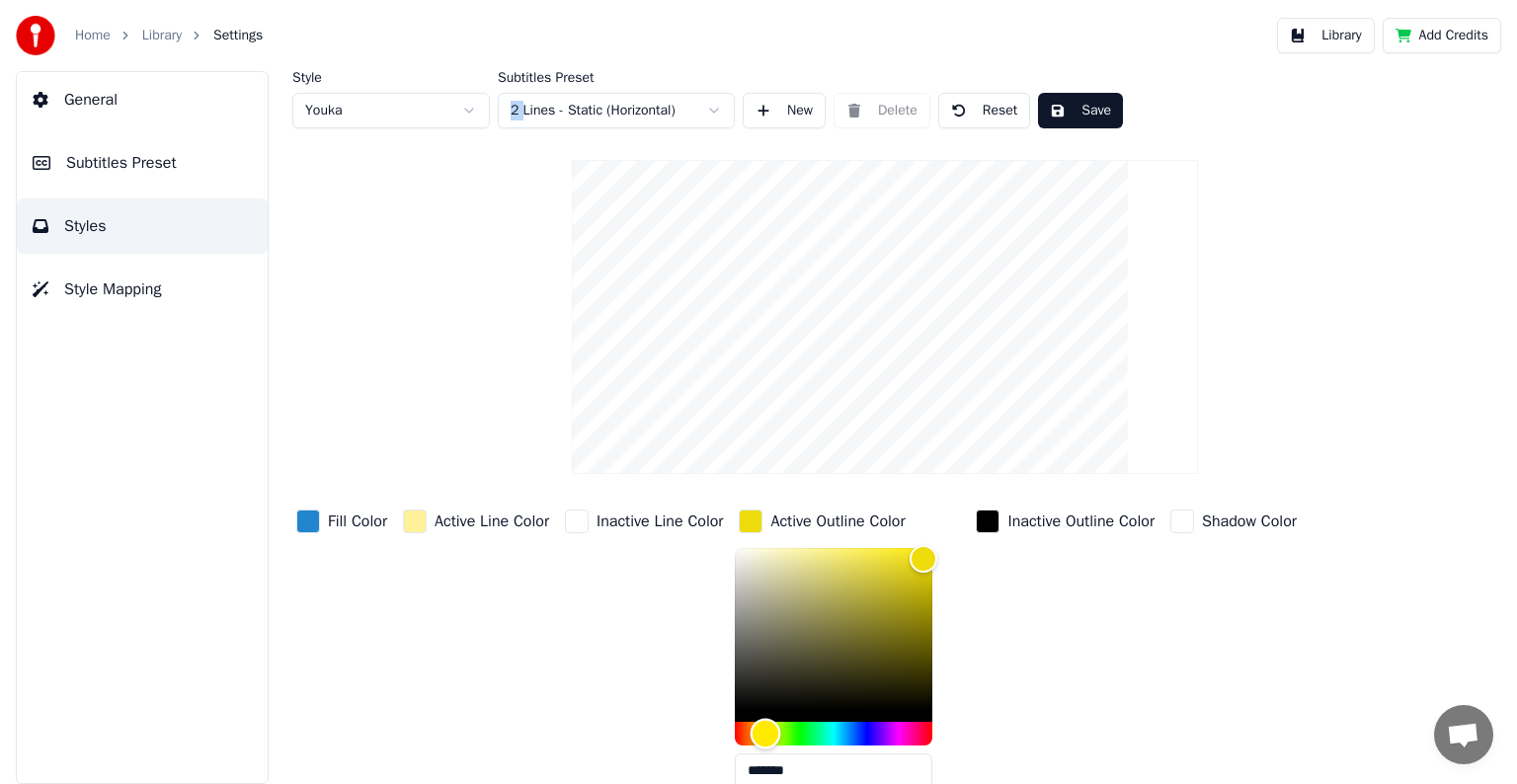 scroll, scrollTop: 100, scrollLeft: 0, axis: vertical 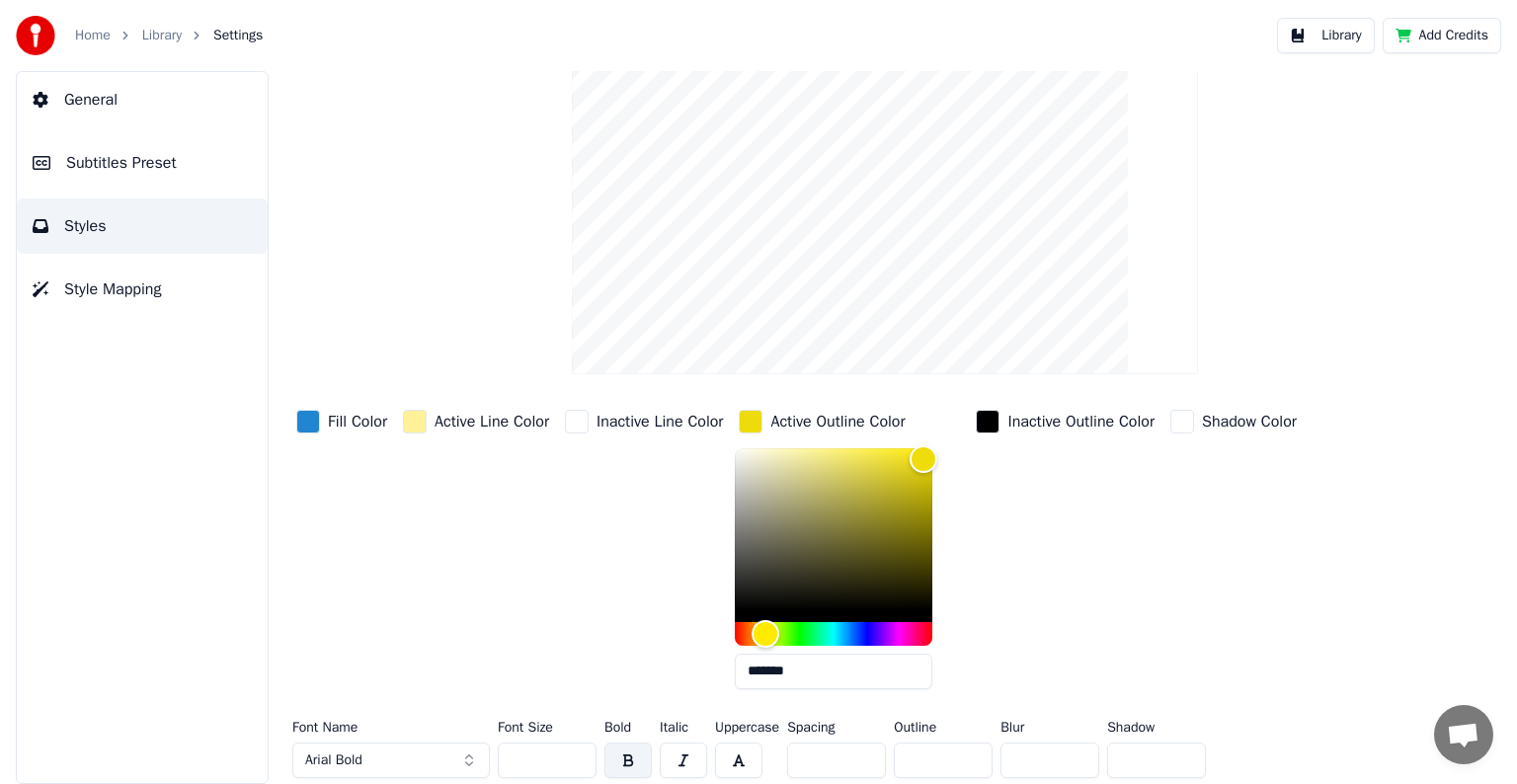 click on "*" at bounding box center (943, 760) 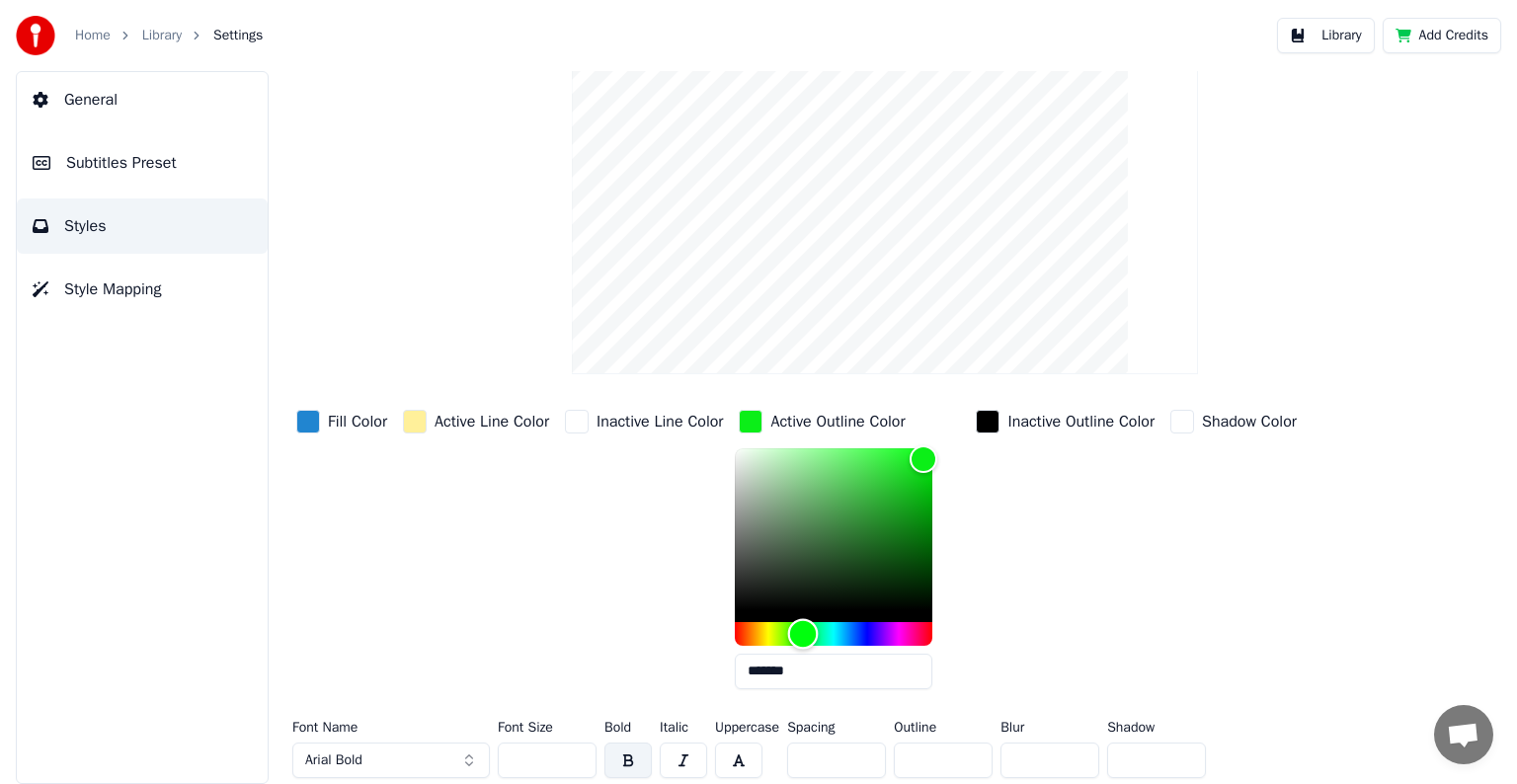 click at bounding box center (834, 634) 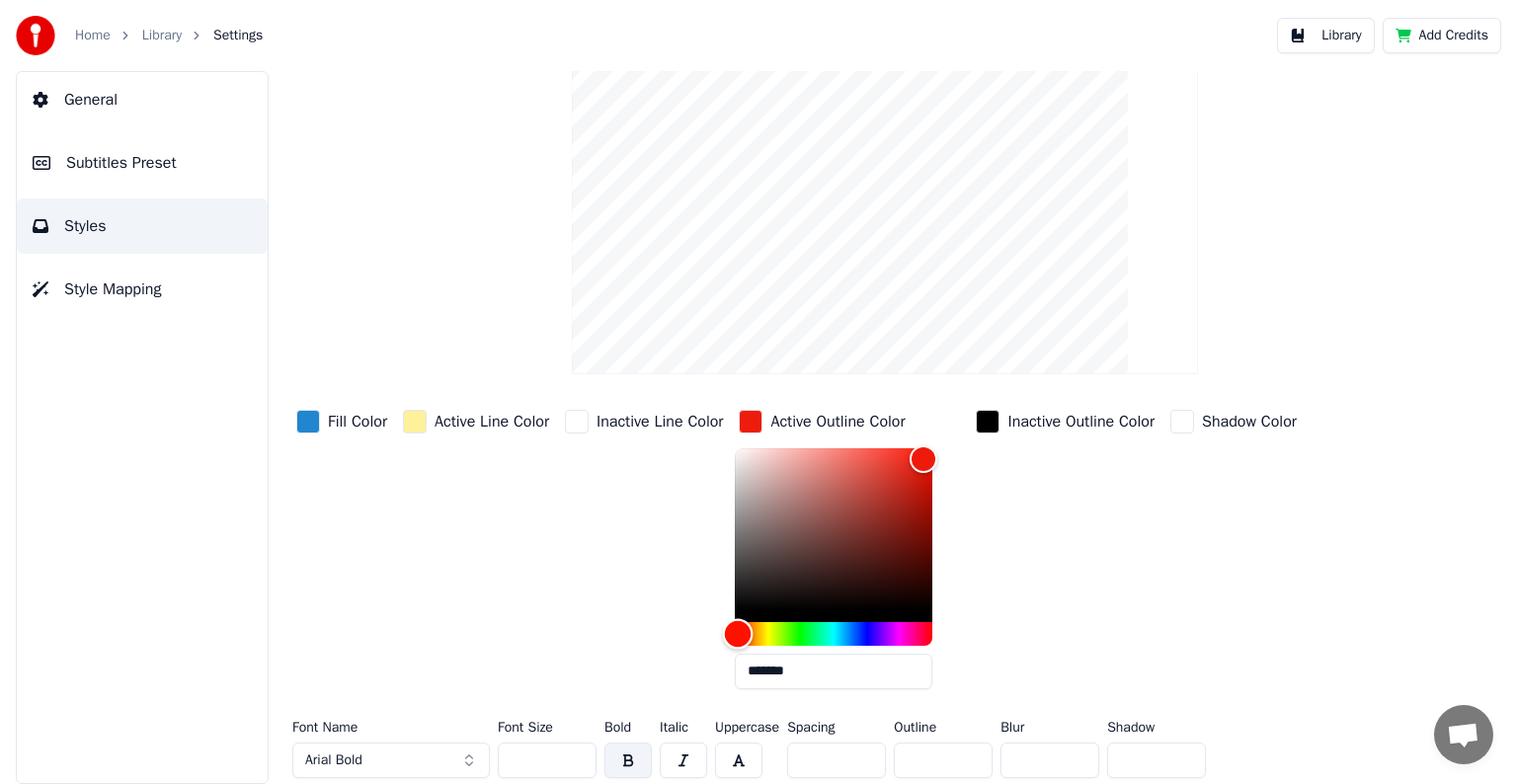 click at bounding box center [834, 634] 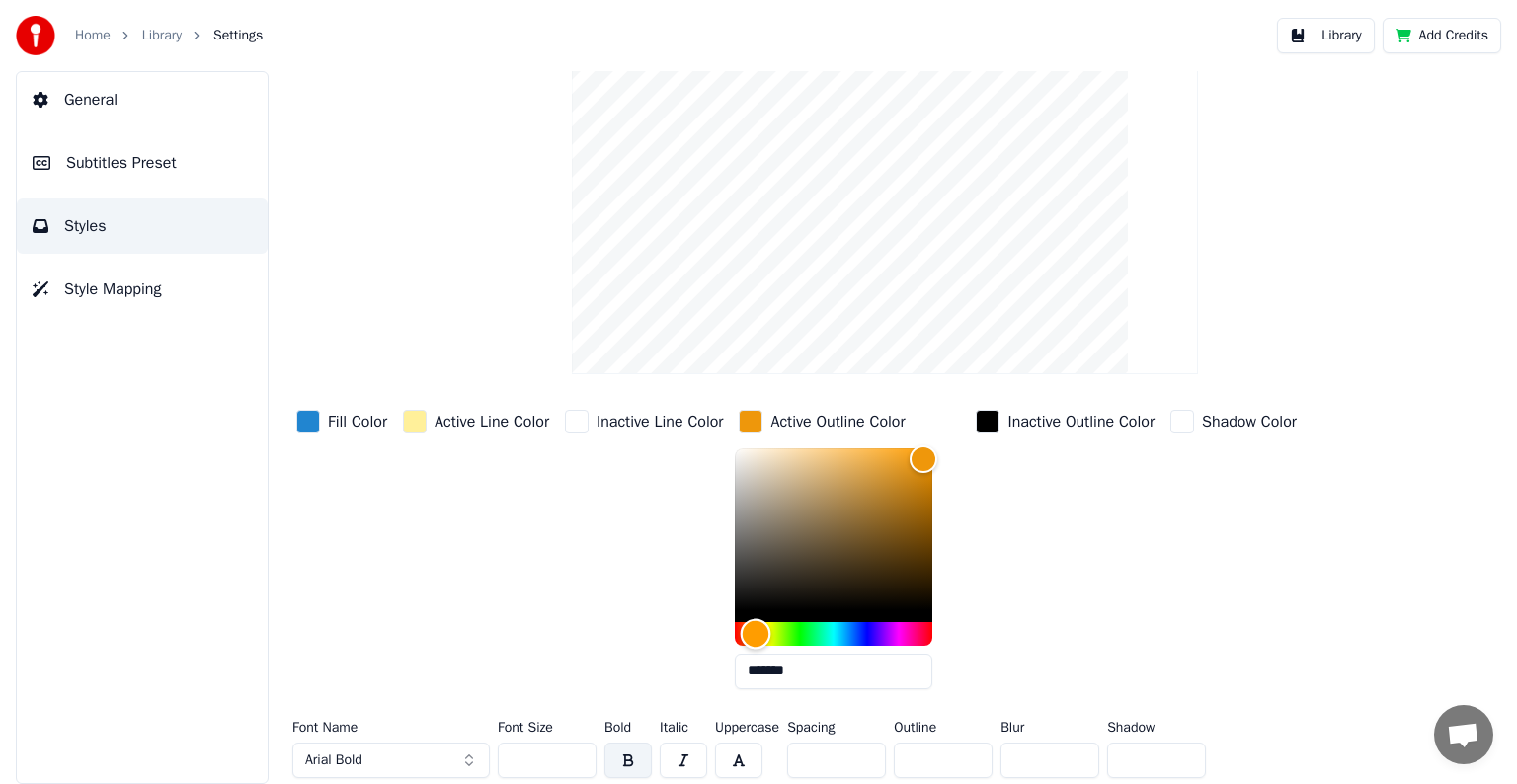 click at bounding box center [834, 634] 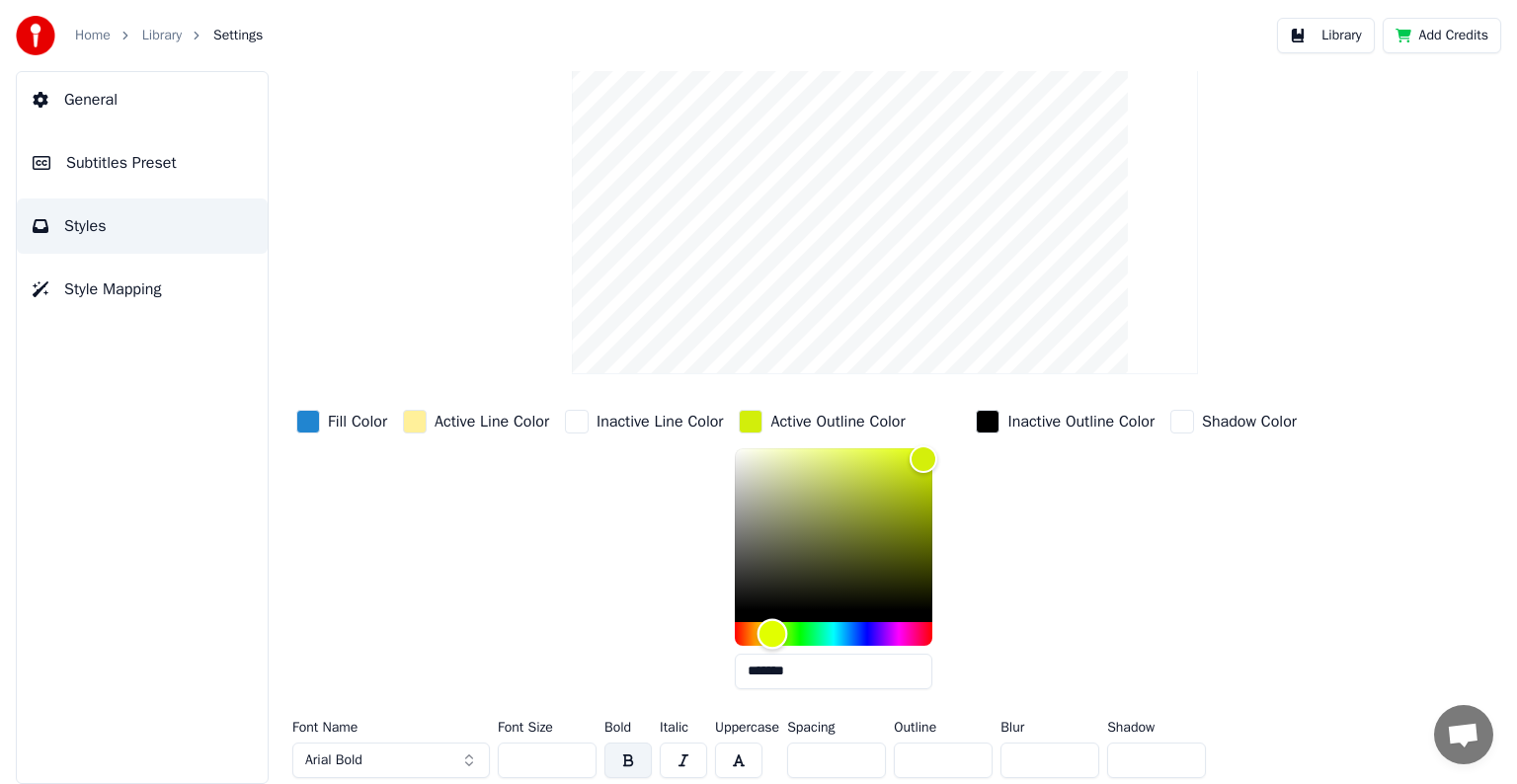 click at bounding box center [834, 634] 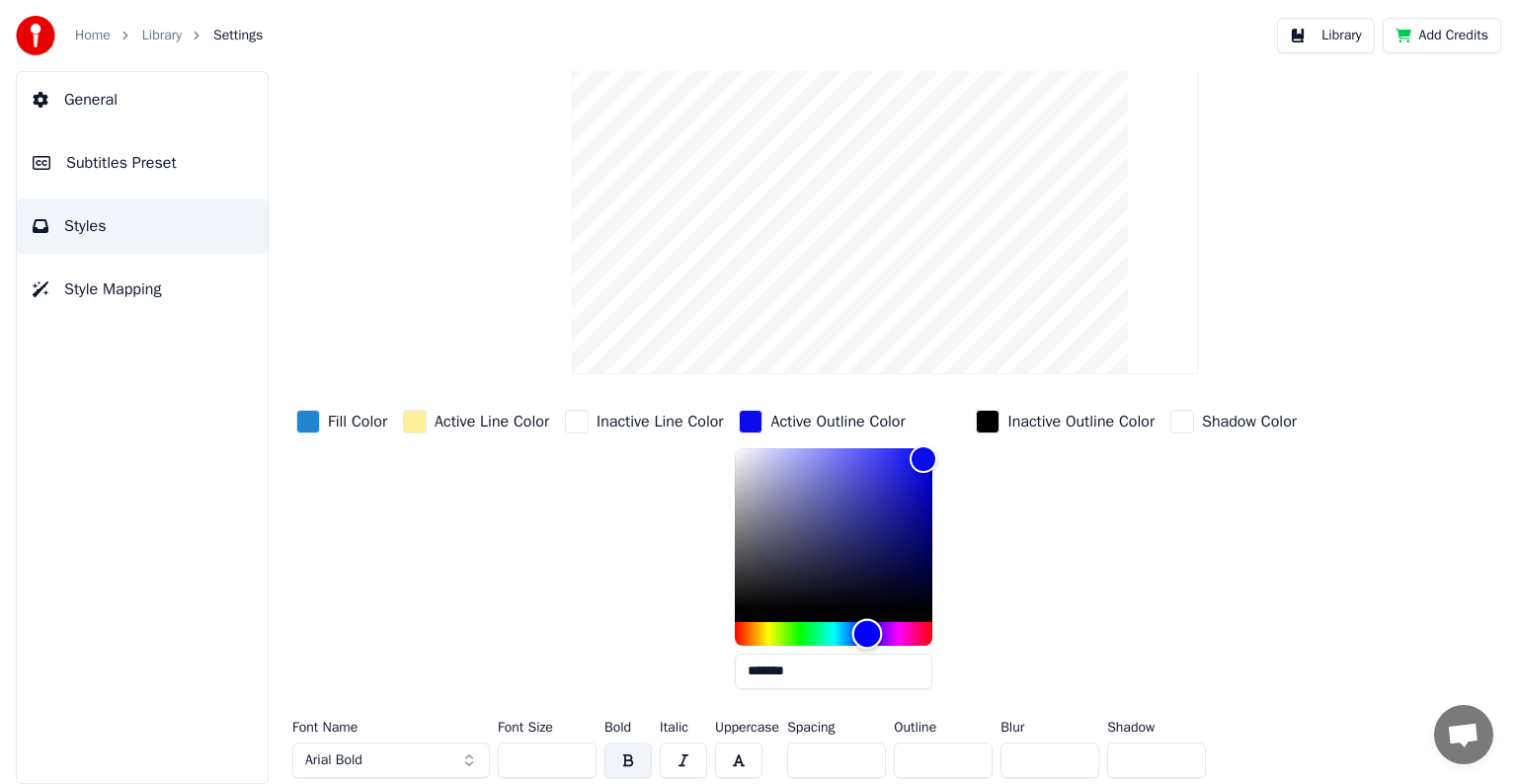 click at bounding box center [834, 634] 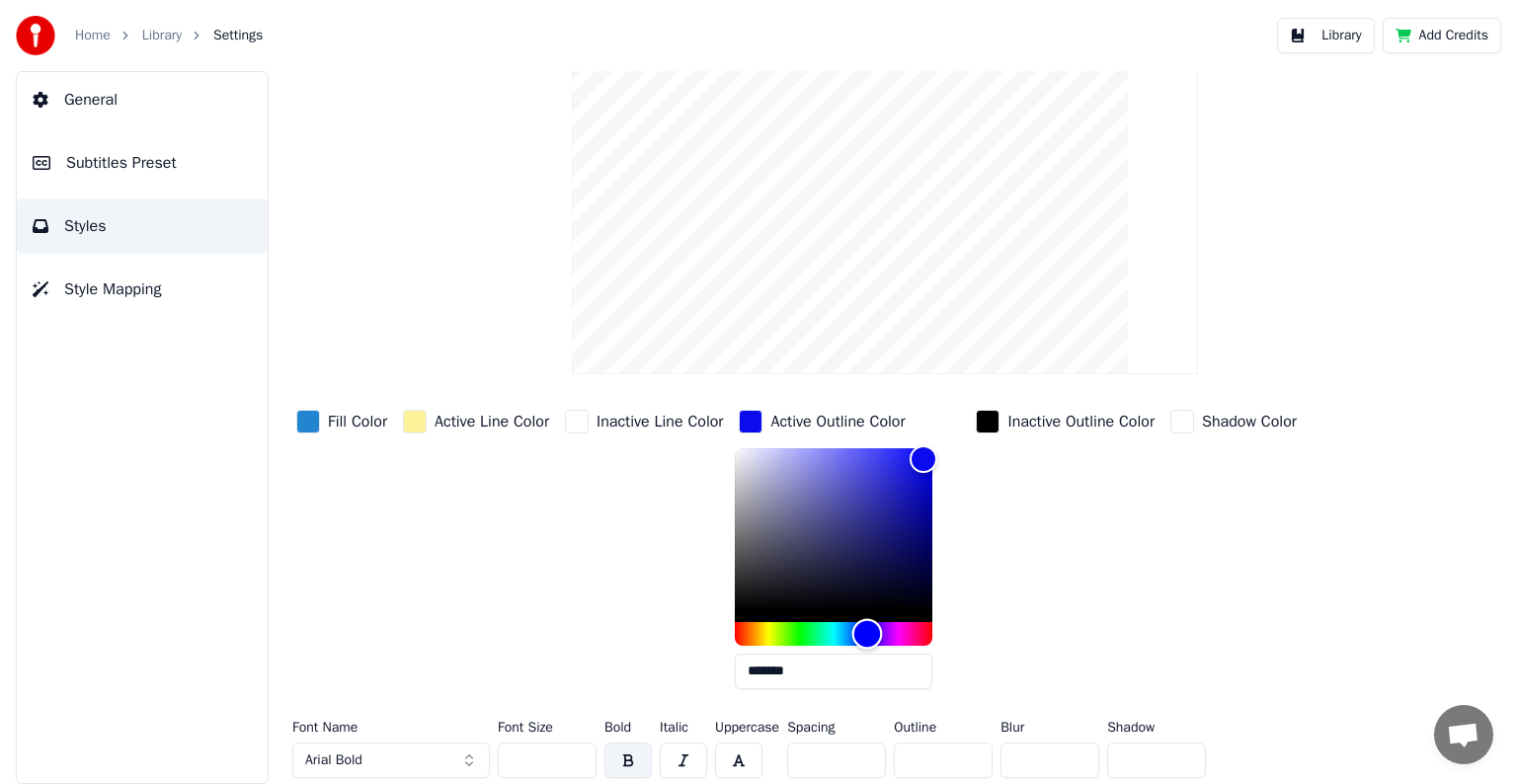 type on "*******" 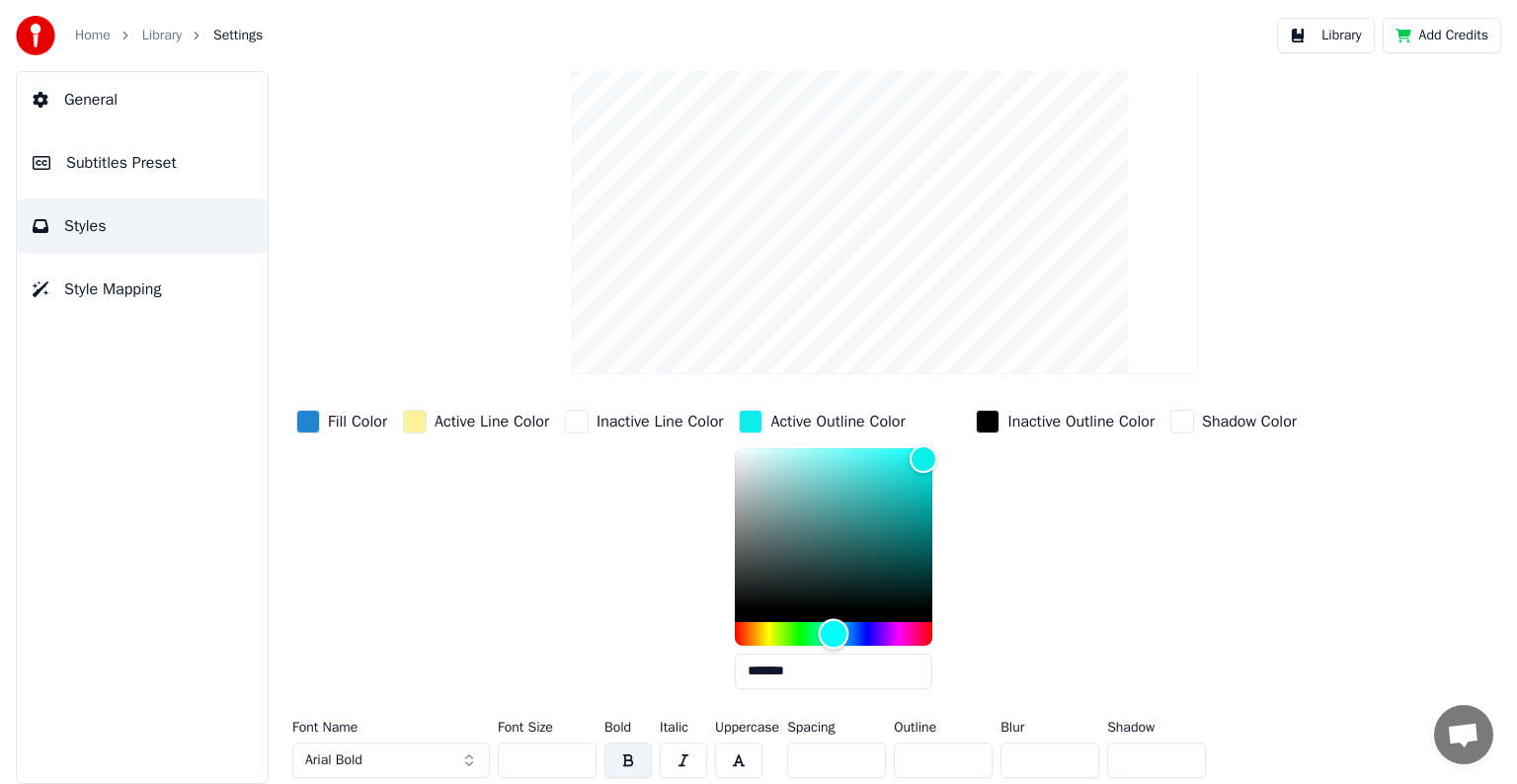 click at bounding box center (834, 634) 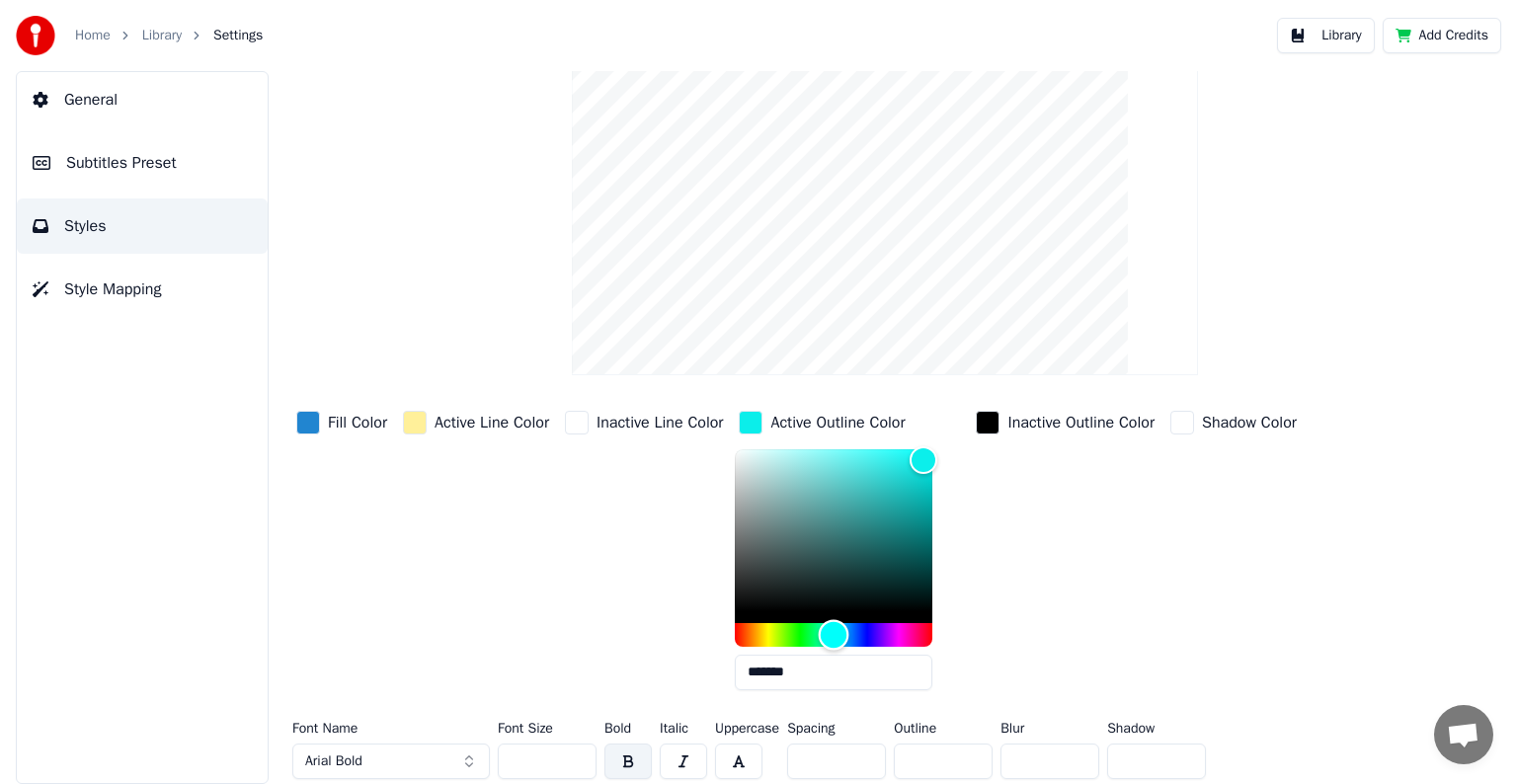 scroll, scrollTop: 0, scrollLeft: 0, axis: both 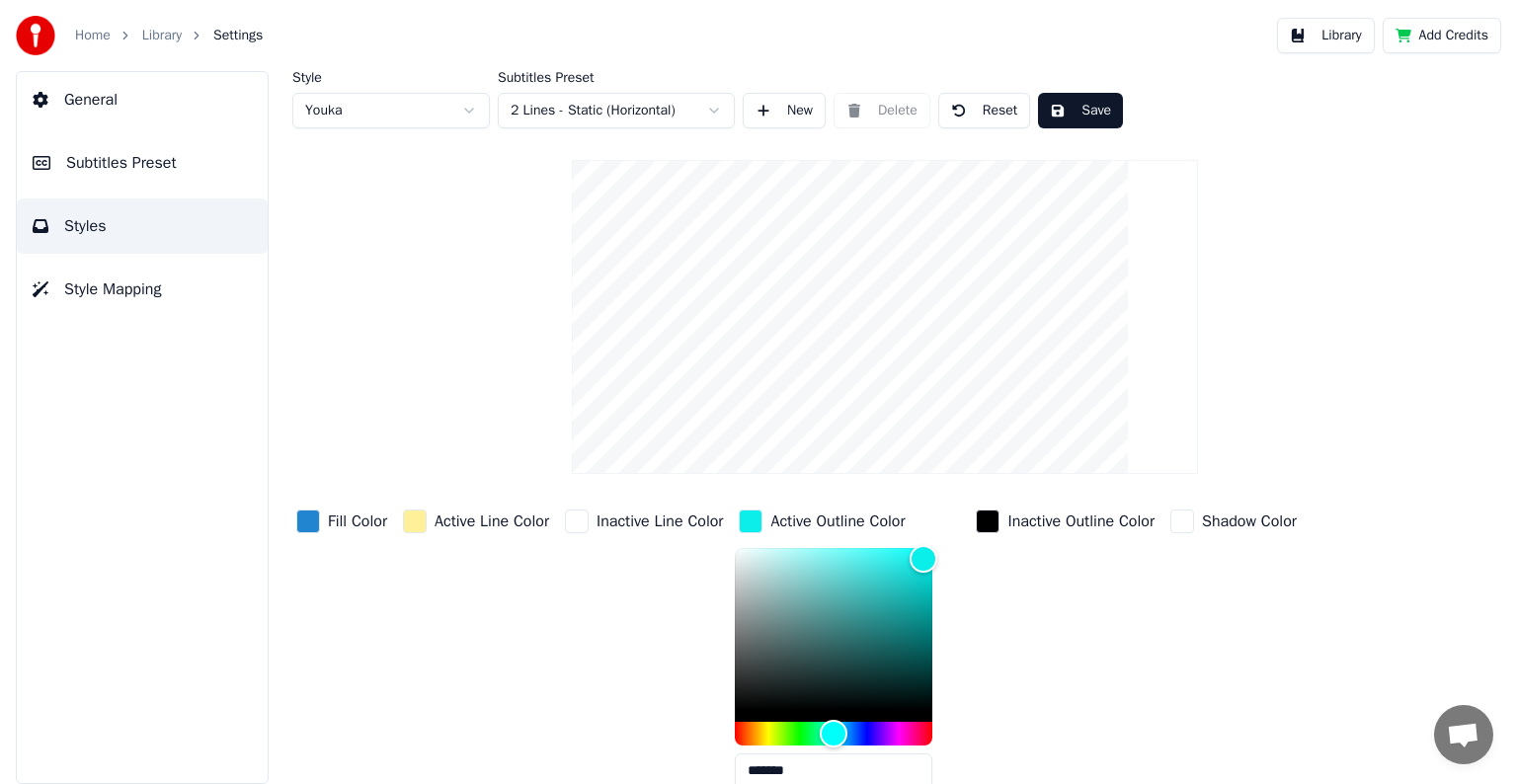click on "Style Mapping" at bounding box center (113, 289) 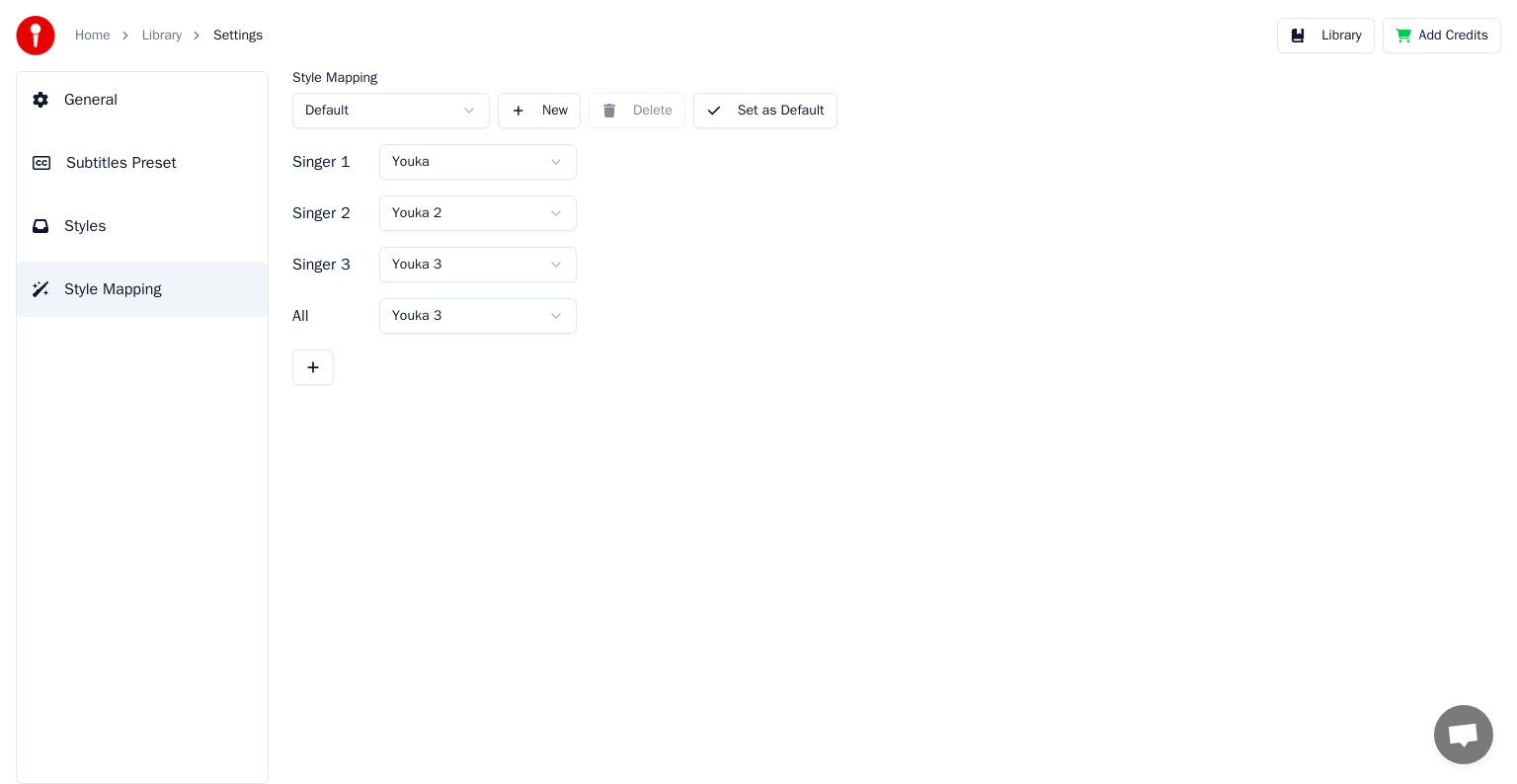 click on "Subtitles Preset" at bounding box center [121, 163] 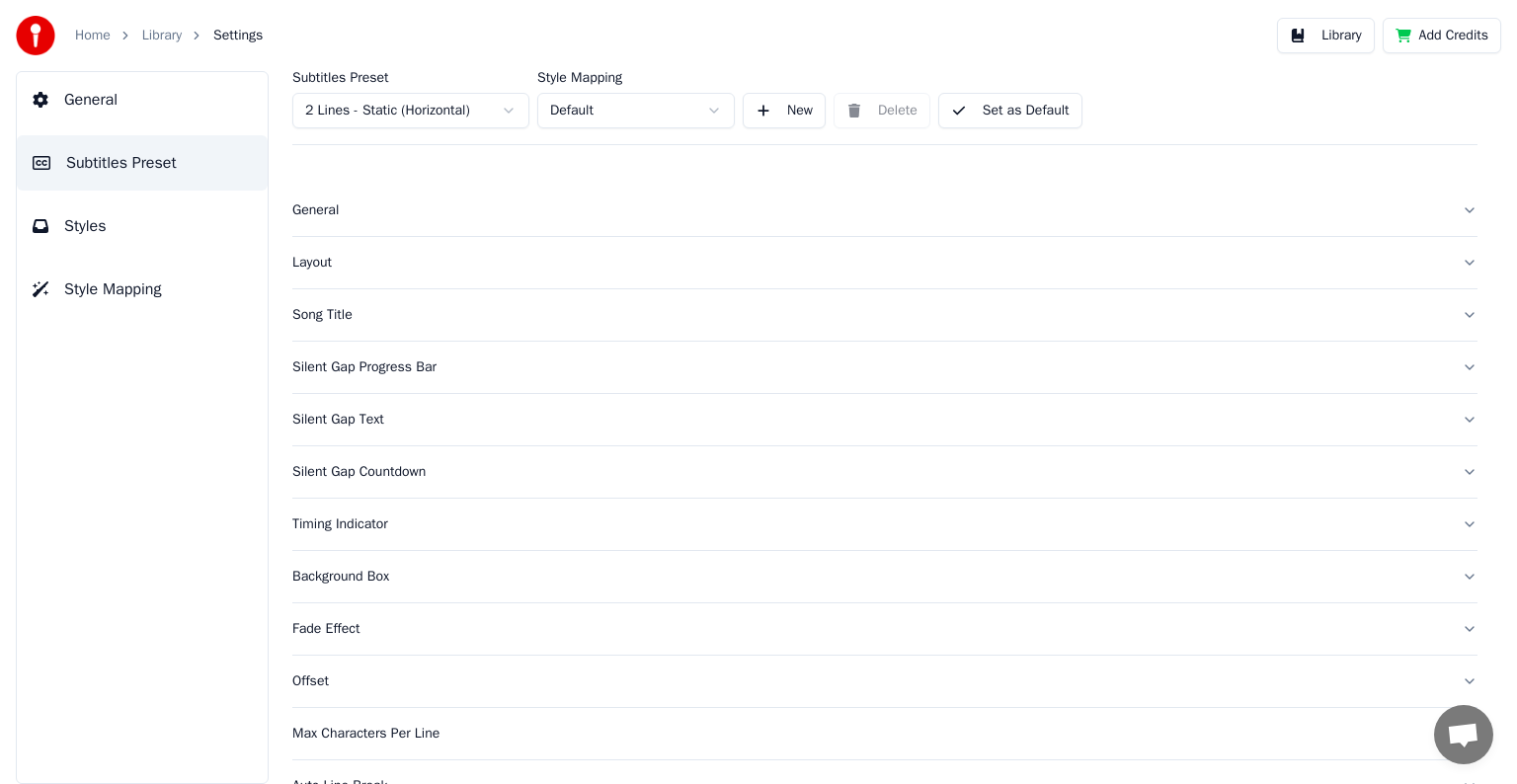 click on "Song Title" at bounding box center (885, 315) 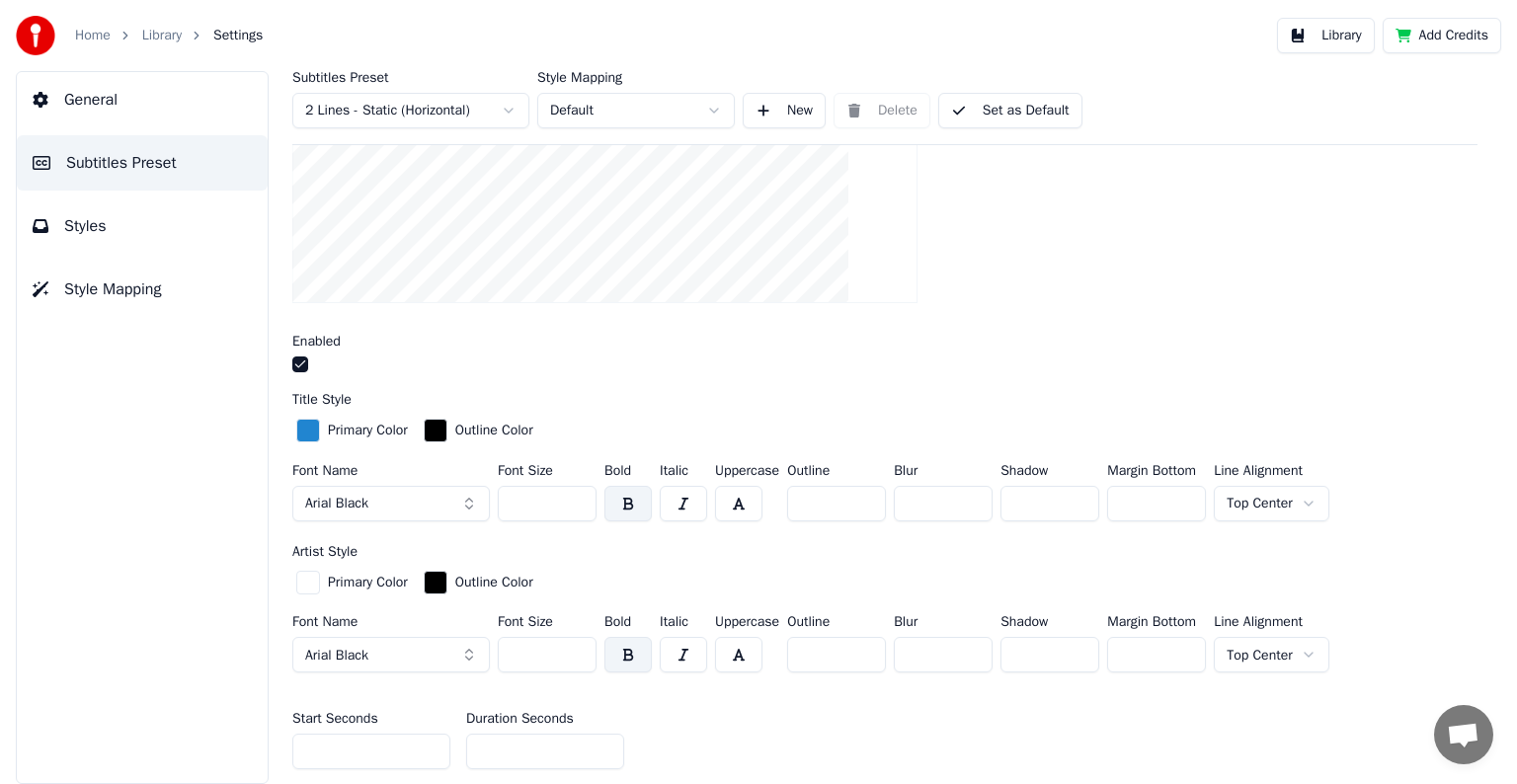 scroll, scrollTop: 0, scrollLeft: 0, axis: both 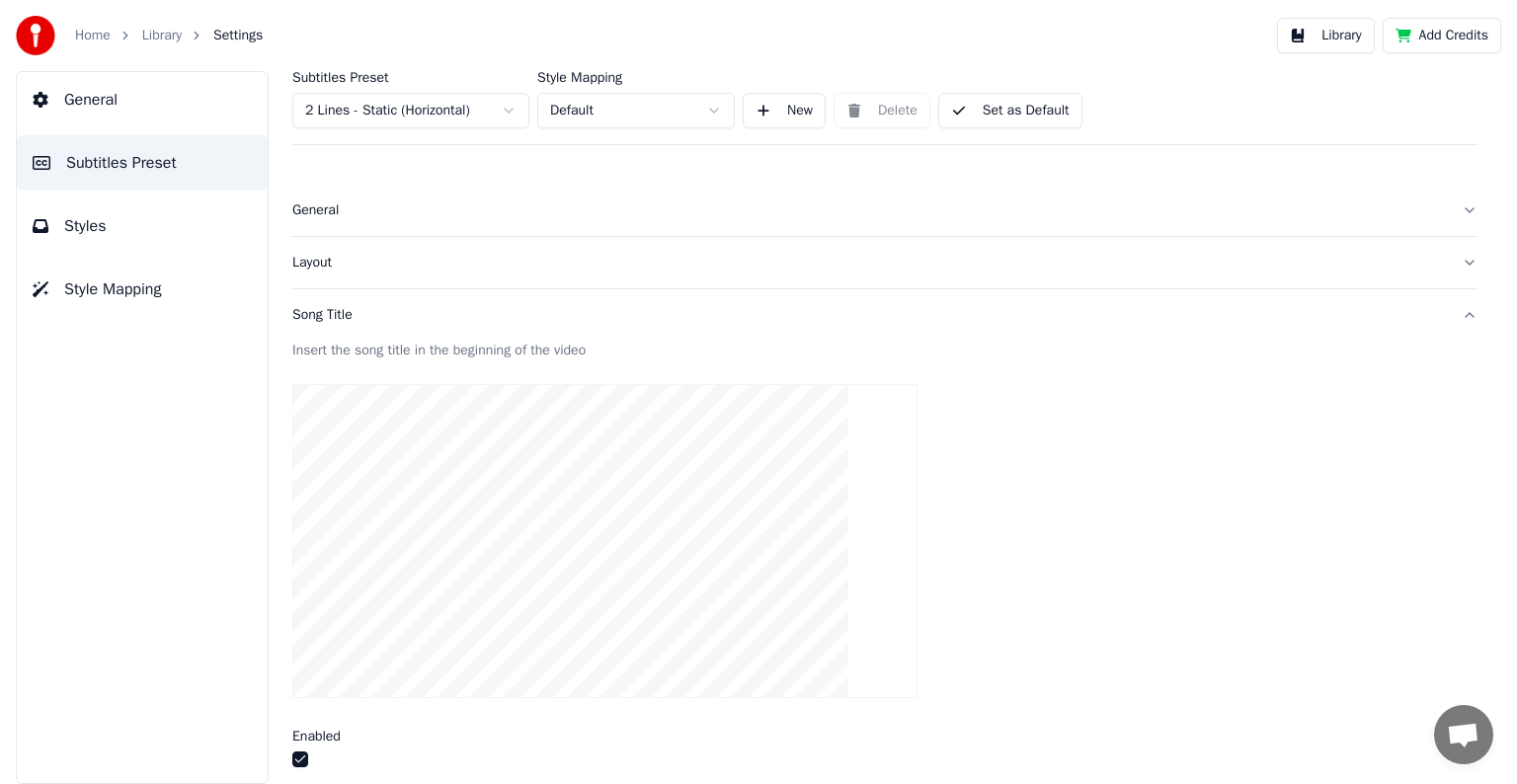 click on "Layout" at bounding box center (885, 263) 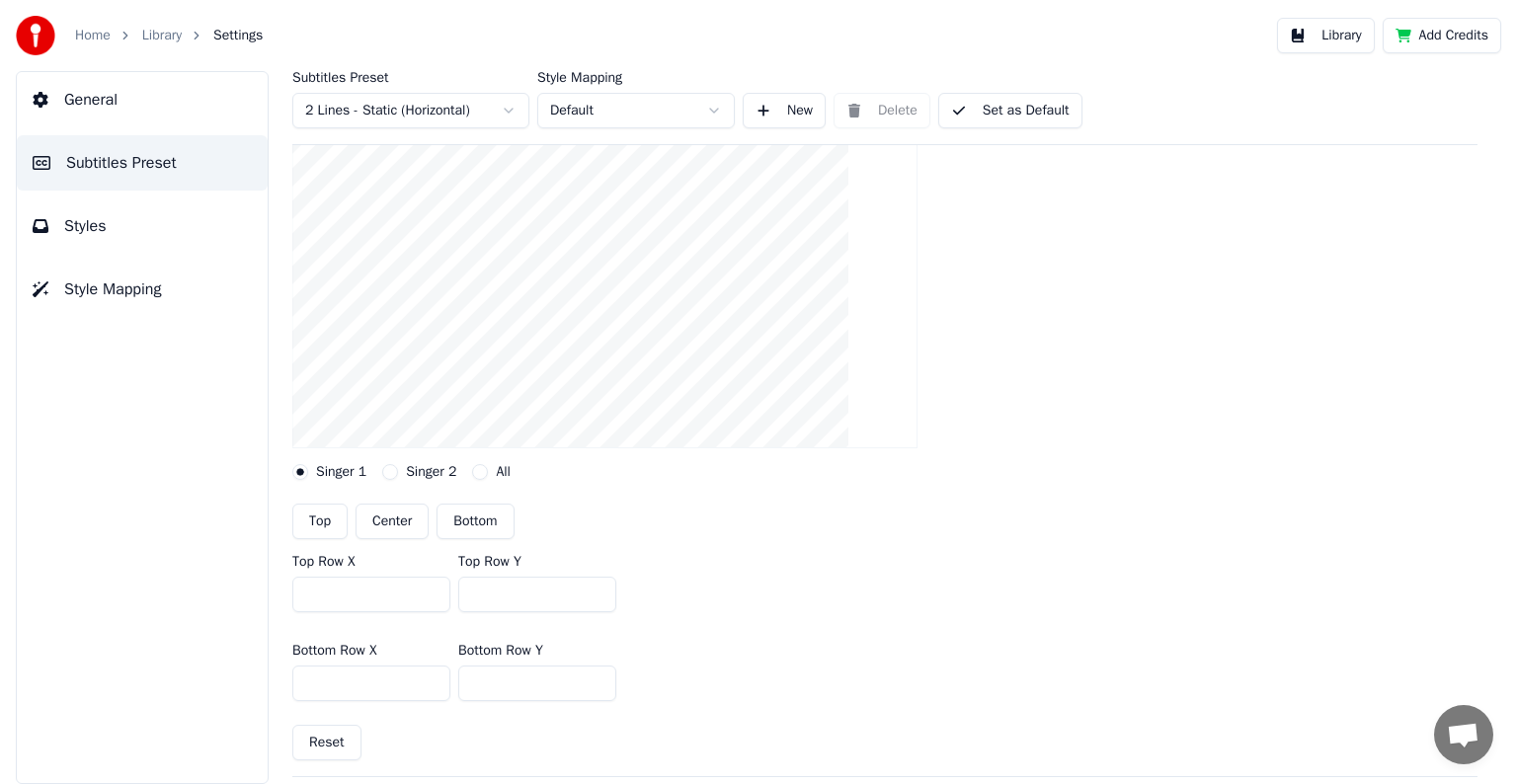 scroll, scrollTop: 296, scrollLeft: 0, axis: vertical 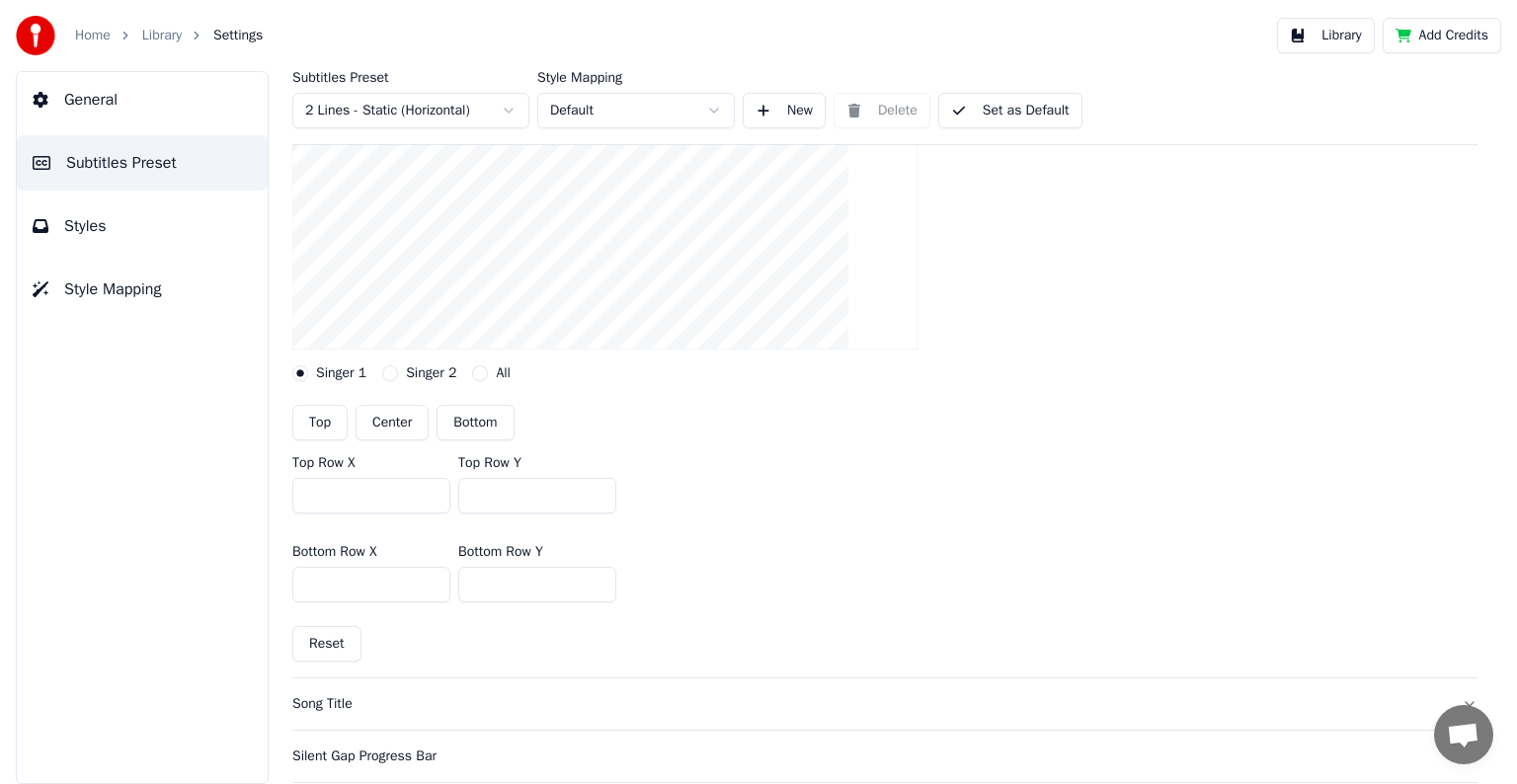 click on "Center" at bounding box center [392, 423] 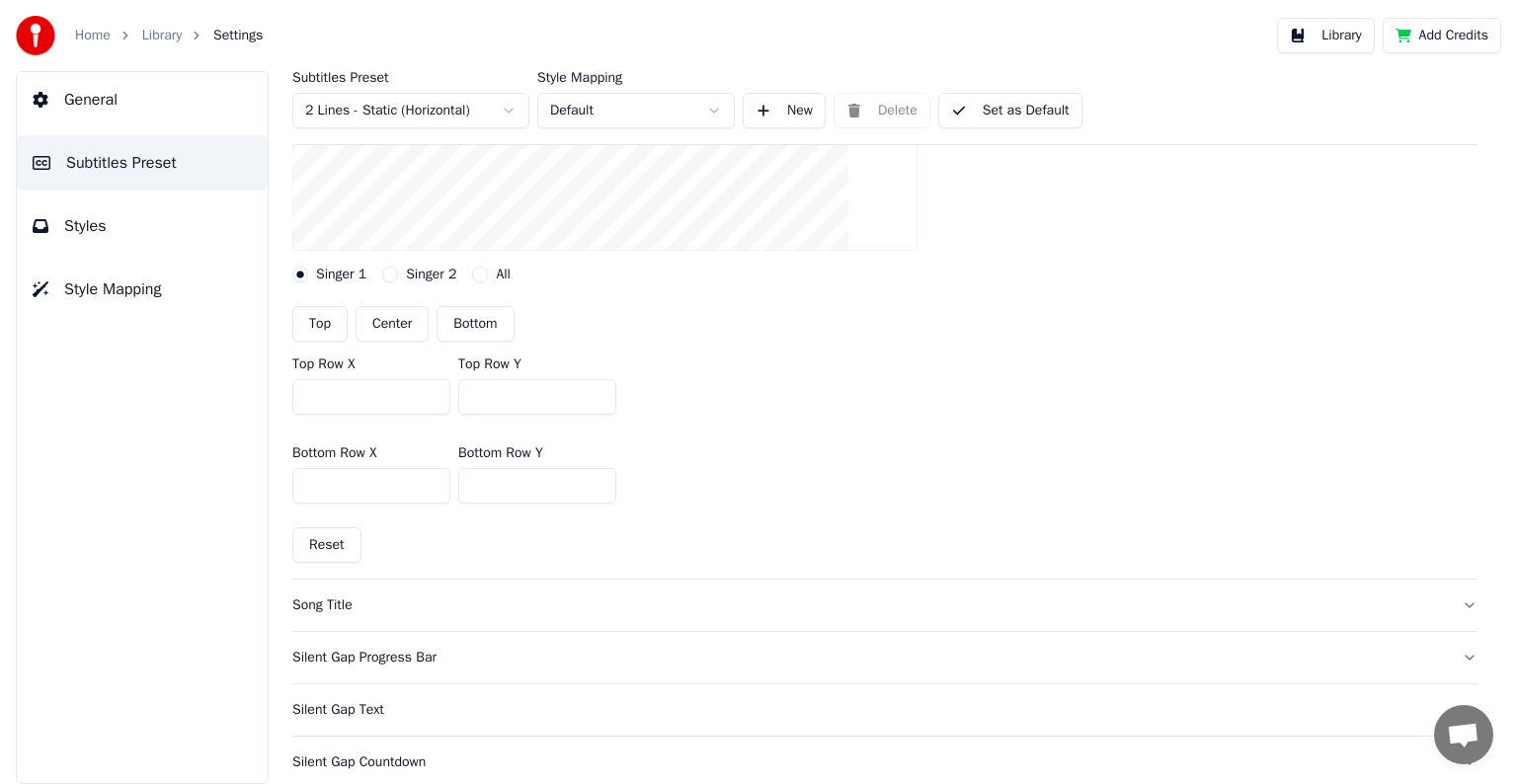 scroll, scrollTop: 494, scrollLeft: 0, axis: vertical 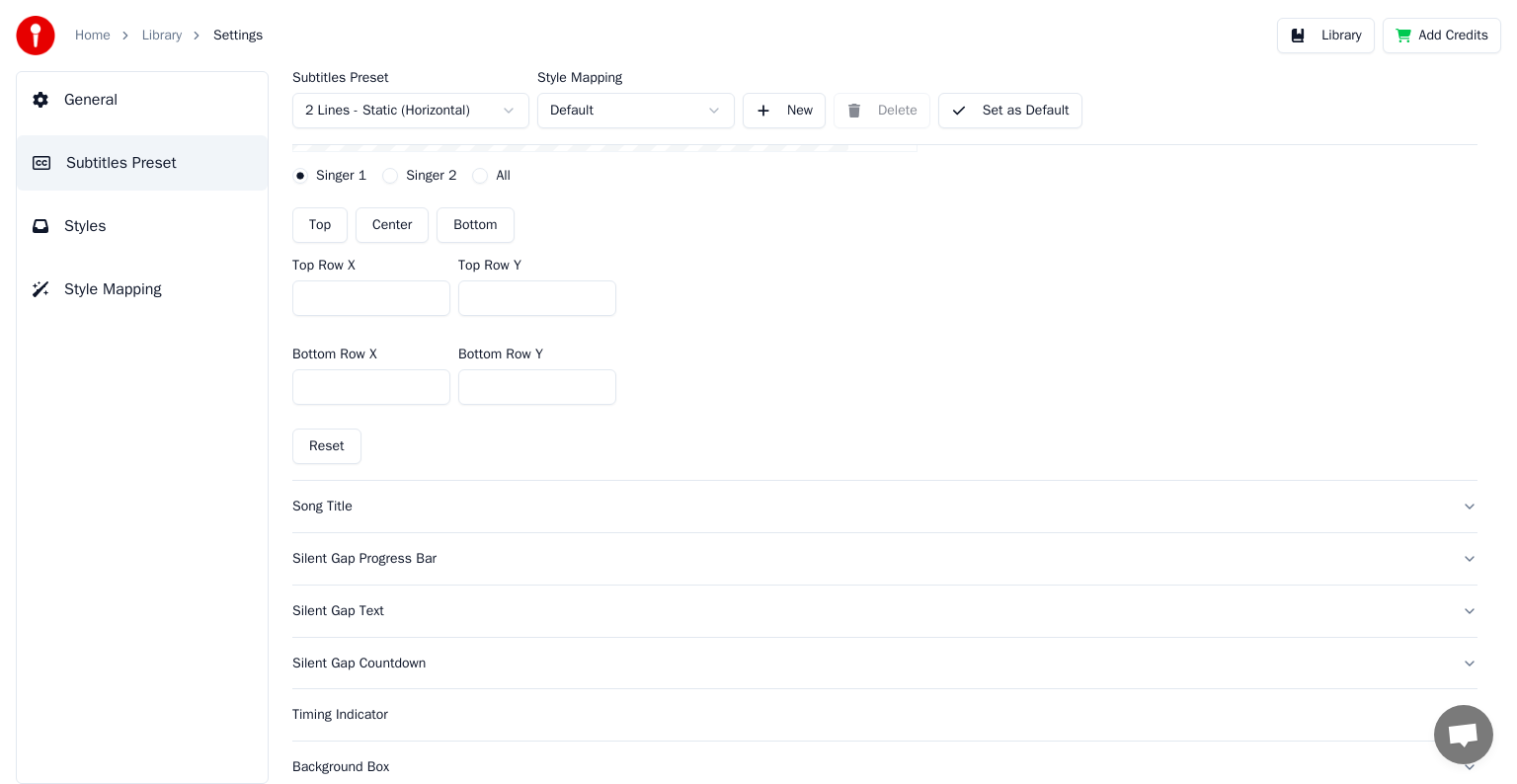 click on "Song Title" at bounding box center [885, 507] 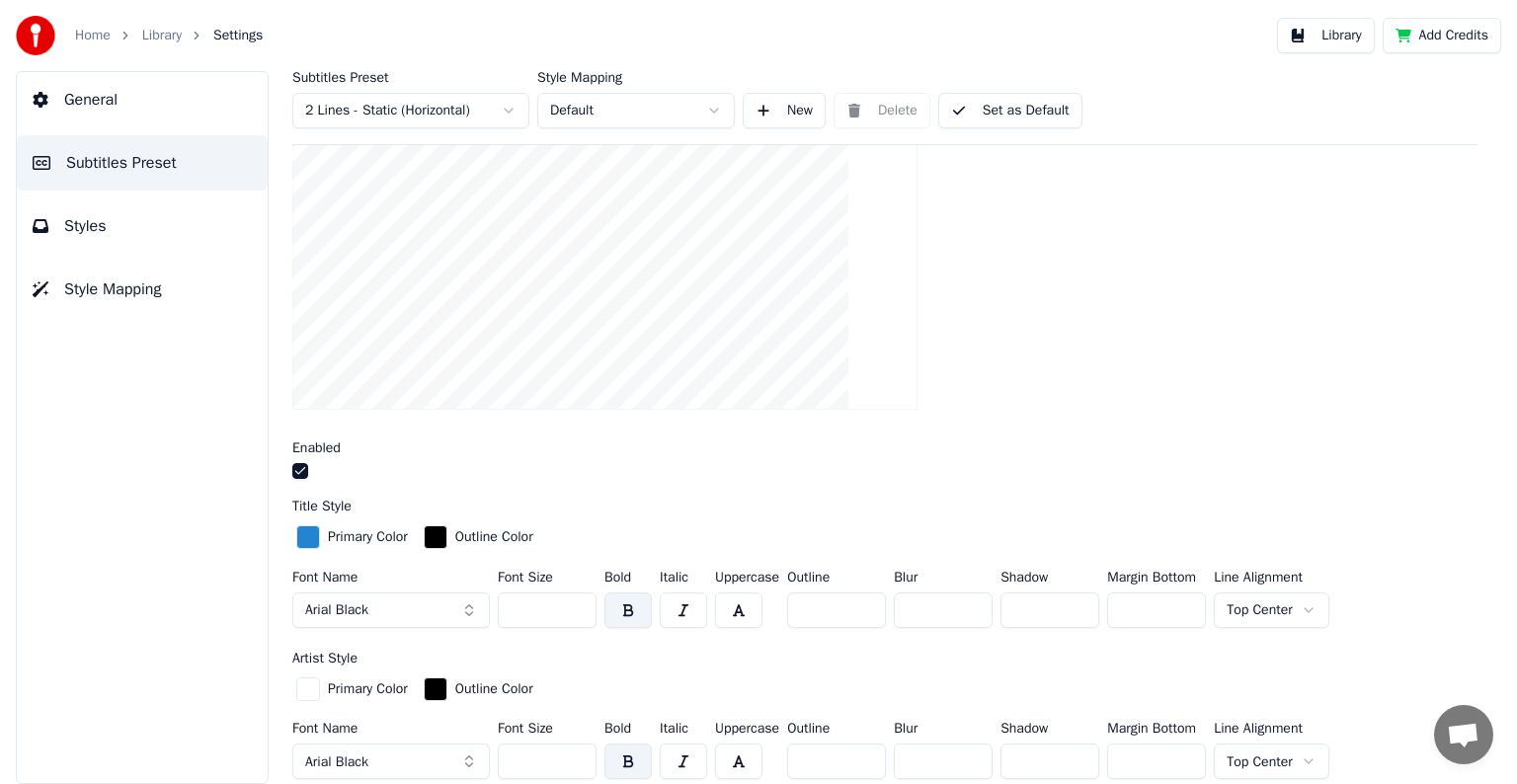 scroll, scrollTop: 0, scrollLeft: 0, axis: both 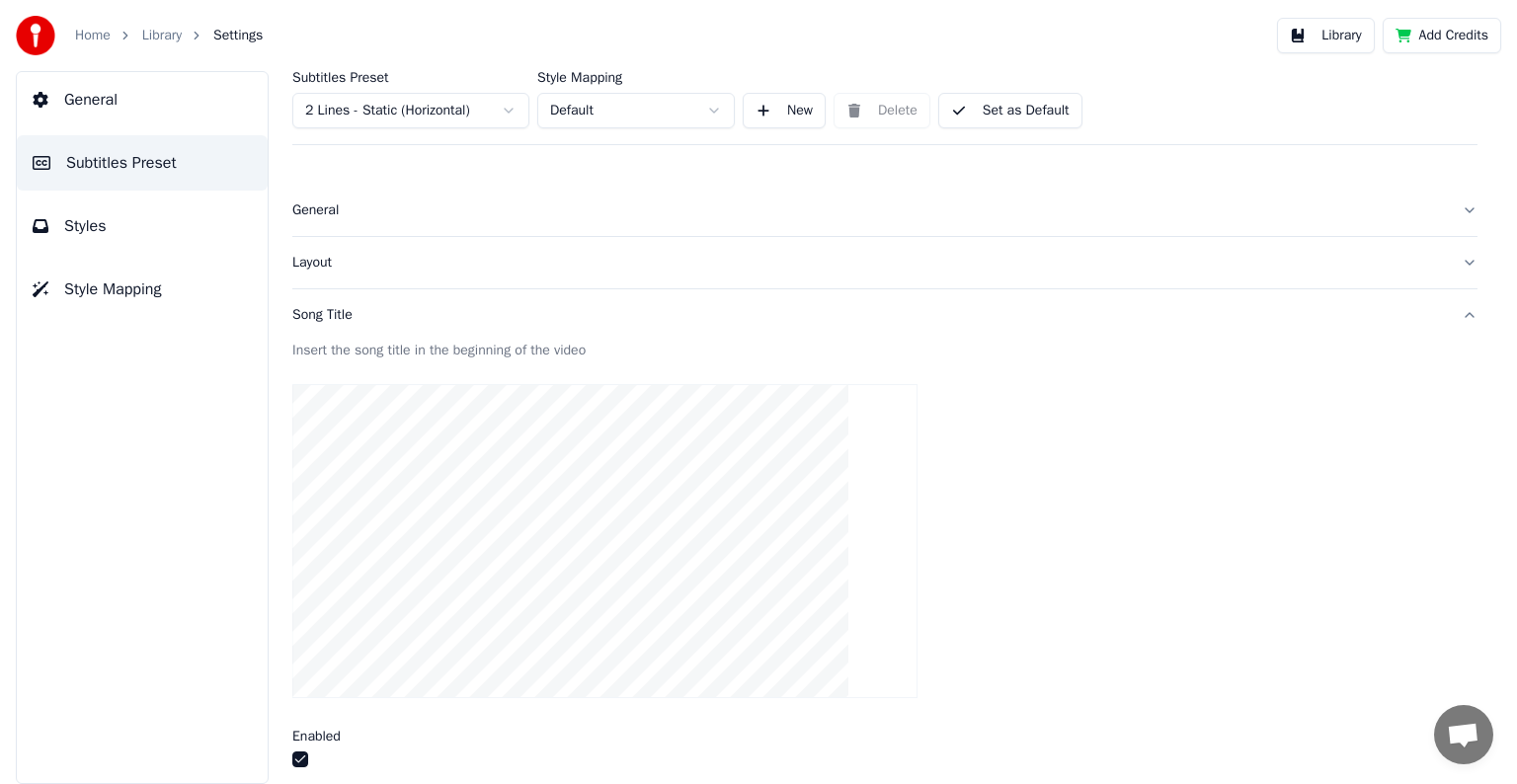 click on "General" at bounding box center (885, 210) 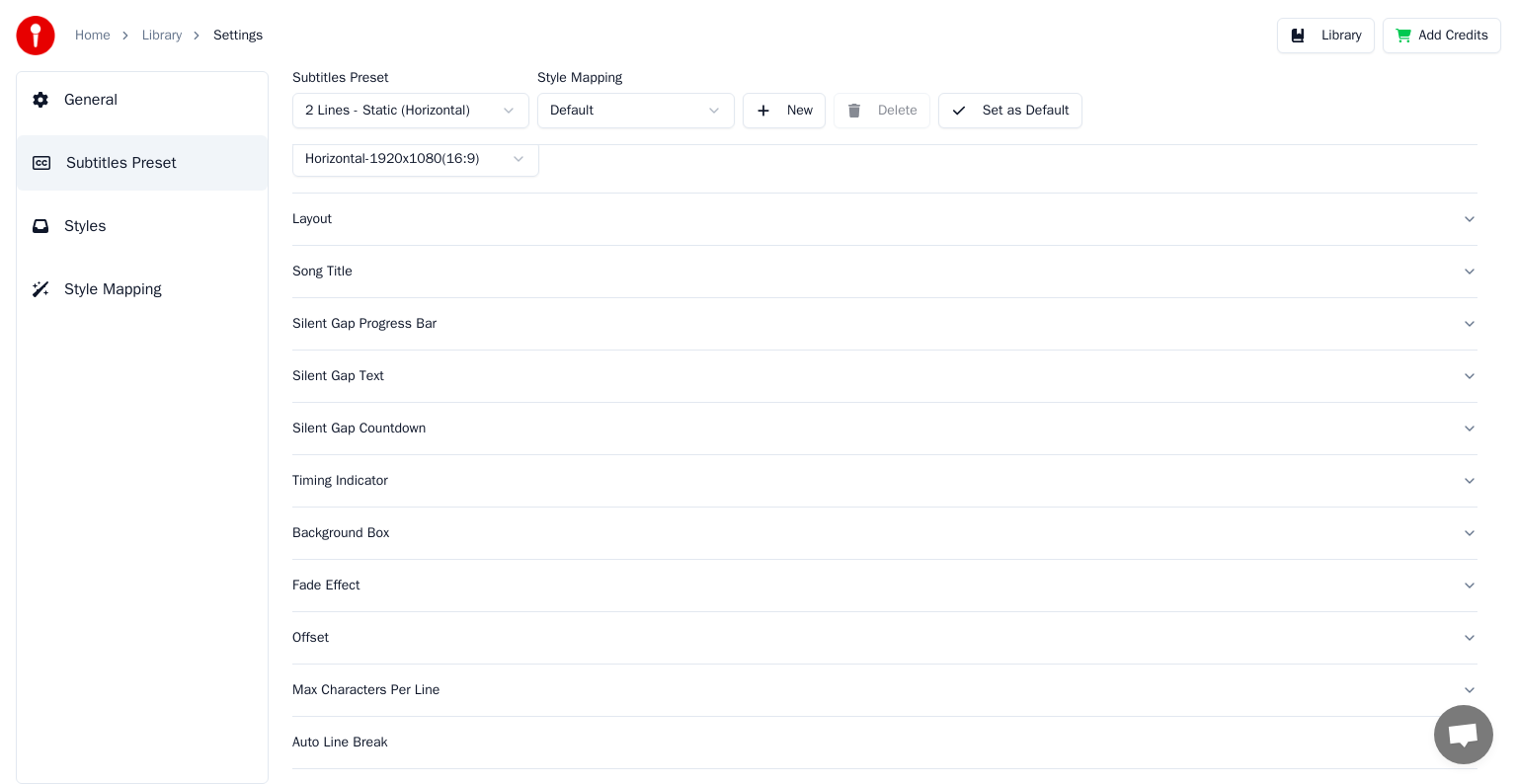scroll, scrollTop: 247, scrollLeft: 0, axis: vertical 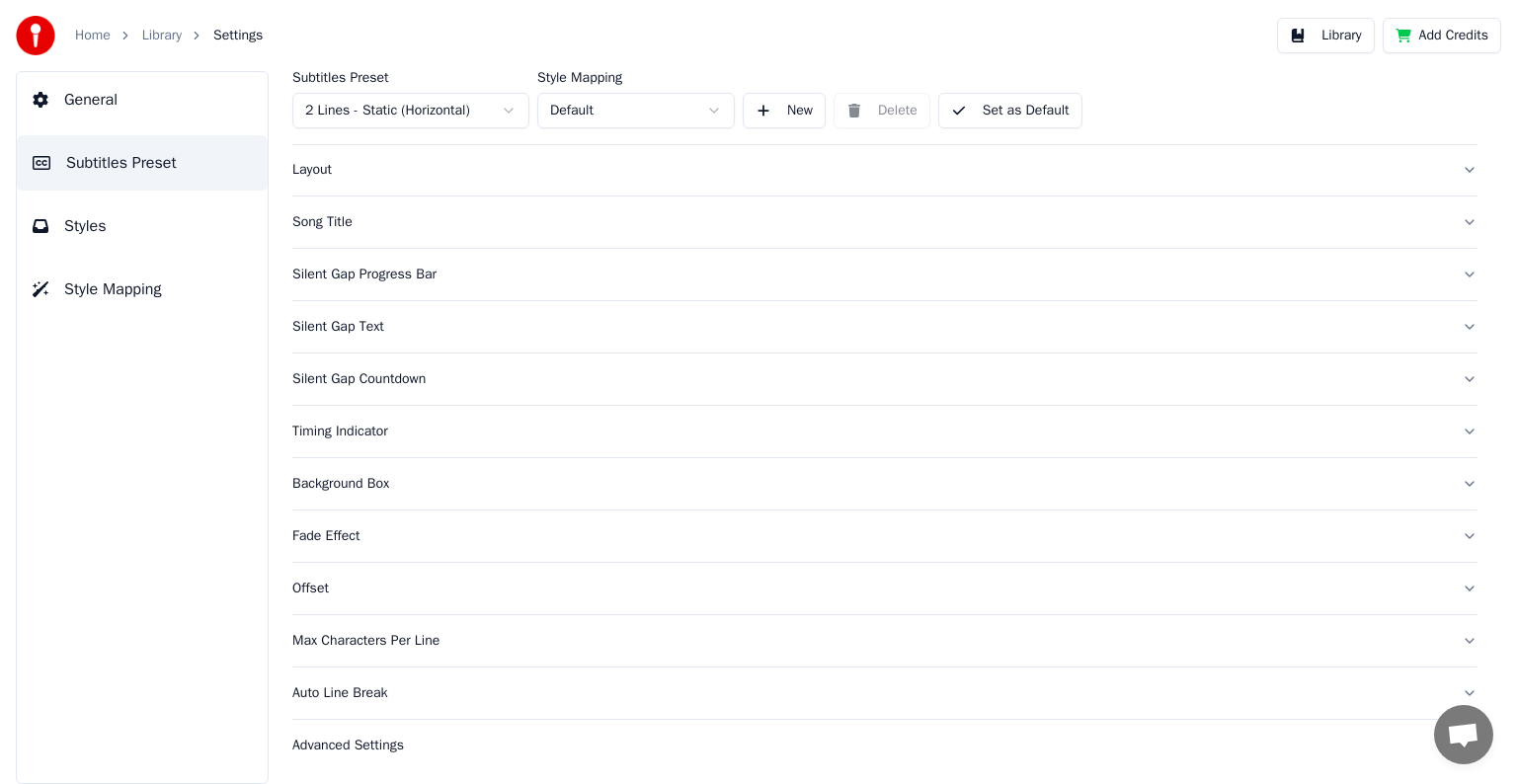 click on "Advanced Settings" at bounding box center [869, 745] 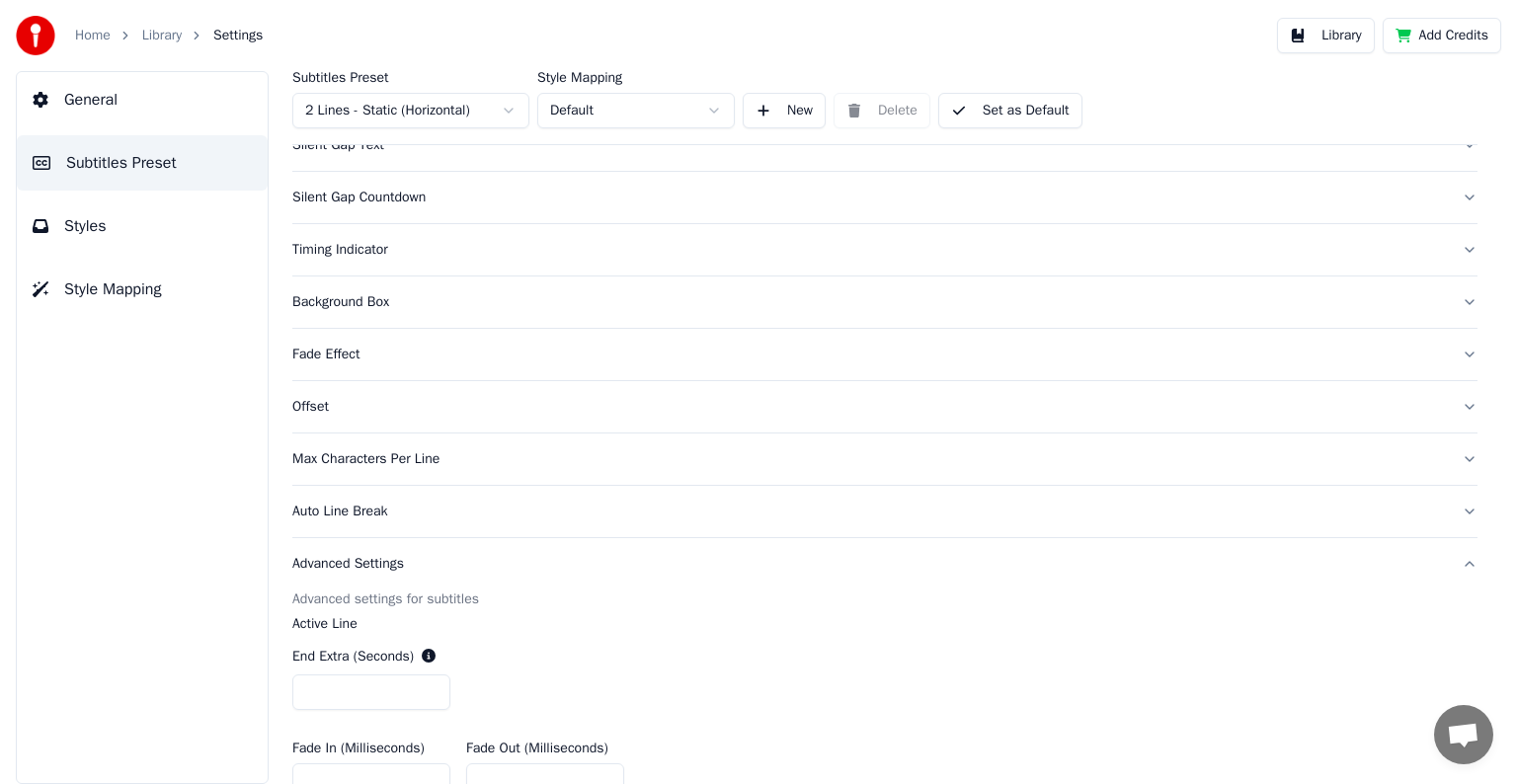 scroll, scrollTop: 0, scrollLeft: 0, axis: both 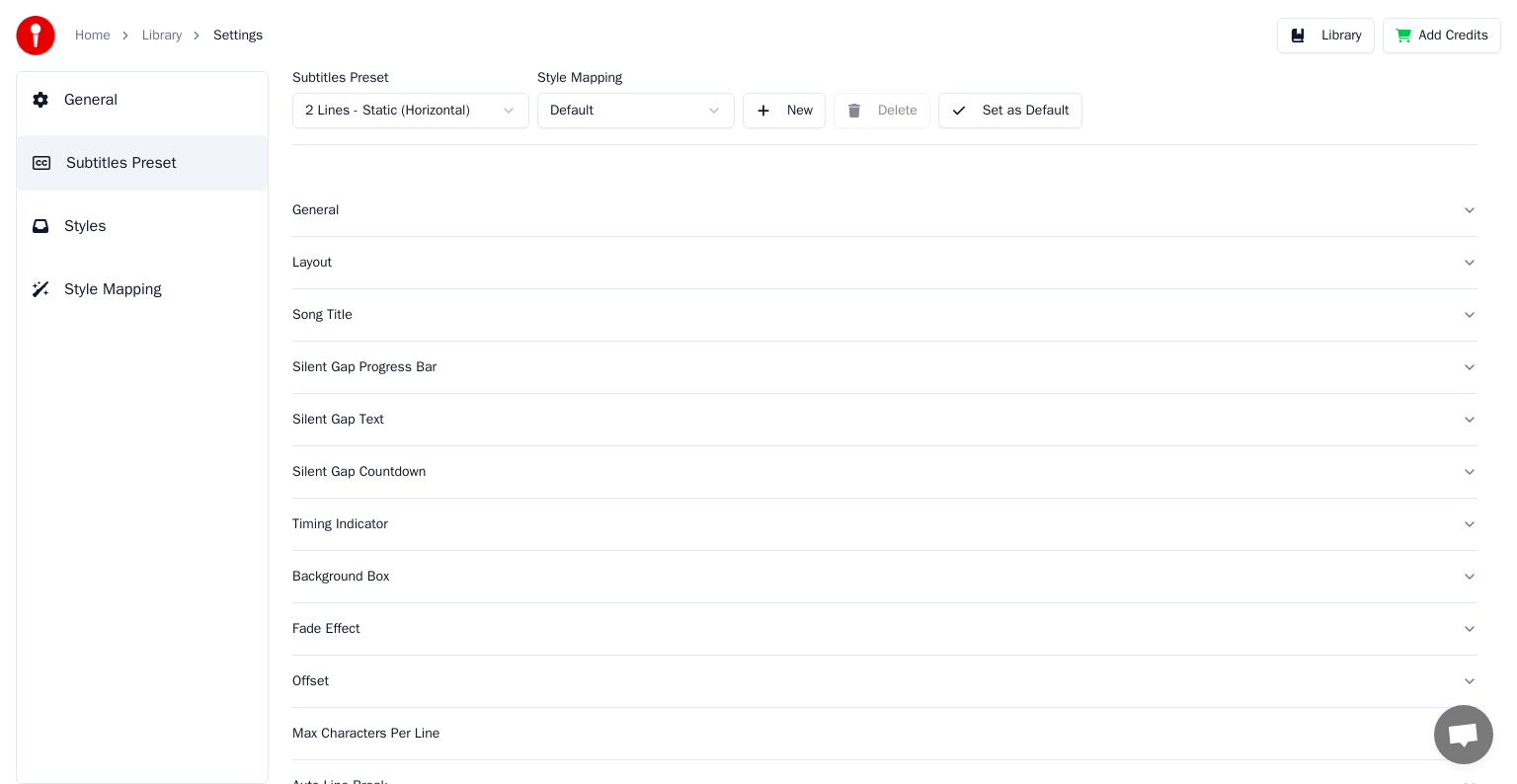 click on "Styles" at bounding box center (85, 226) 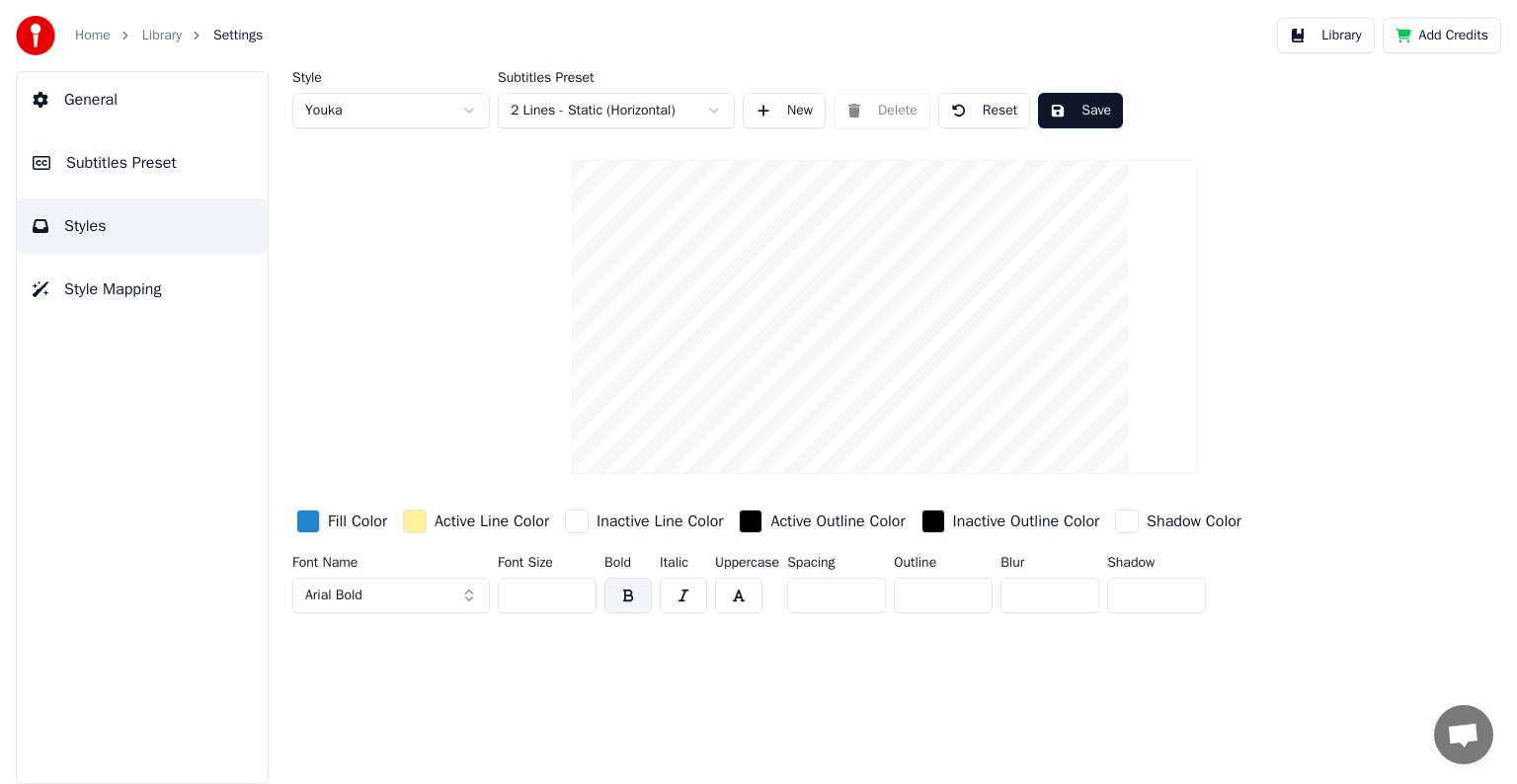 click at bounding box center (751, 521) 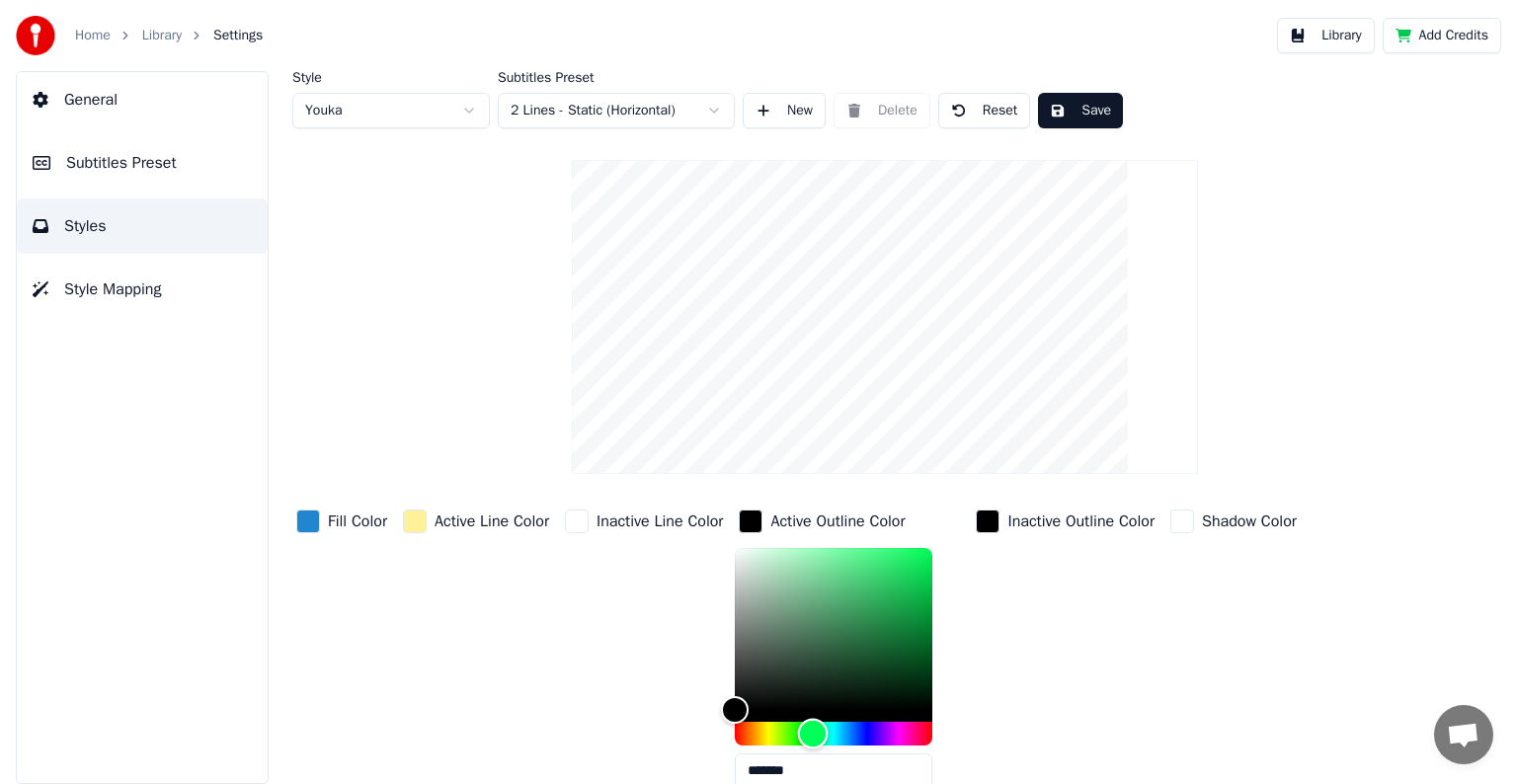 click at bounding box center [834, 734] 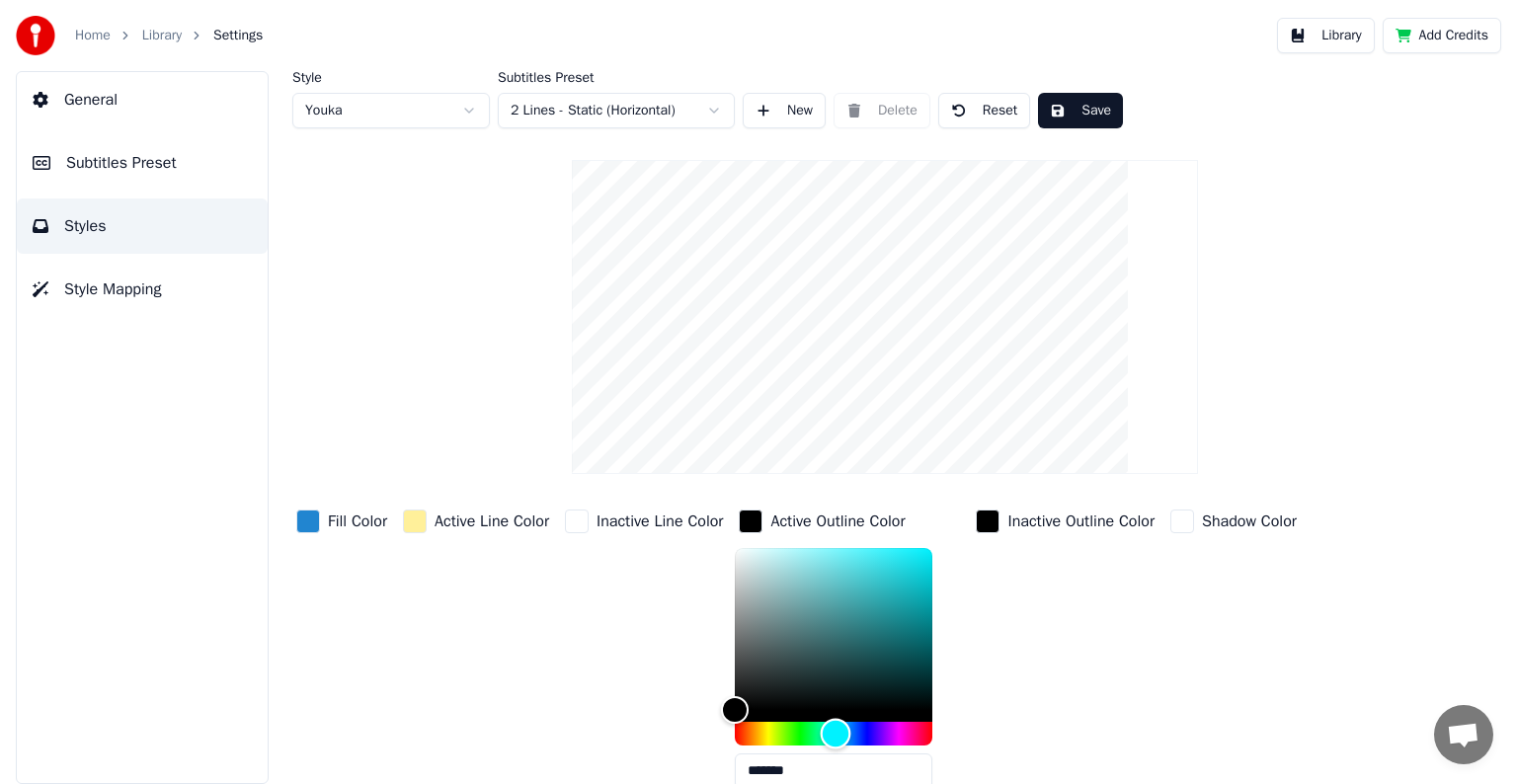 click at bounding box center (834, 734) 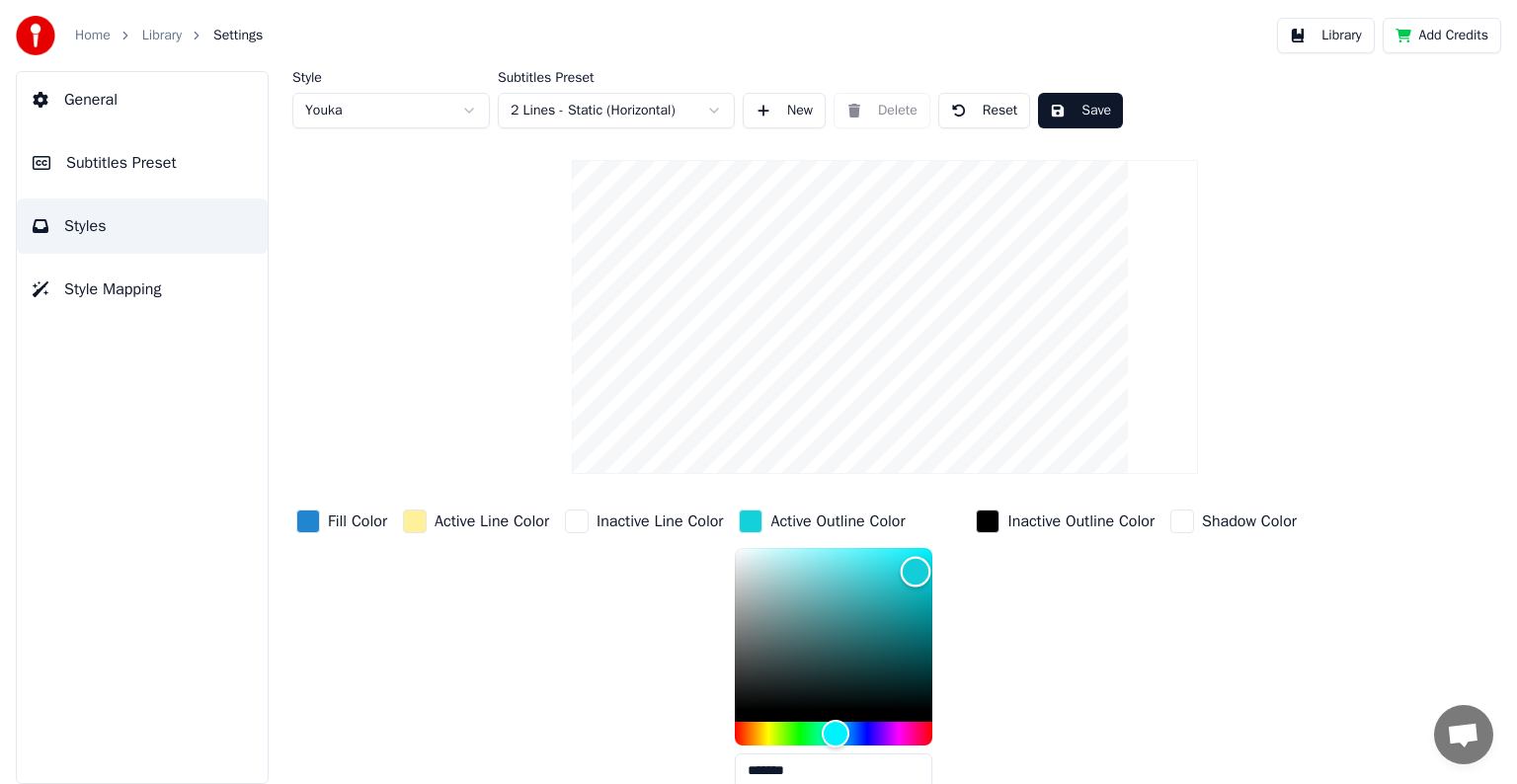 click at bounding box center [834, 629] 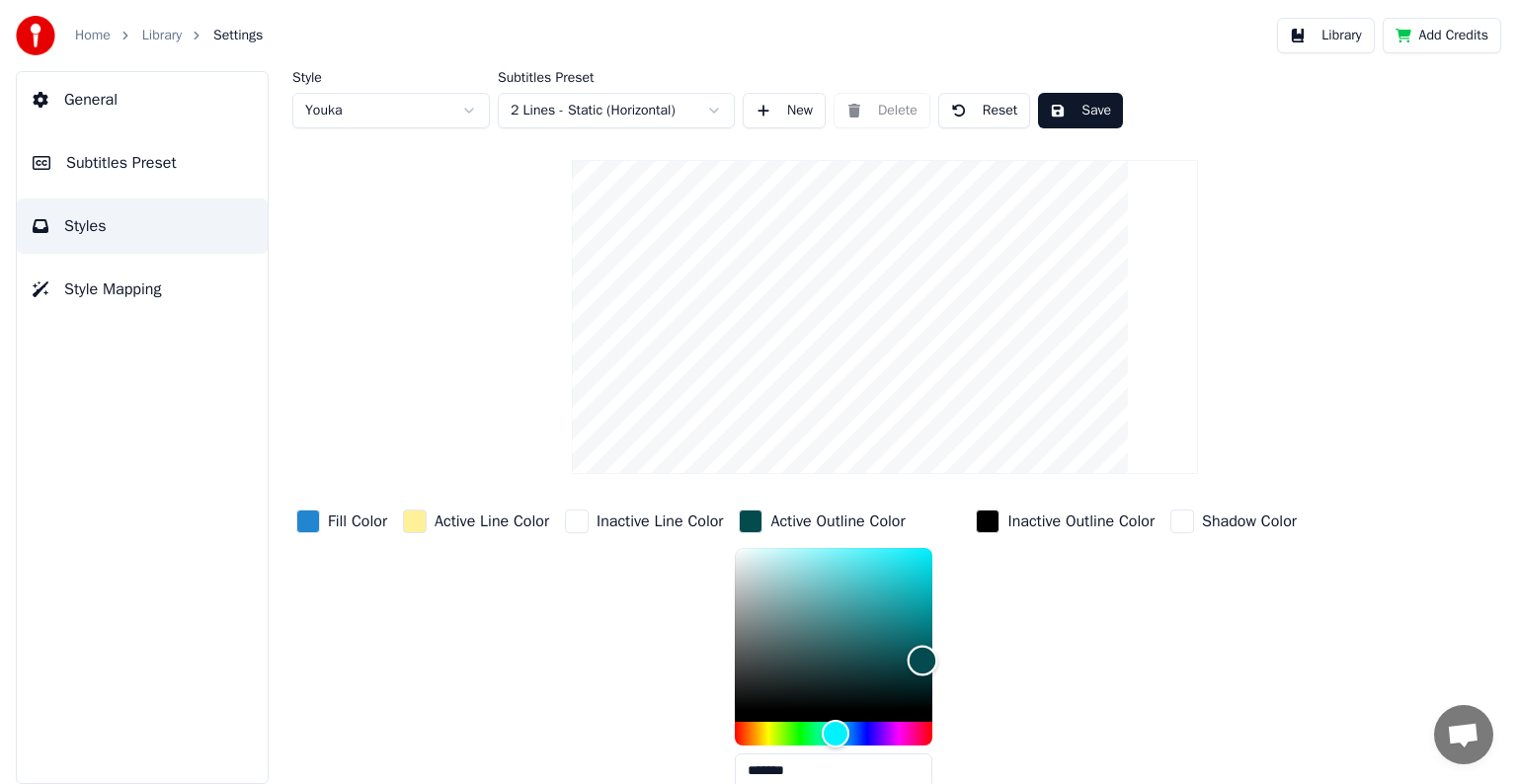 click at bounding box center [834, 629] 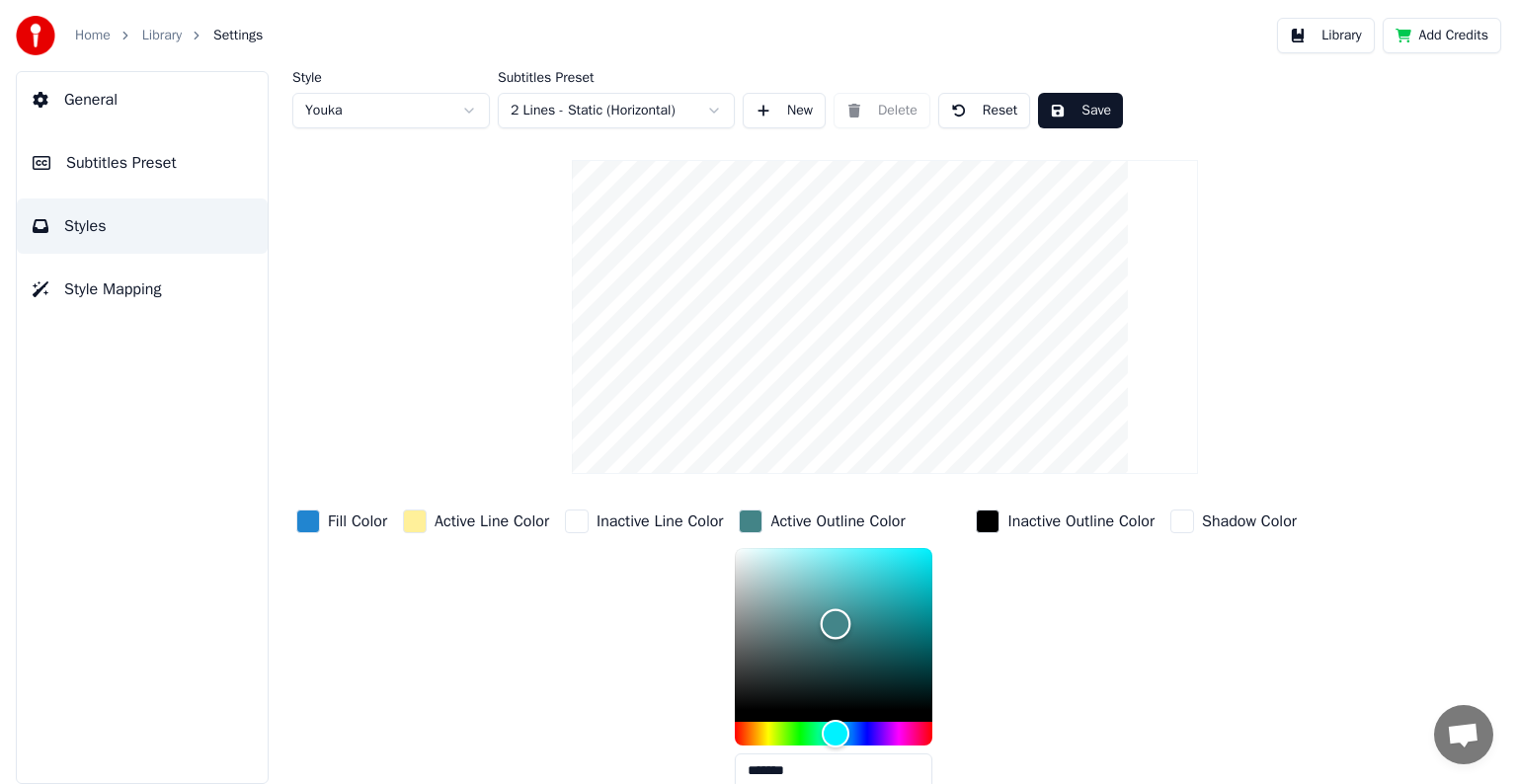 click at bounding box center (834, 629) 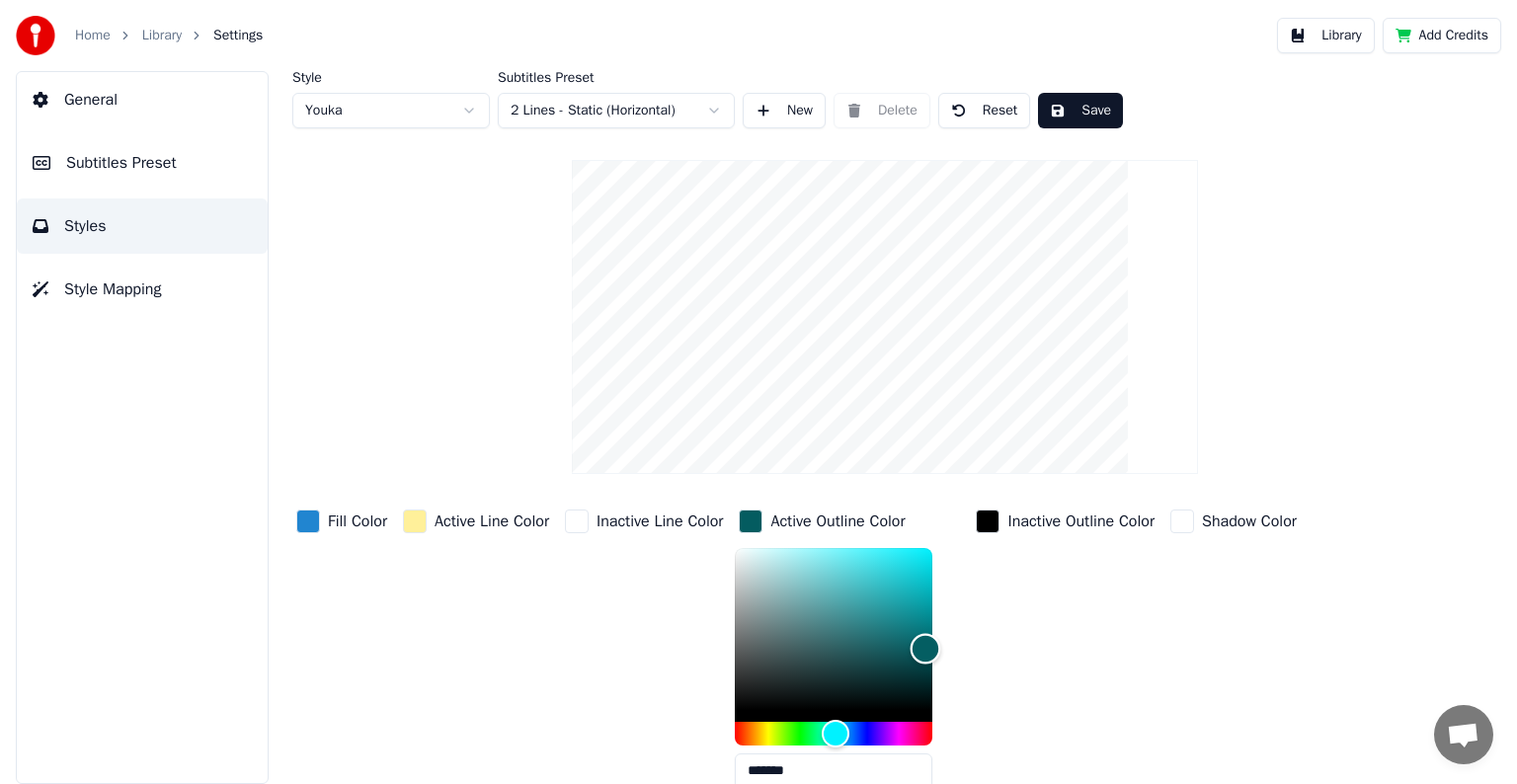 click at bounding box center (834, 629) 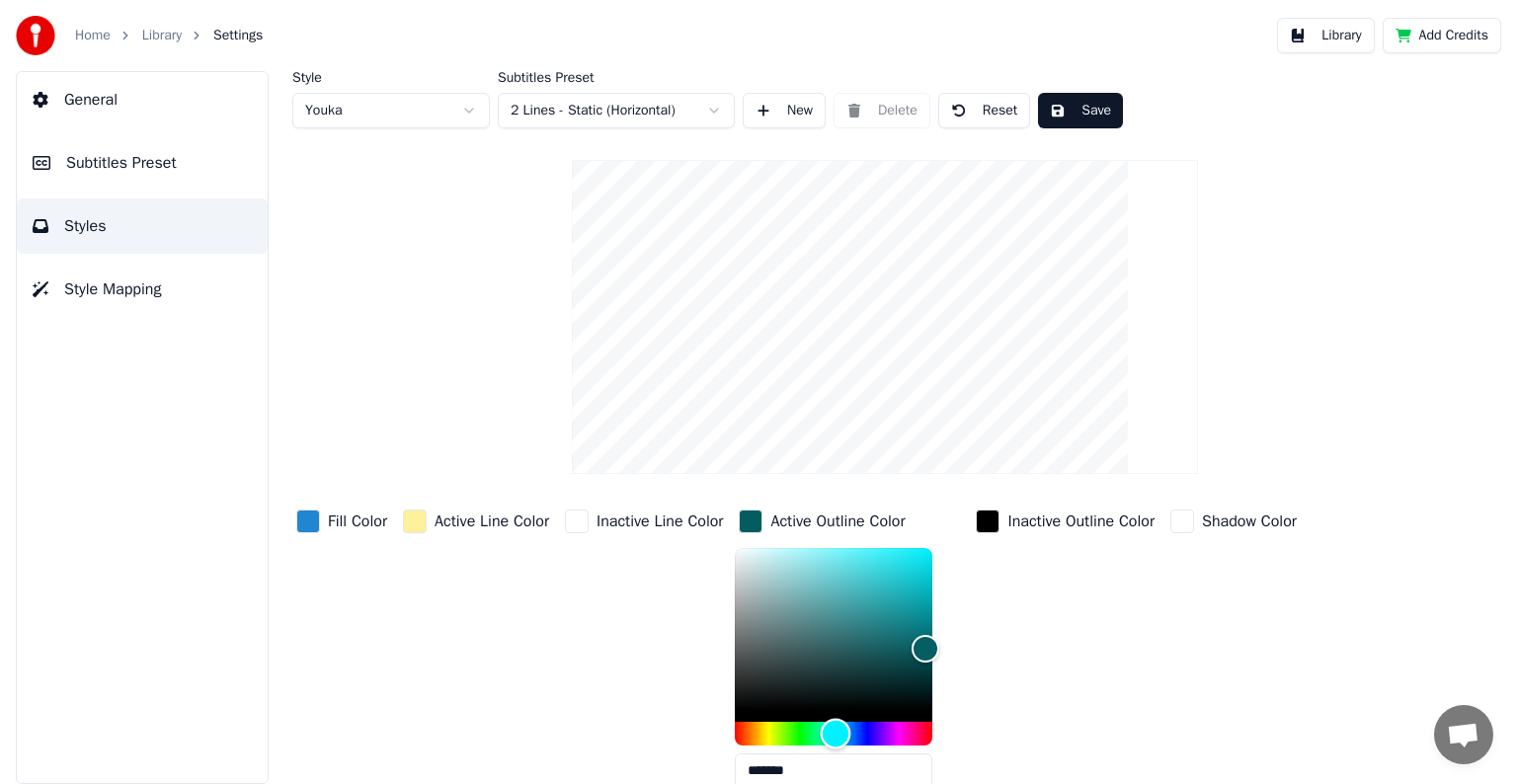 click at bounding box center (834, 734) 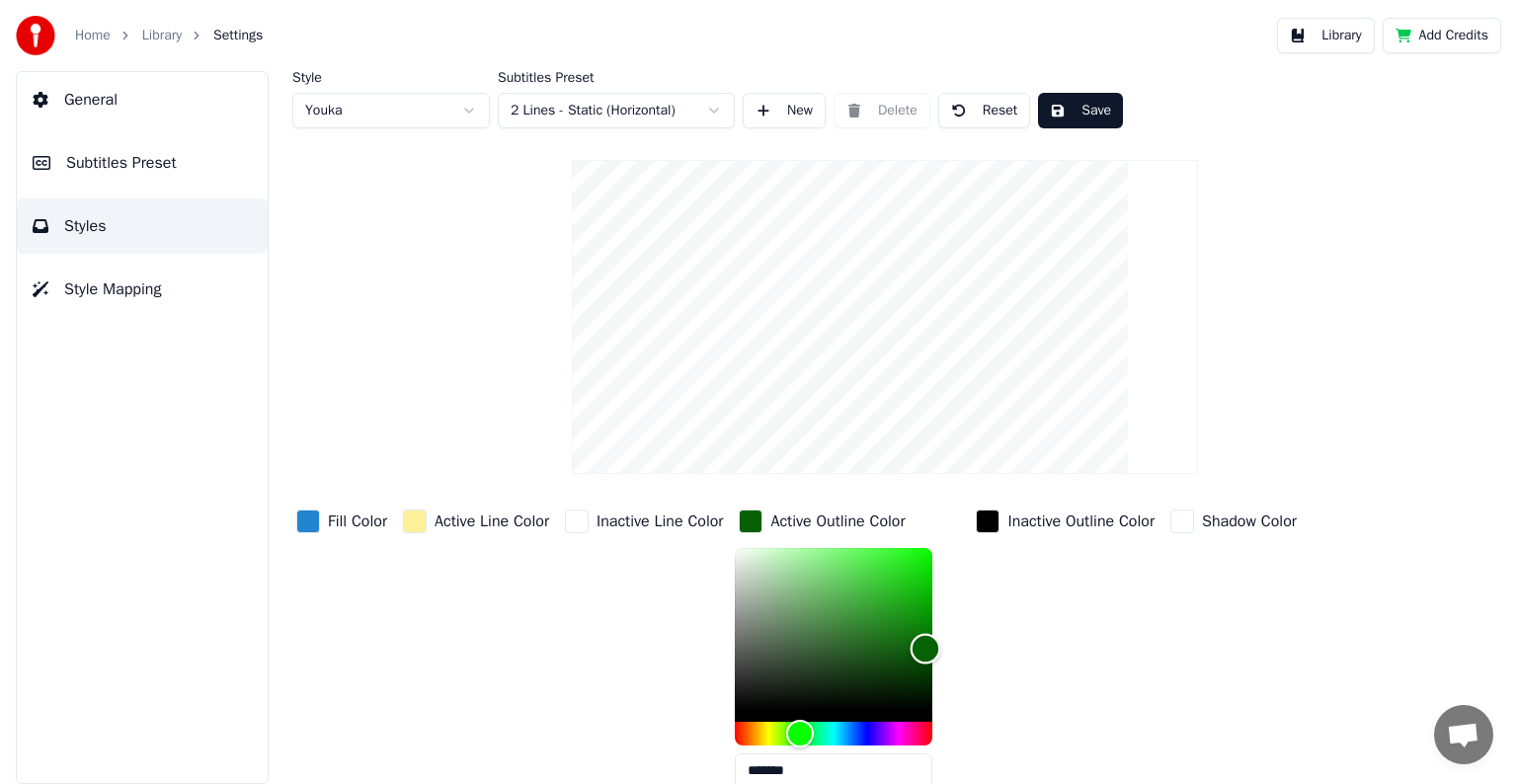 type on "*******" 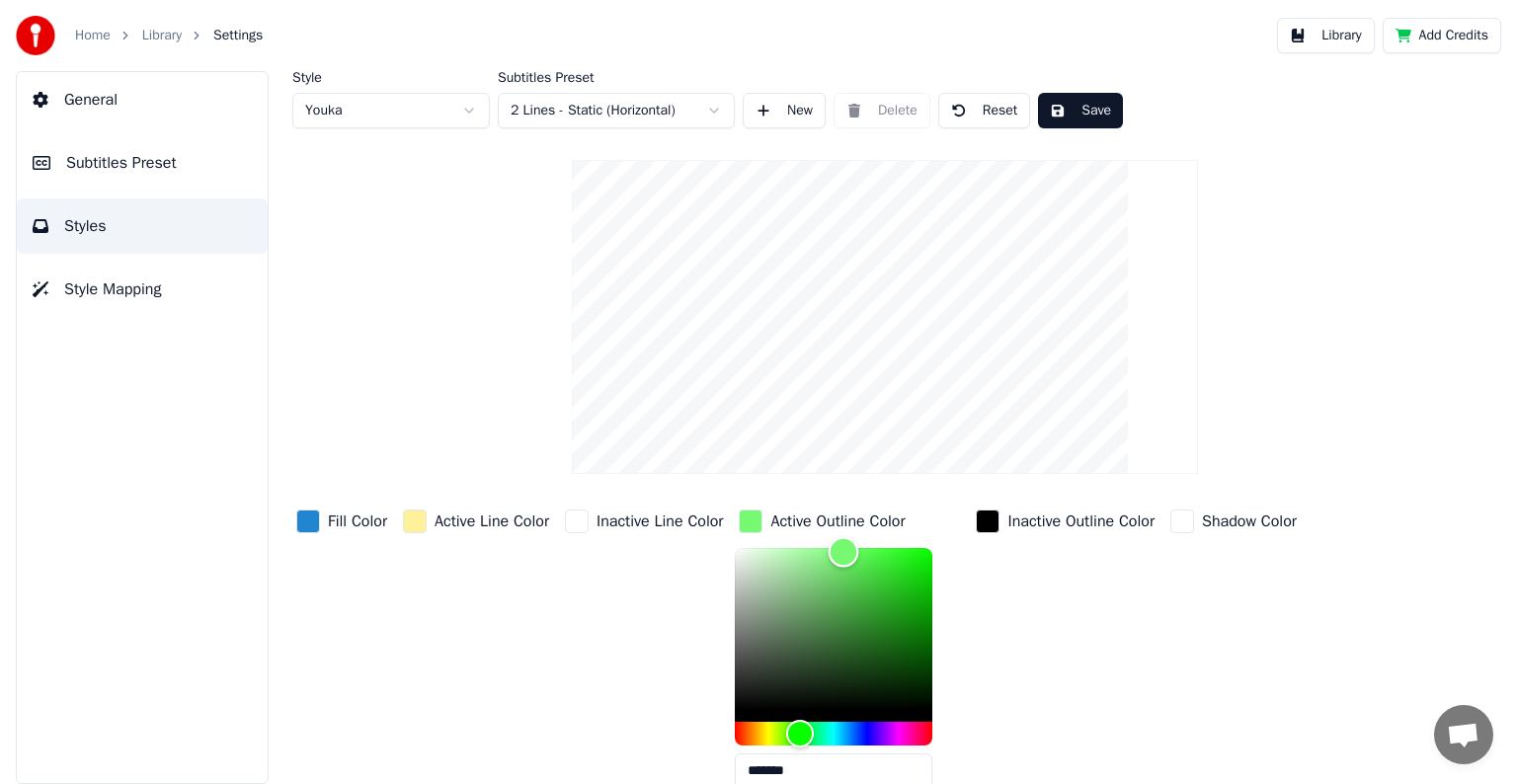 scroll, scrollTop: 100, scrollLeft: 0, axis: vertical 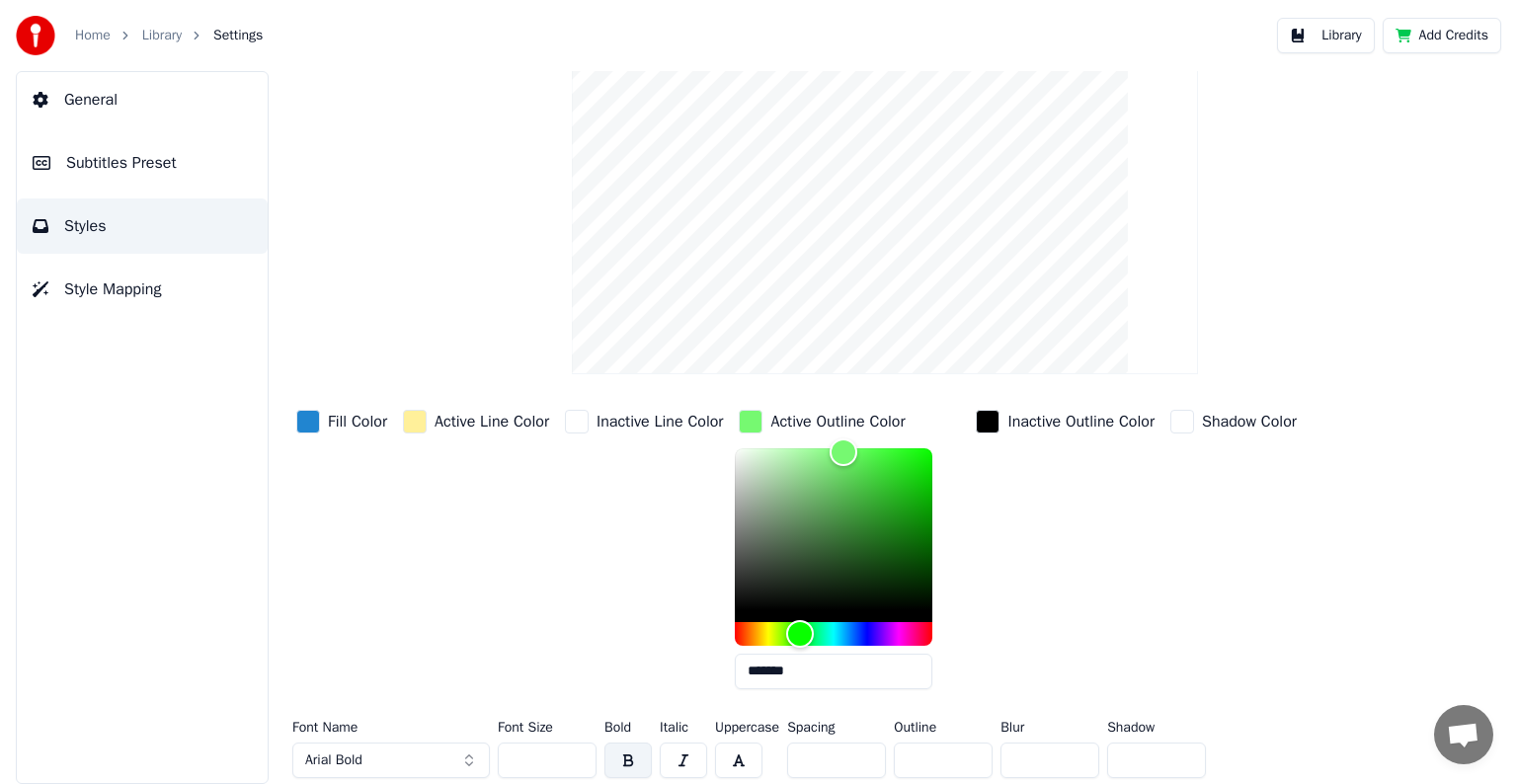 click on "*" at bounding box center (943, 760) 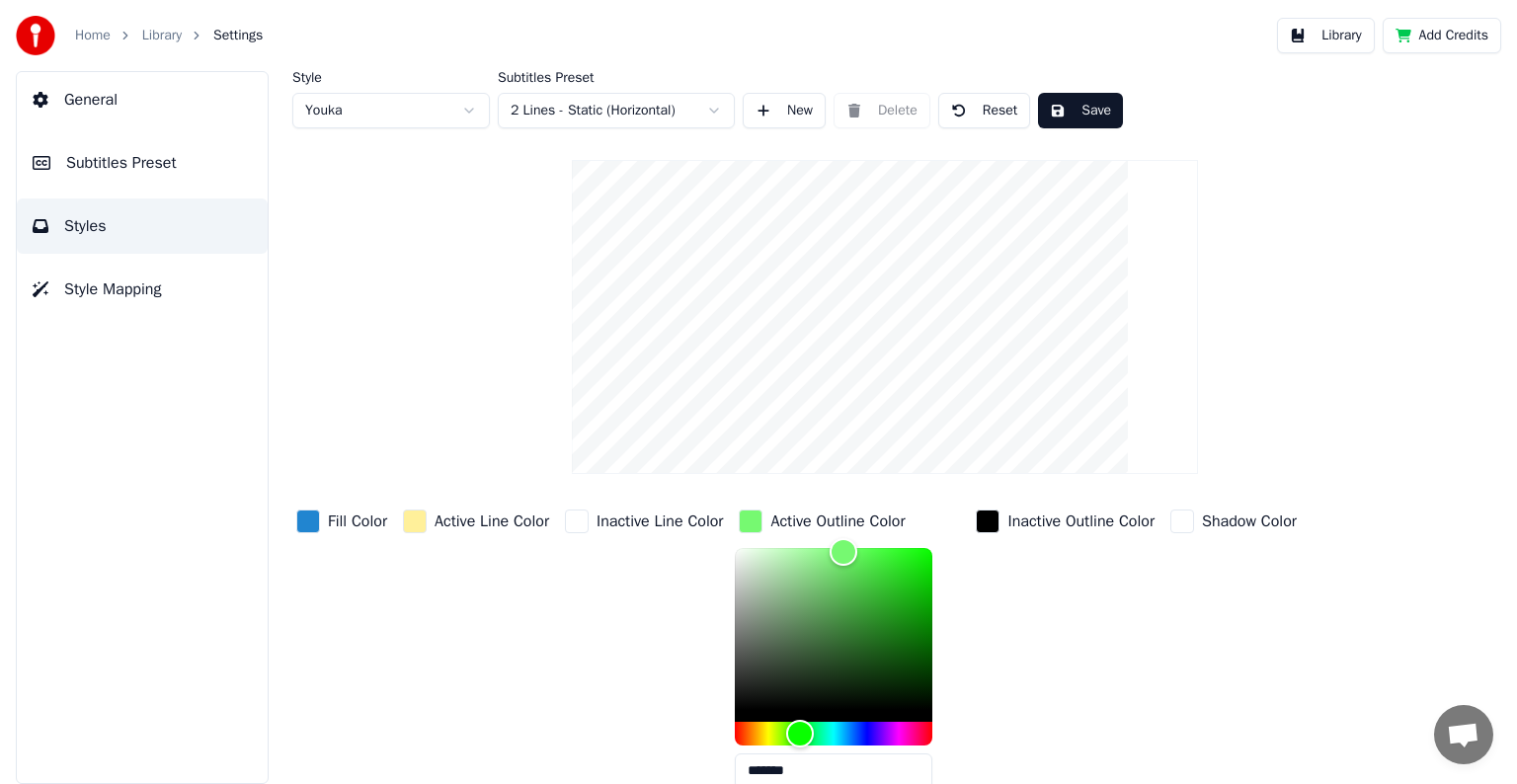 type on "*" 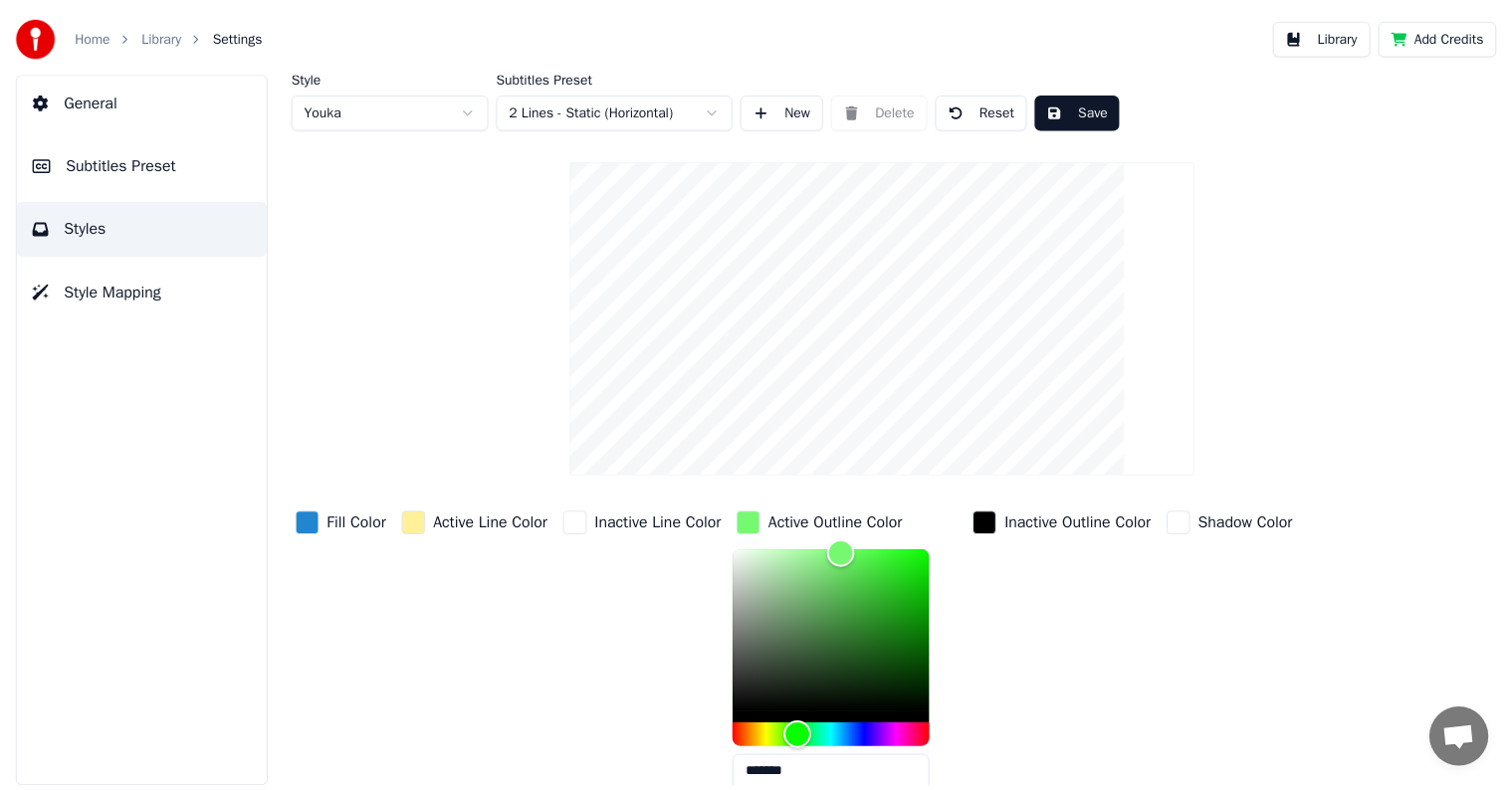 scroll, scrollTop: 0, scrollLeft: 0, axis: both 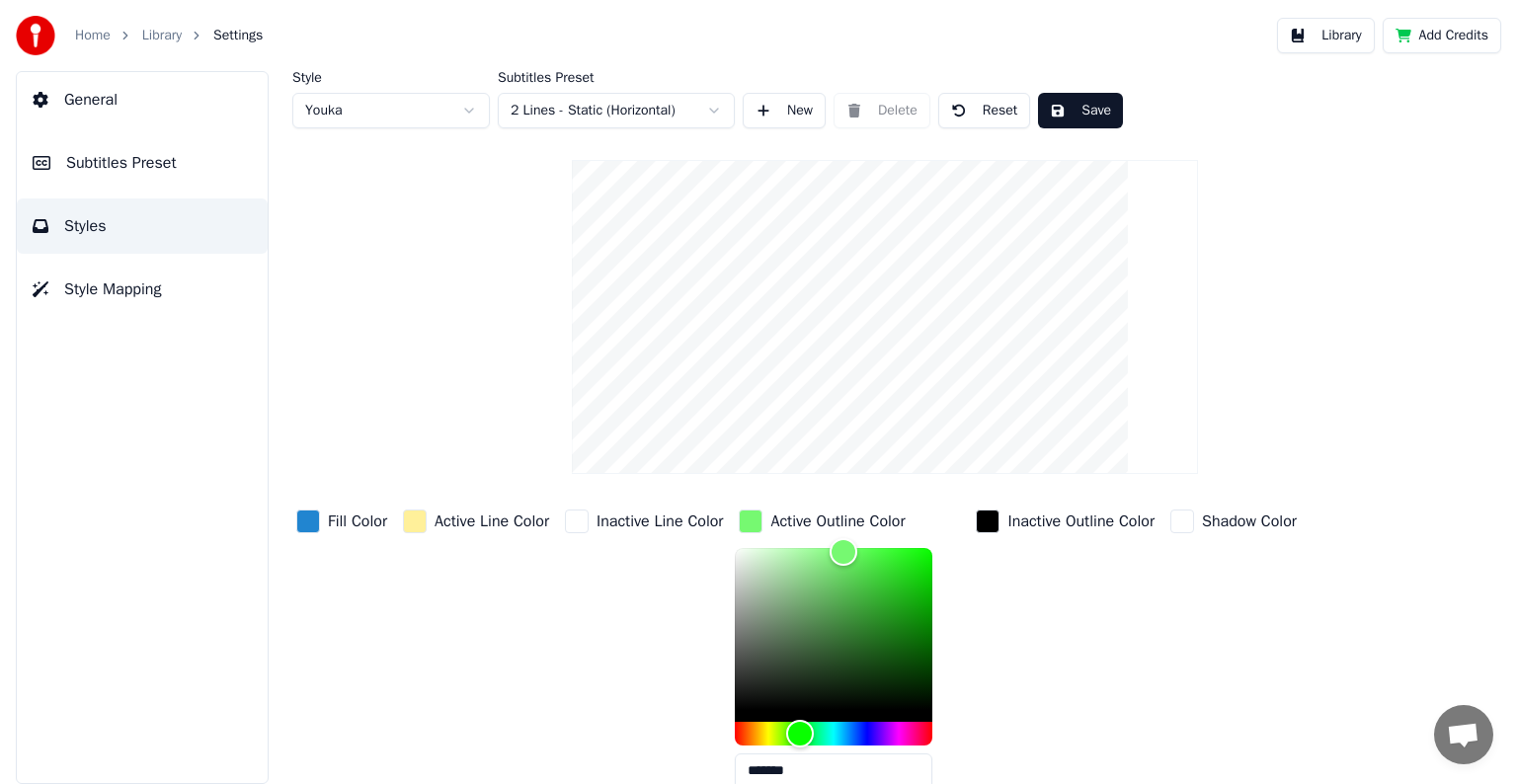 click on "General" at bounding box center (91, 100) 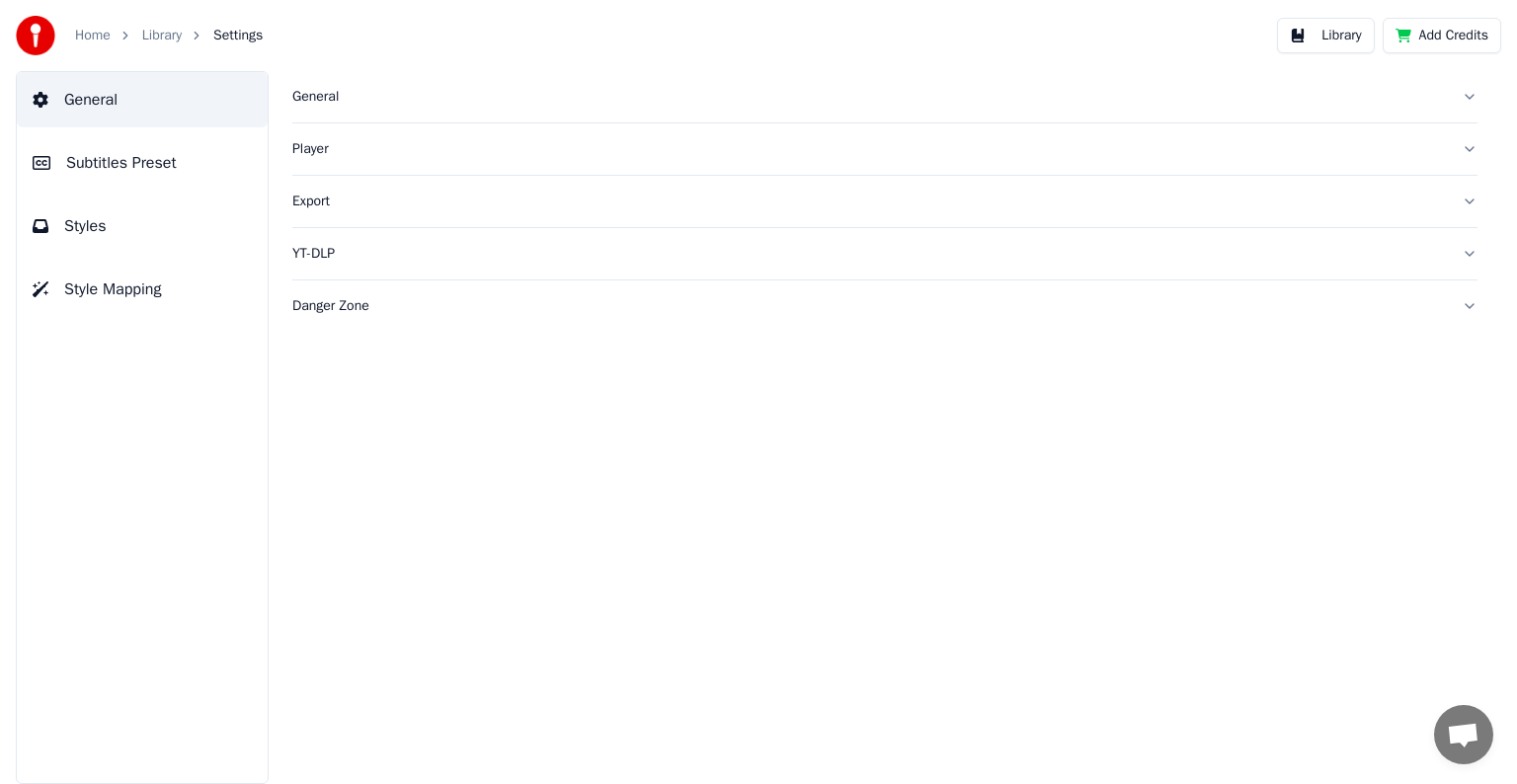 click on "Danger Zone" at bounding box center [885, 306] 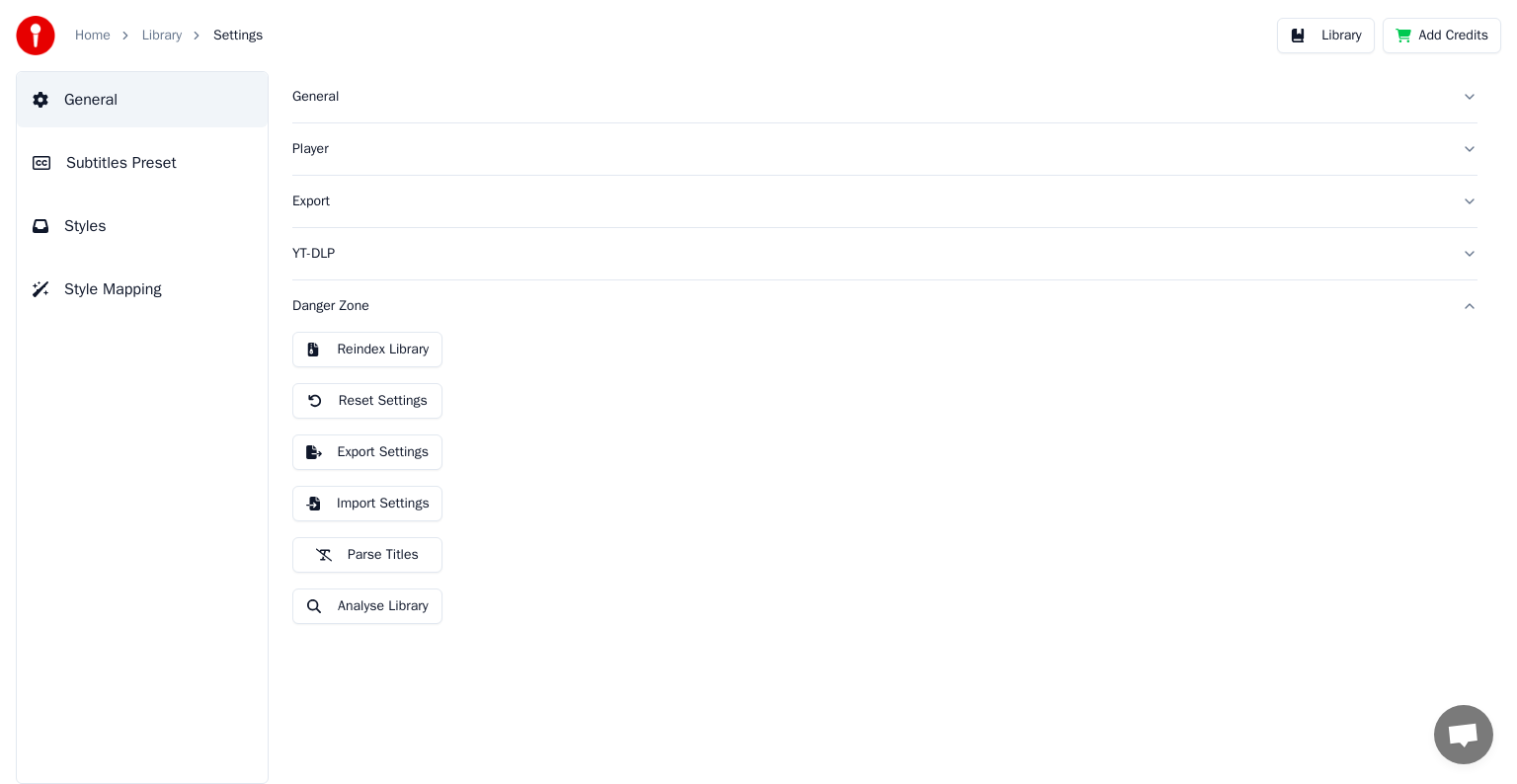 click on "Danger Zone" at bounding box center [885, 306] 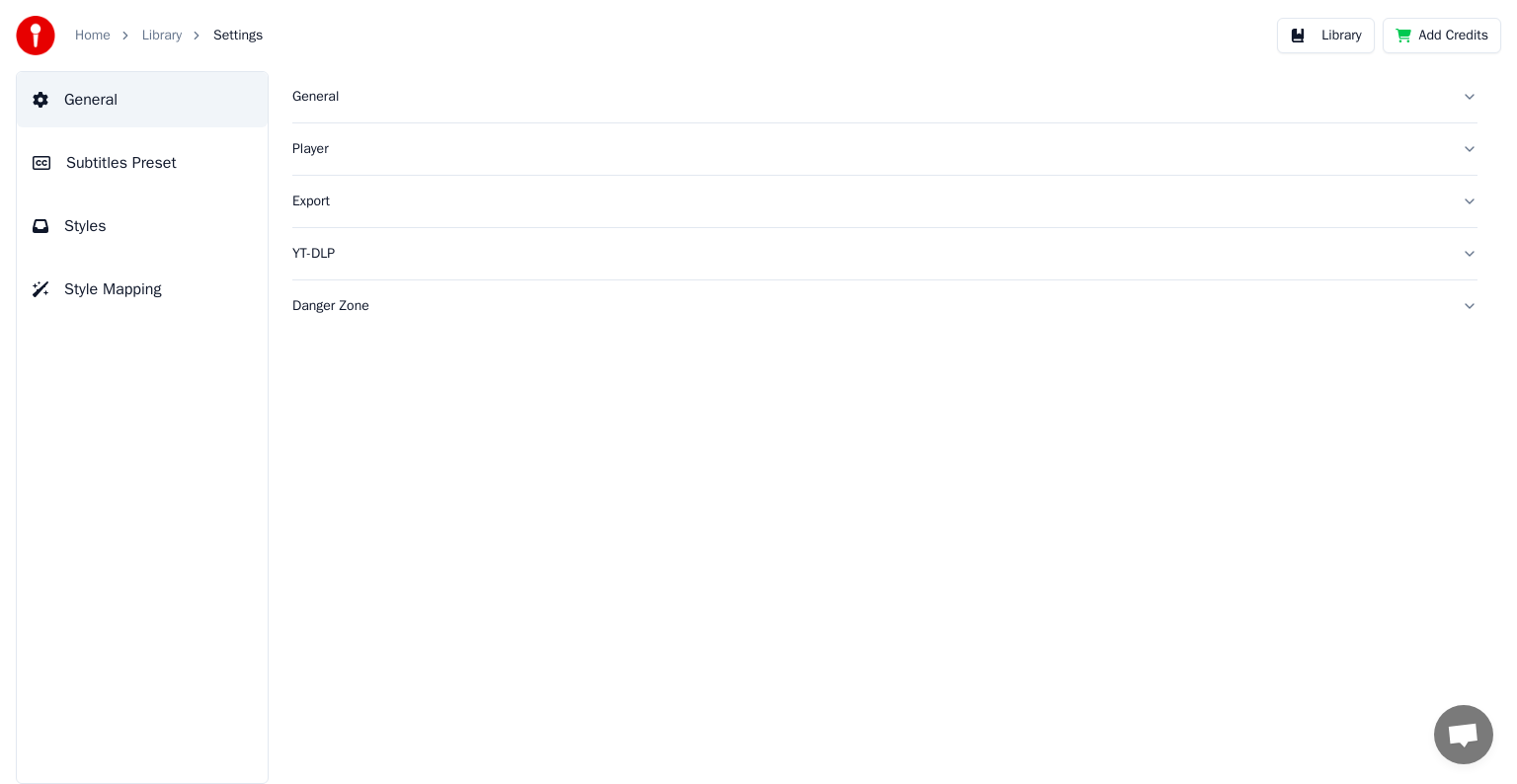 click on "YT-DLP" at bounding box center [885, 254] 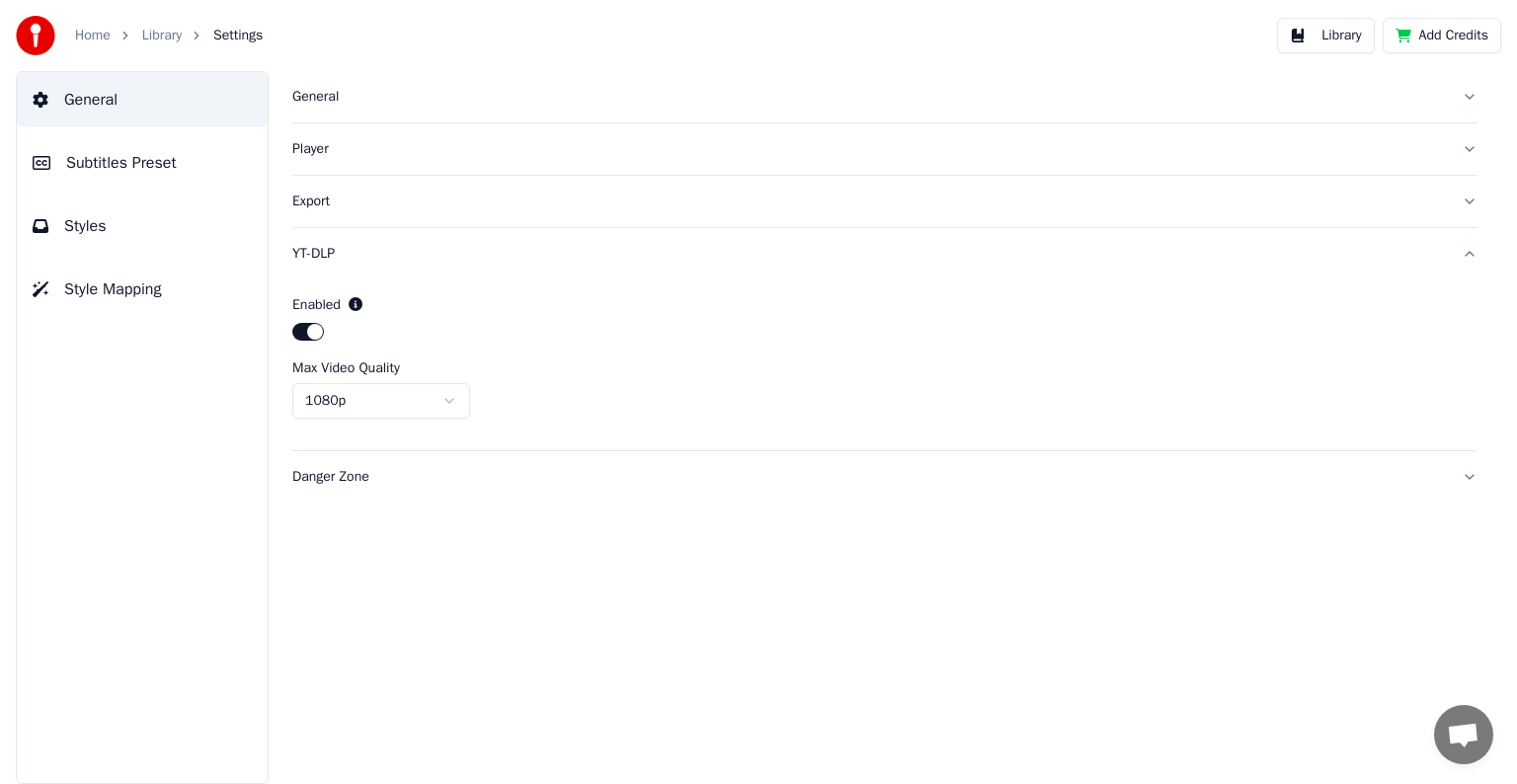 click on "YT-DLP" at bounding box center (885, 254) 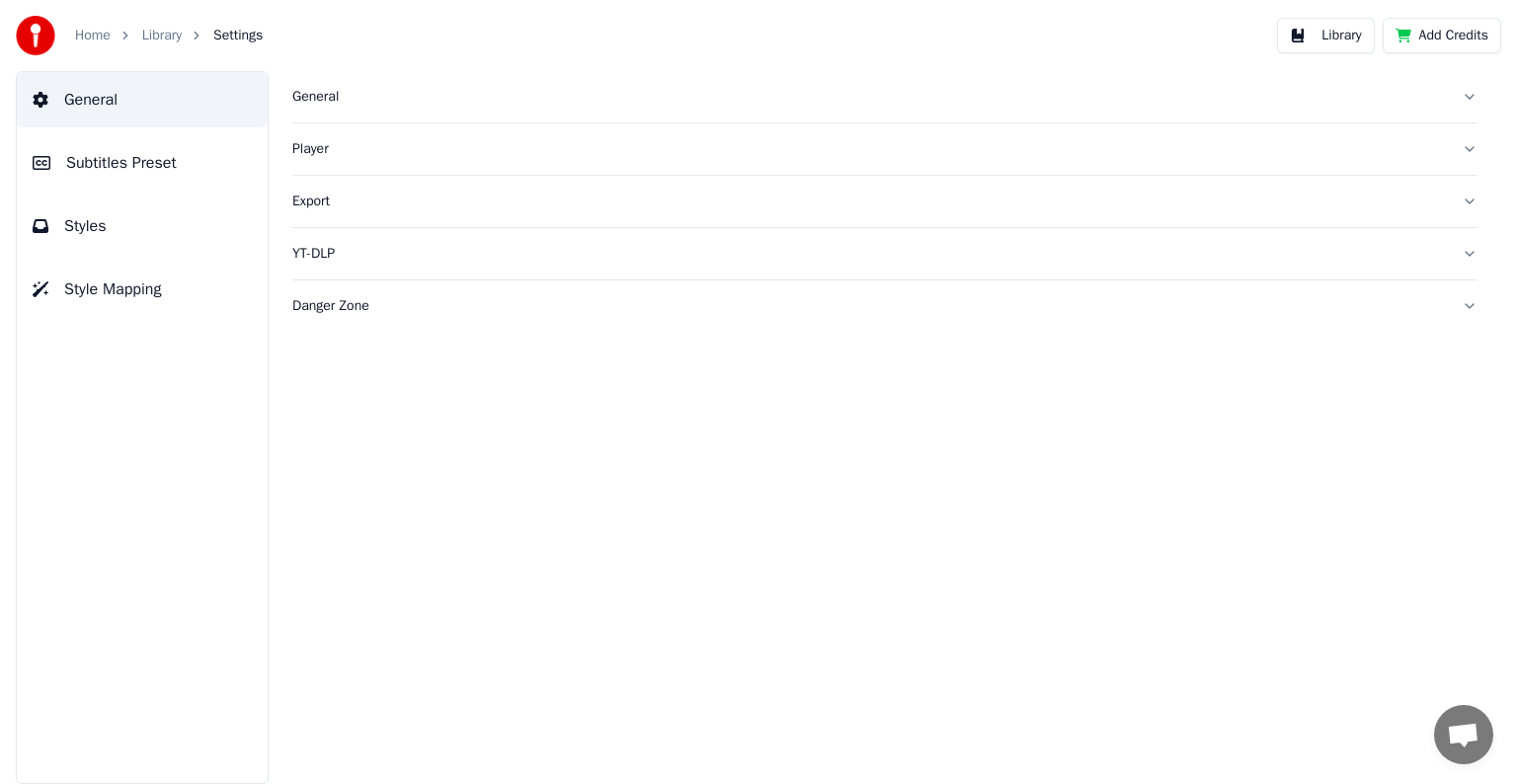 click on "Export" at bounding box center [885, 201] 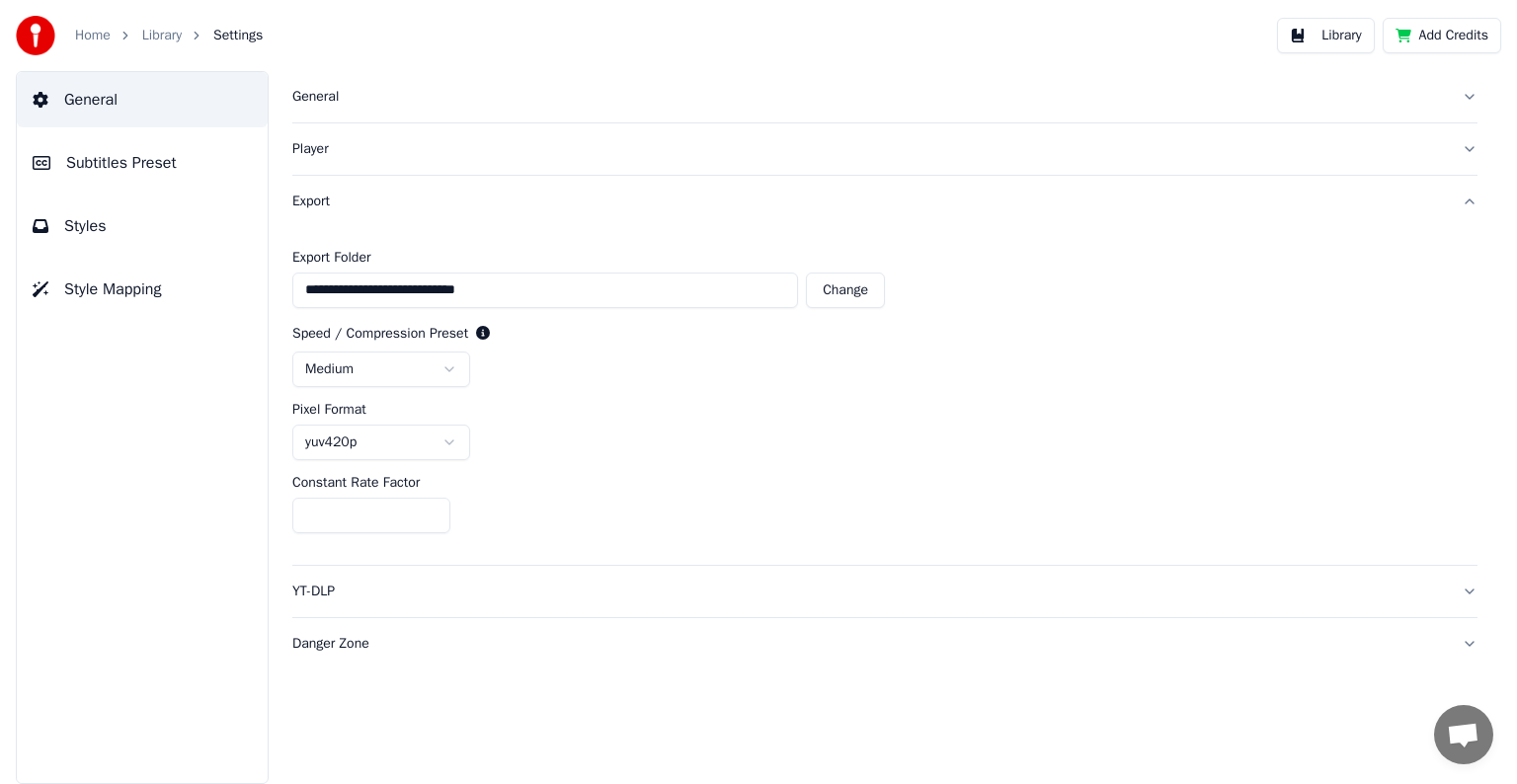 click on "Export" at bounding box center (885, 201) 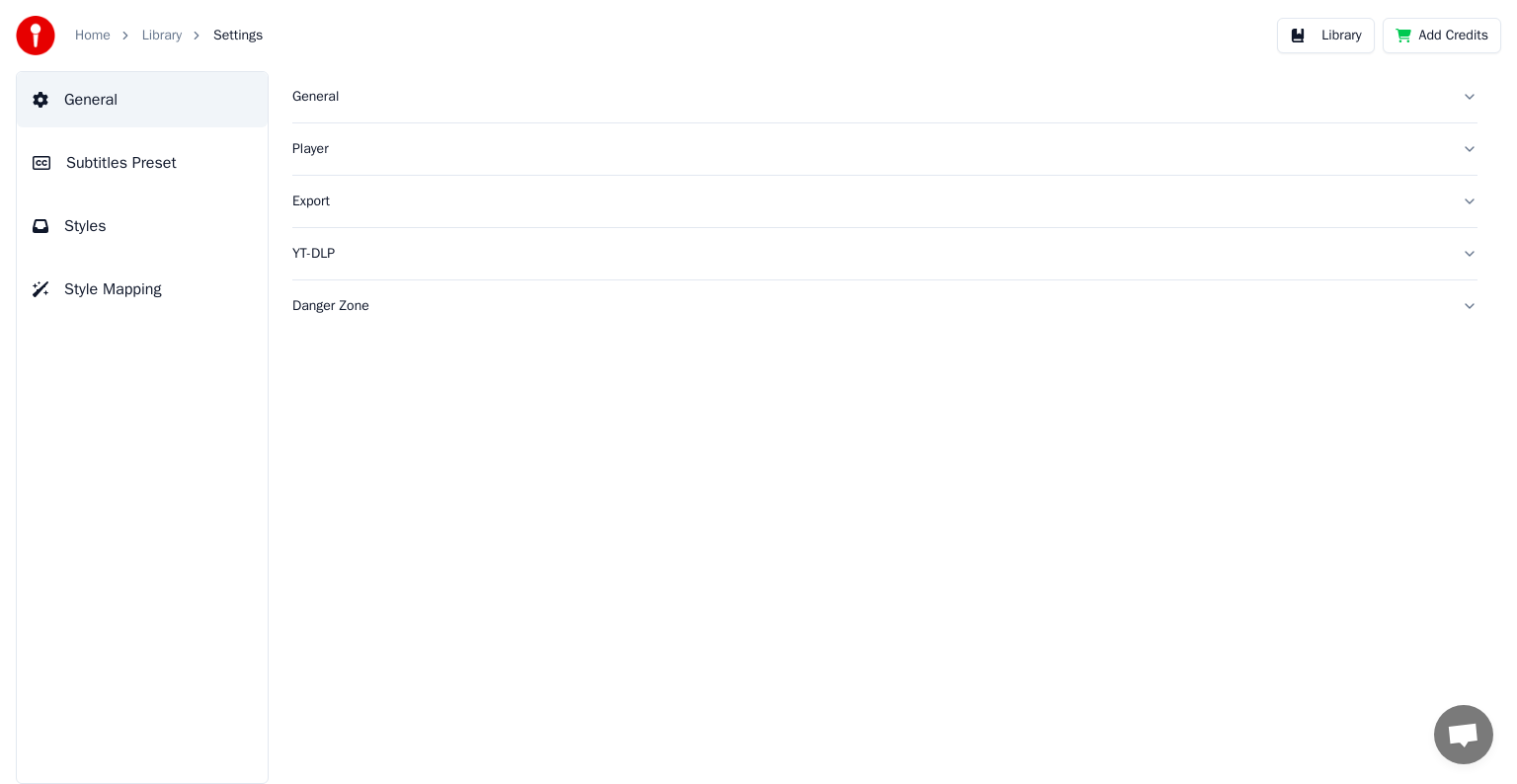 click on "Player" at bounding box center (885, 149) 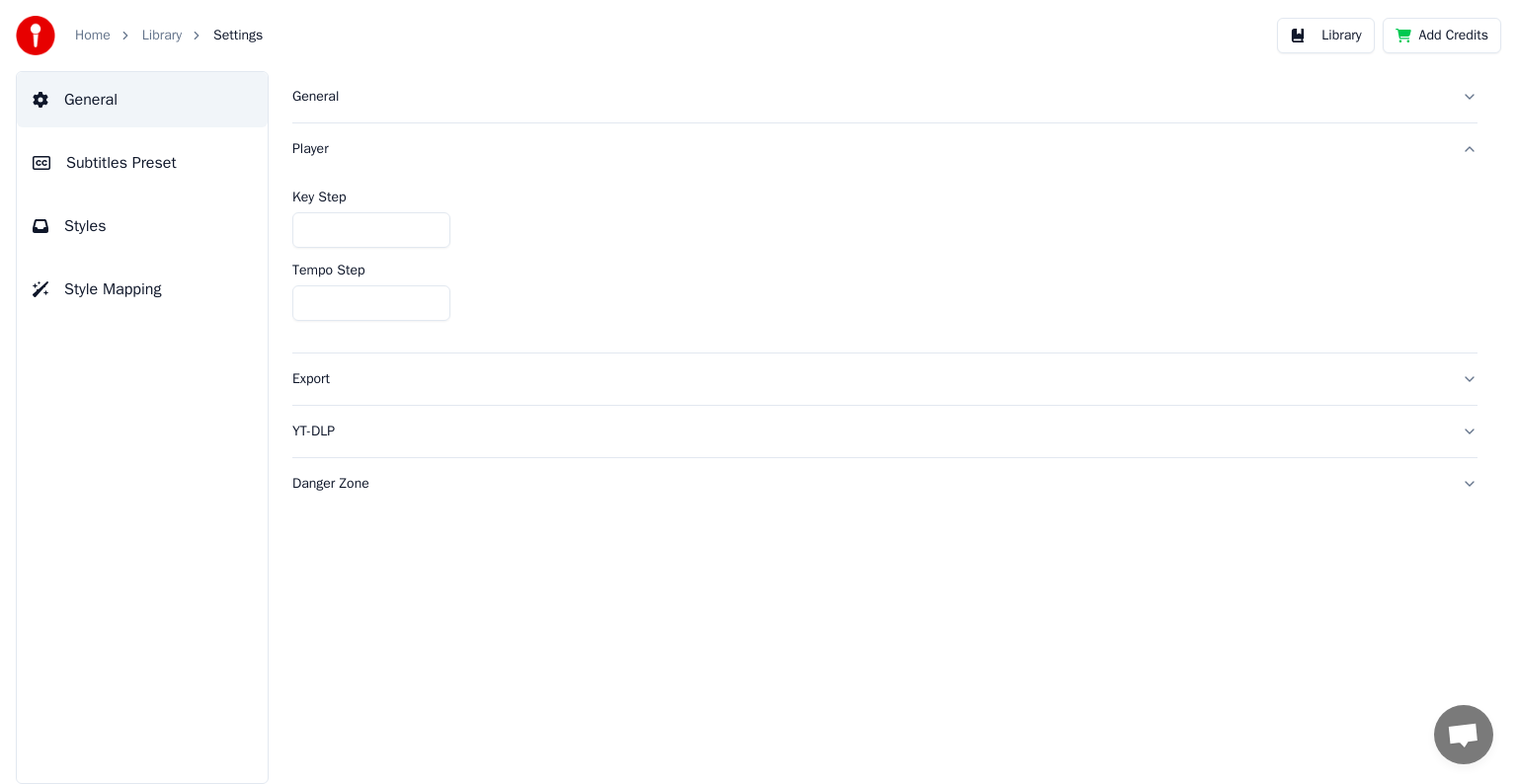 click on "Player" at bounding box center [885, 149] 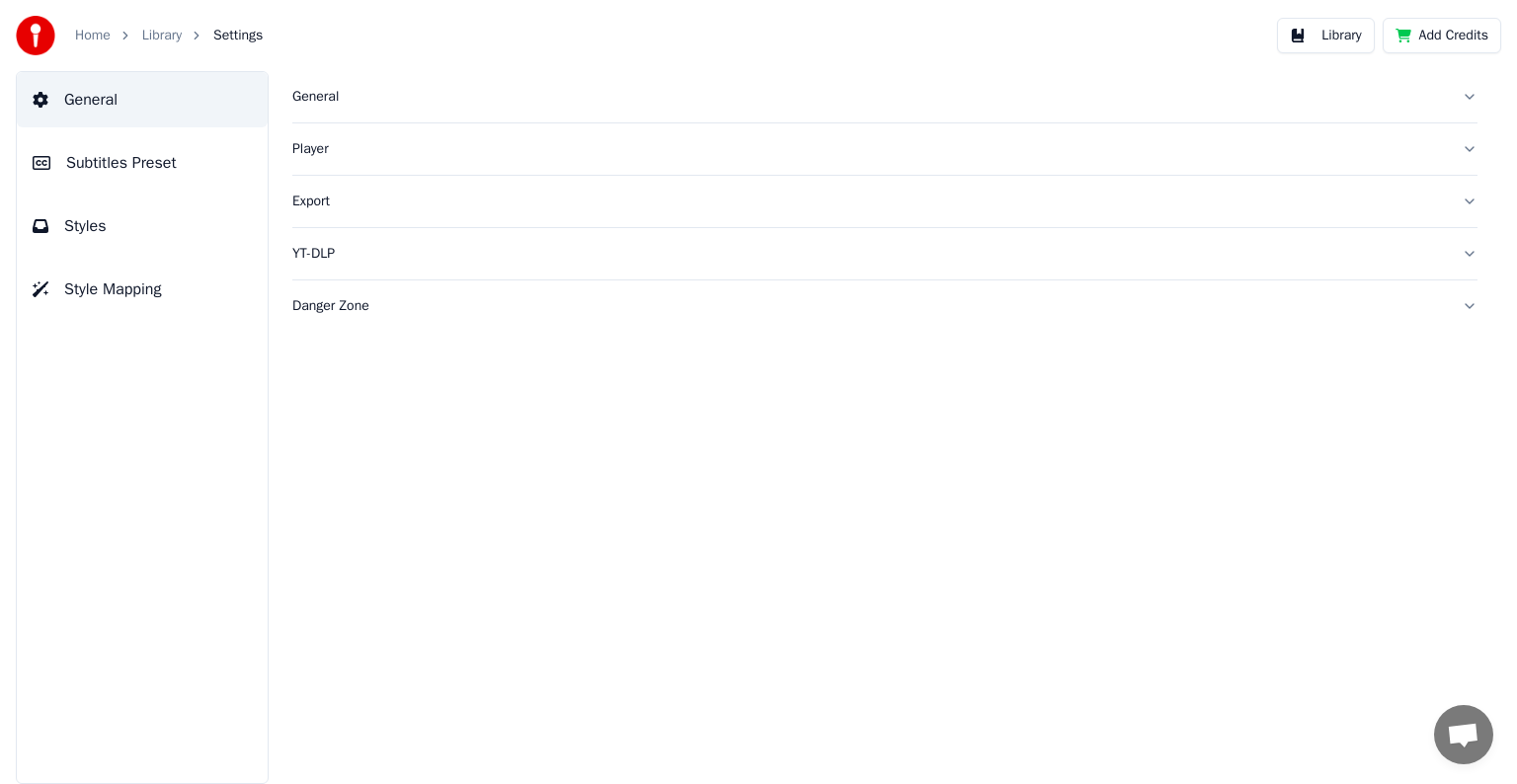 click on "General" at bounding box center [885, 97] 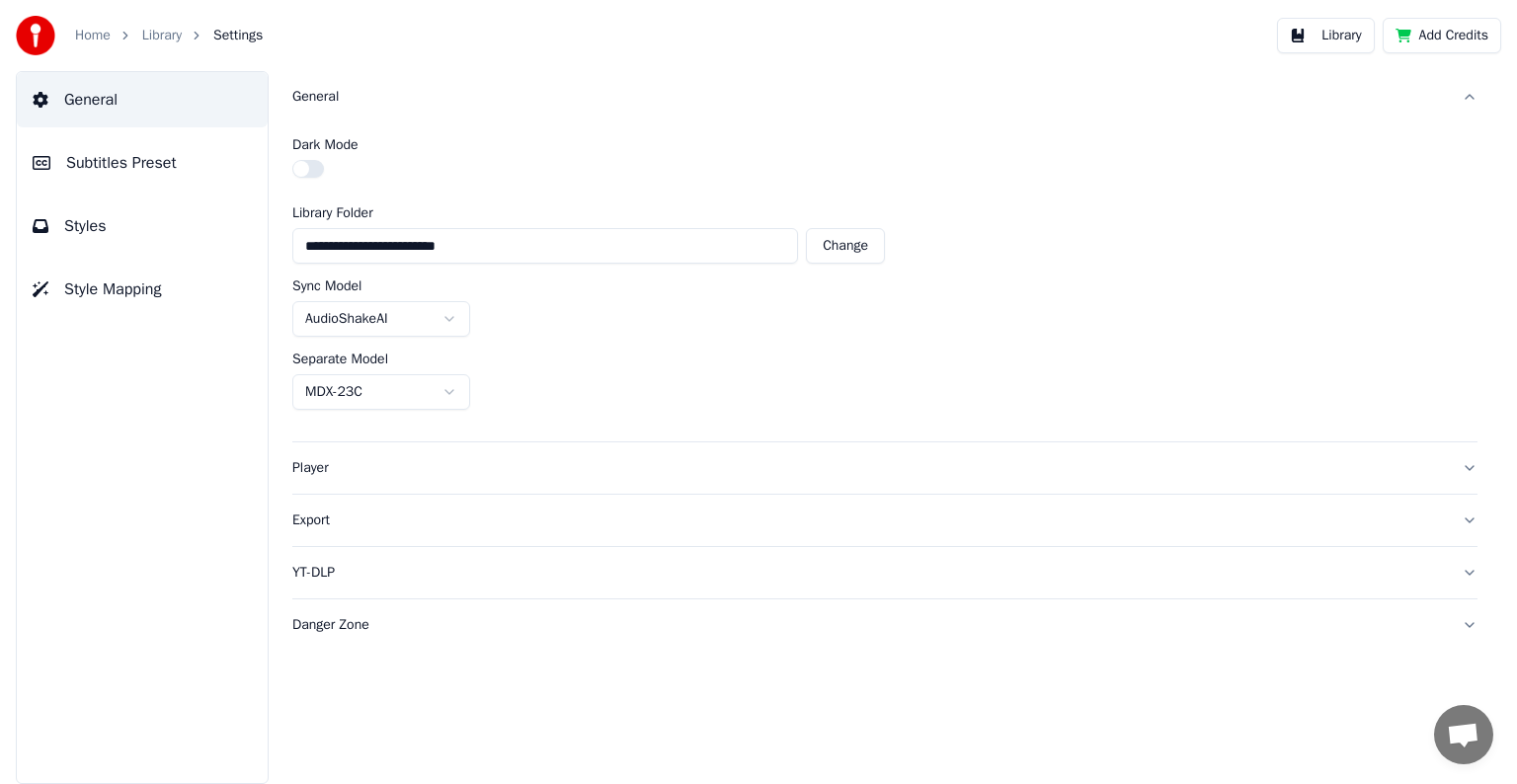 click on "General" at bounding box center (885, 97) 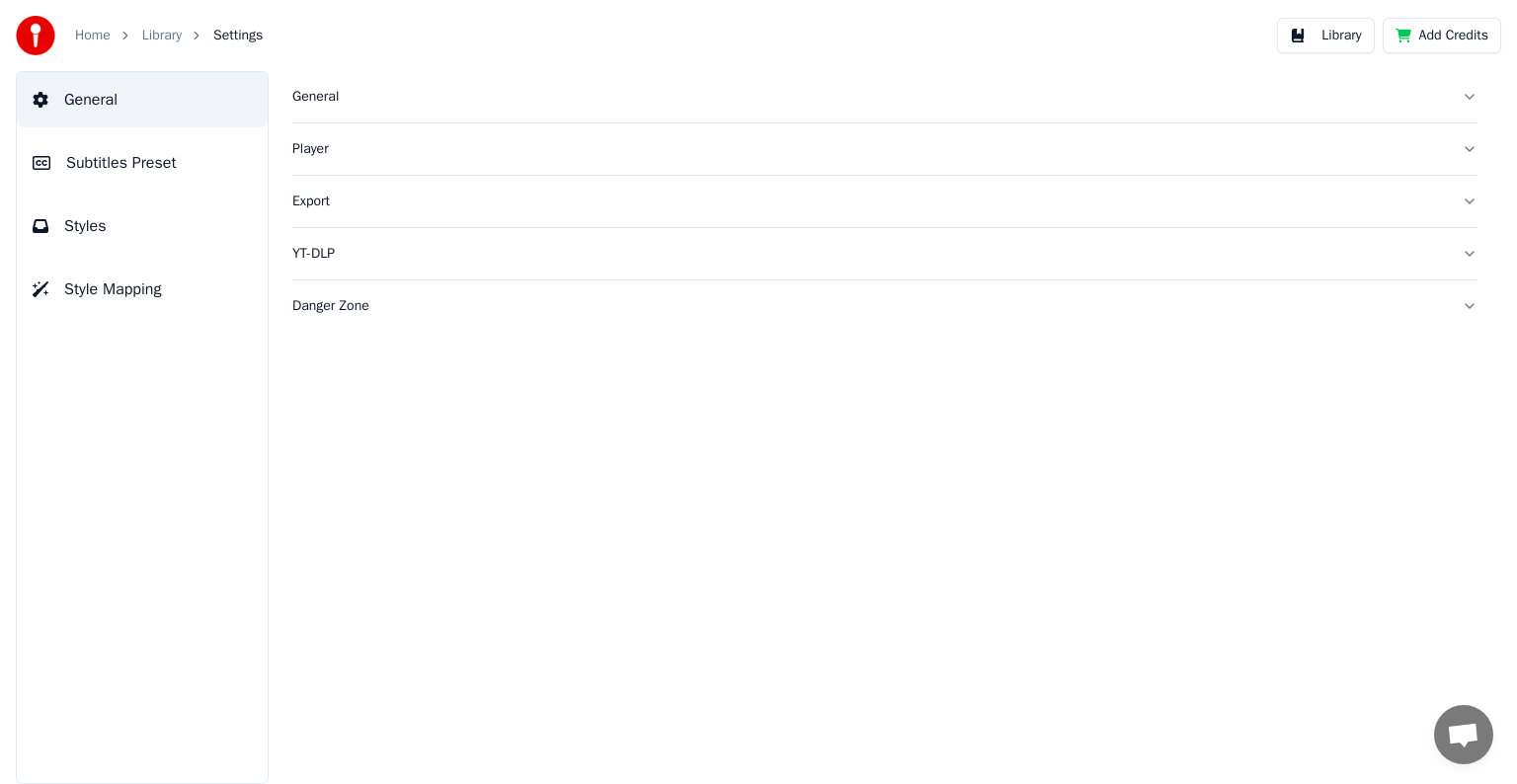 click on "Home" at bounding box center [93, 36] 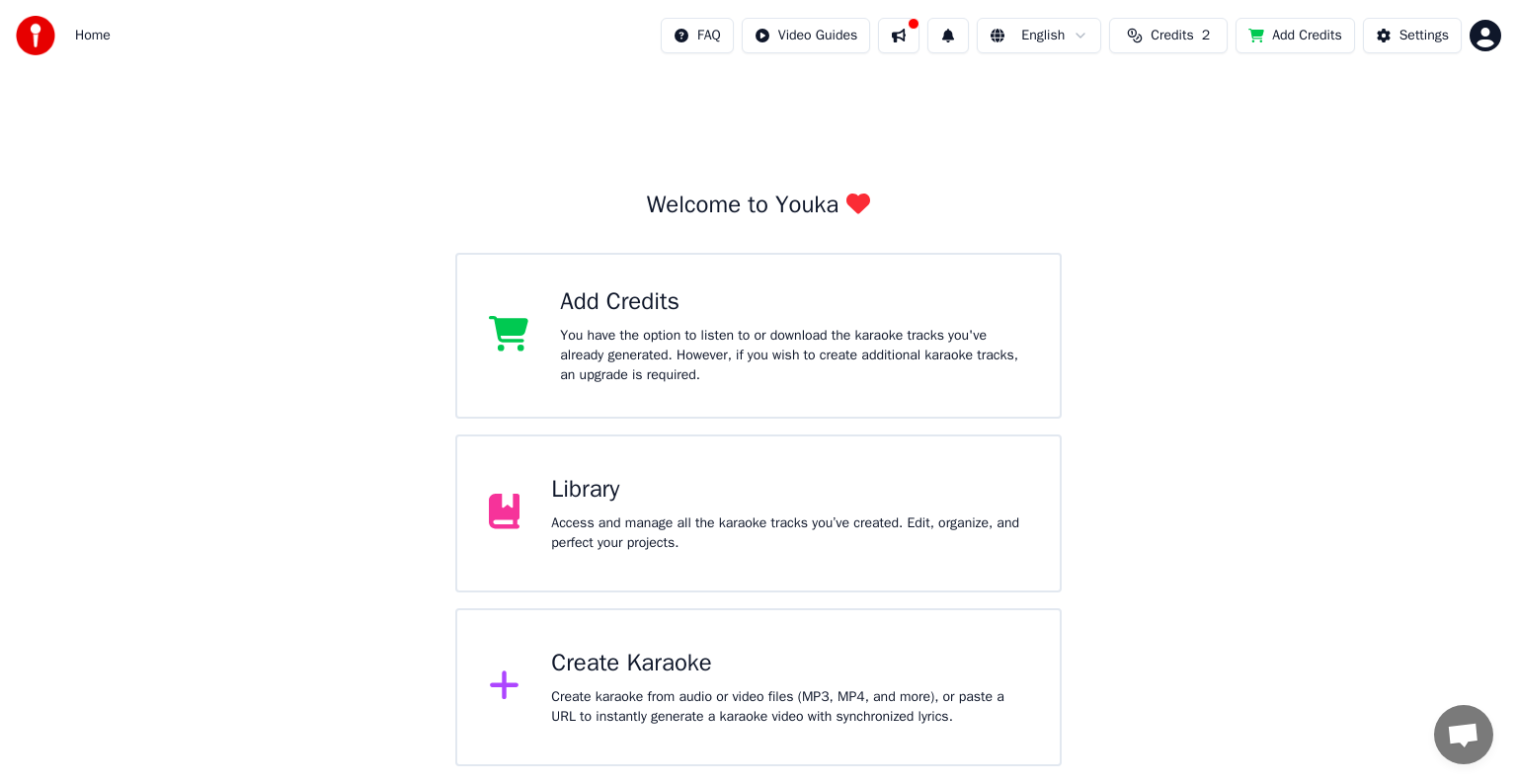 click on "Library Access and manage all the karaoke tracks you’ve created. Edit, organize, and perfect your projects." at bounding box center (789, 513) 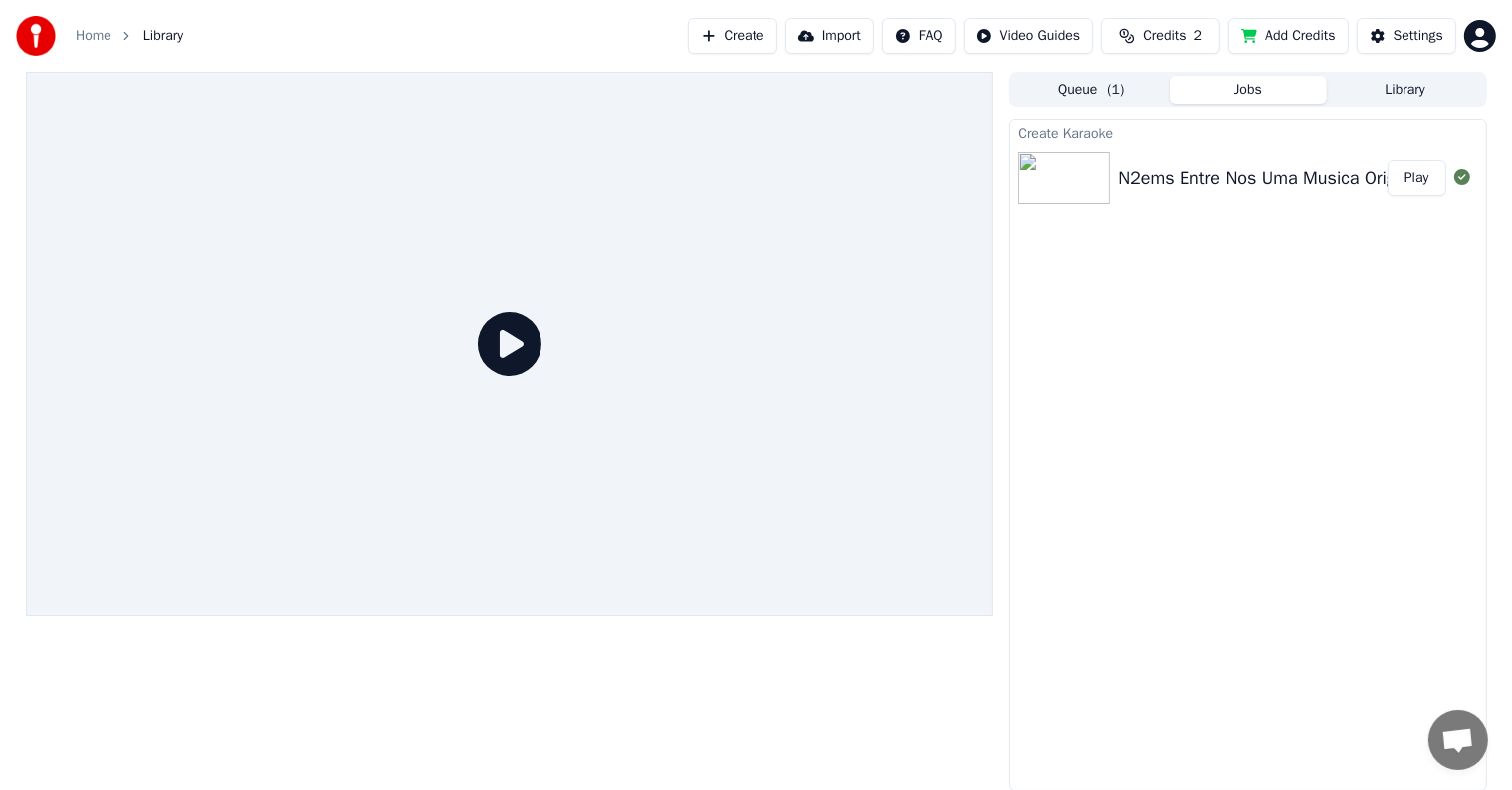 click on "Play" at bounding box center (1416, 178) 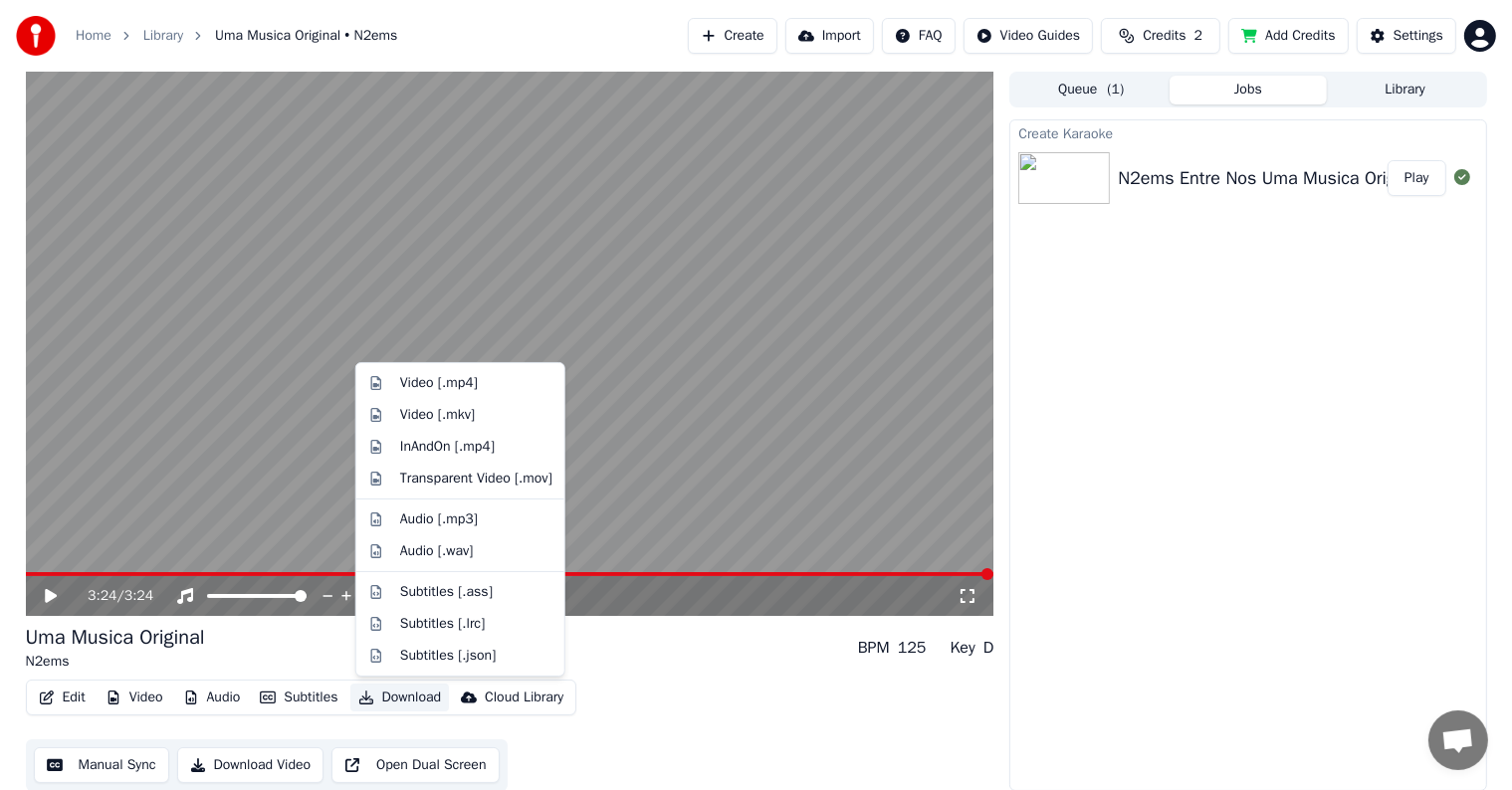 click on "Download" at bounding box center [400, 697] 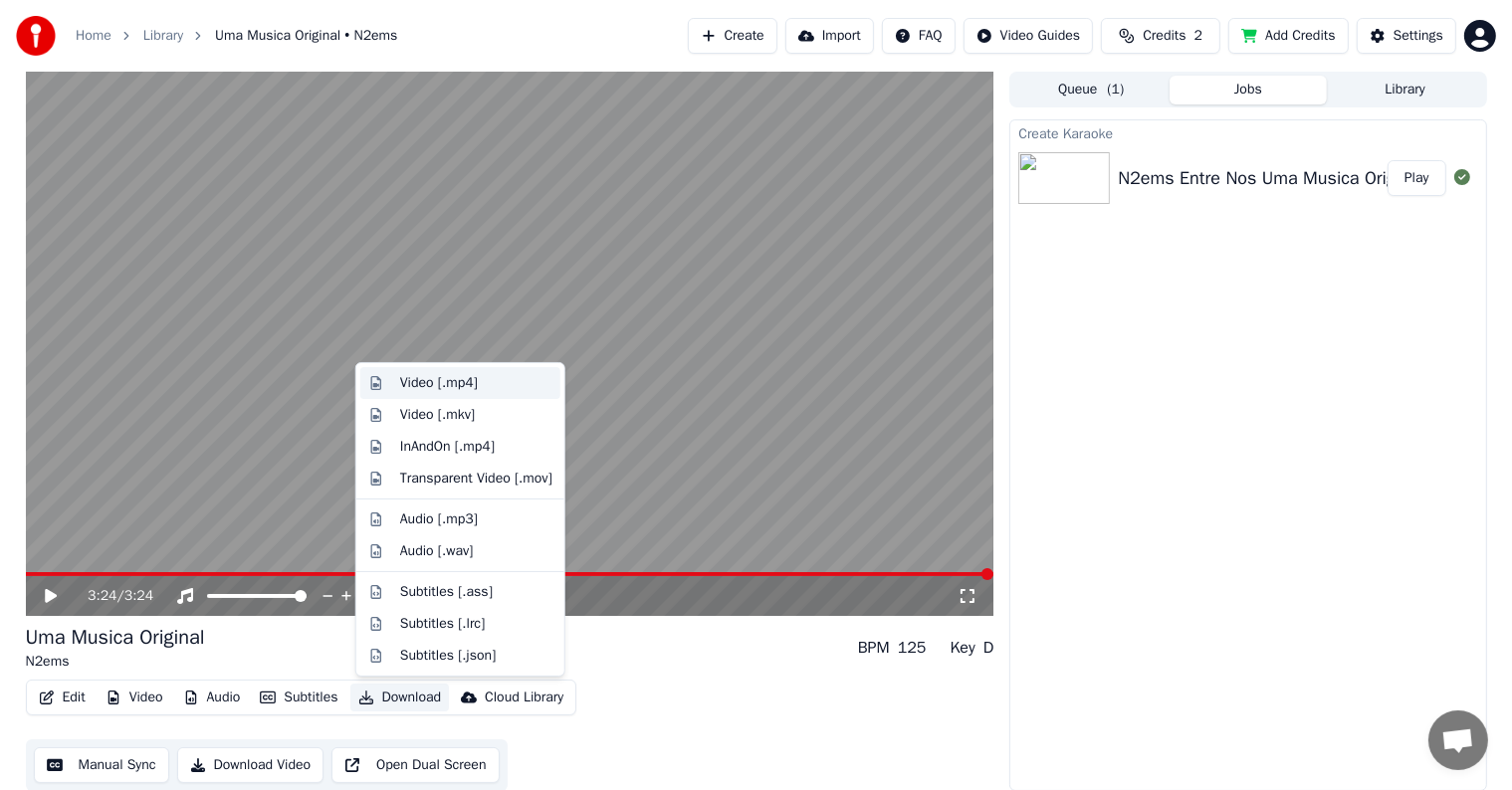 click on "Video [.mp4]" at bounding box center (439, 383) 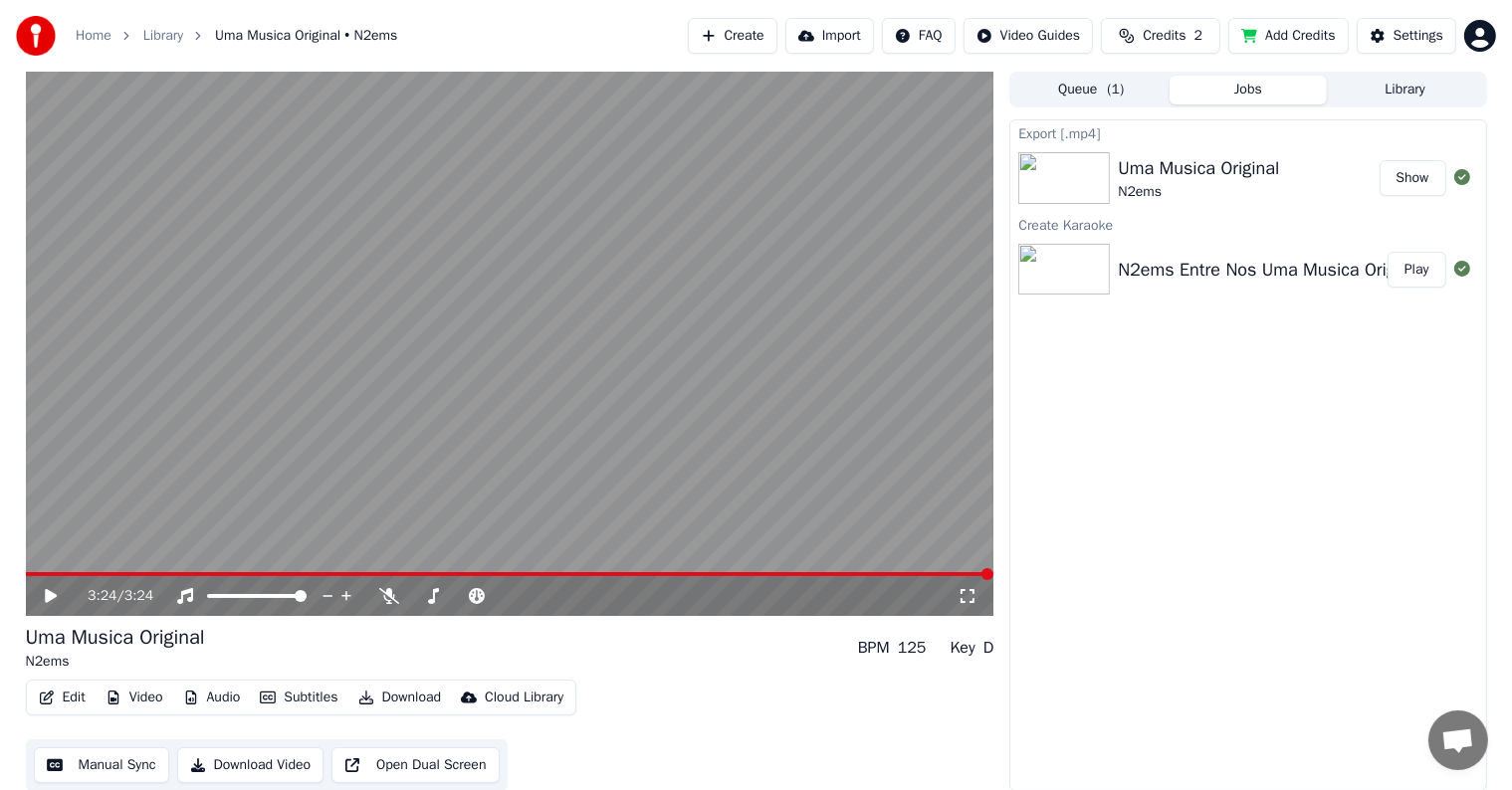 click on "Show" at bounding box center [1412, 178] 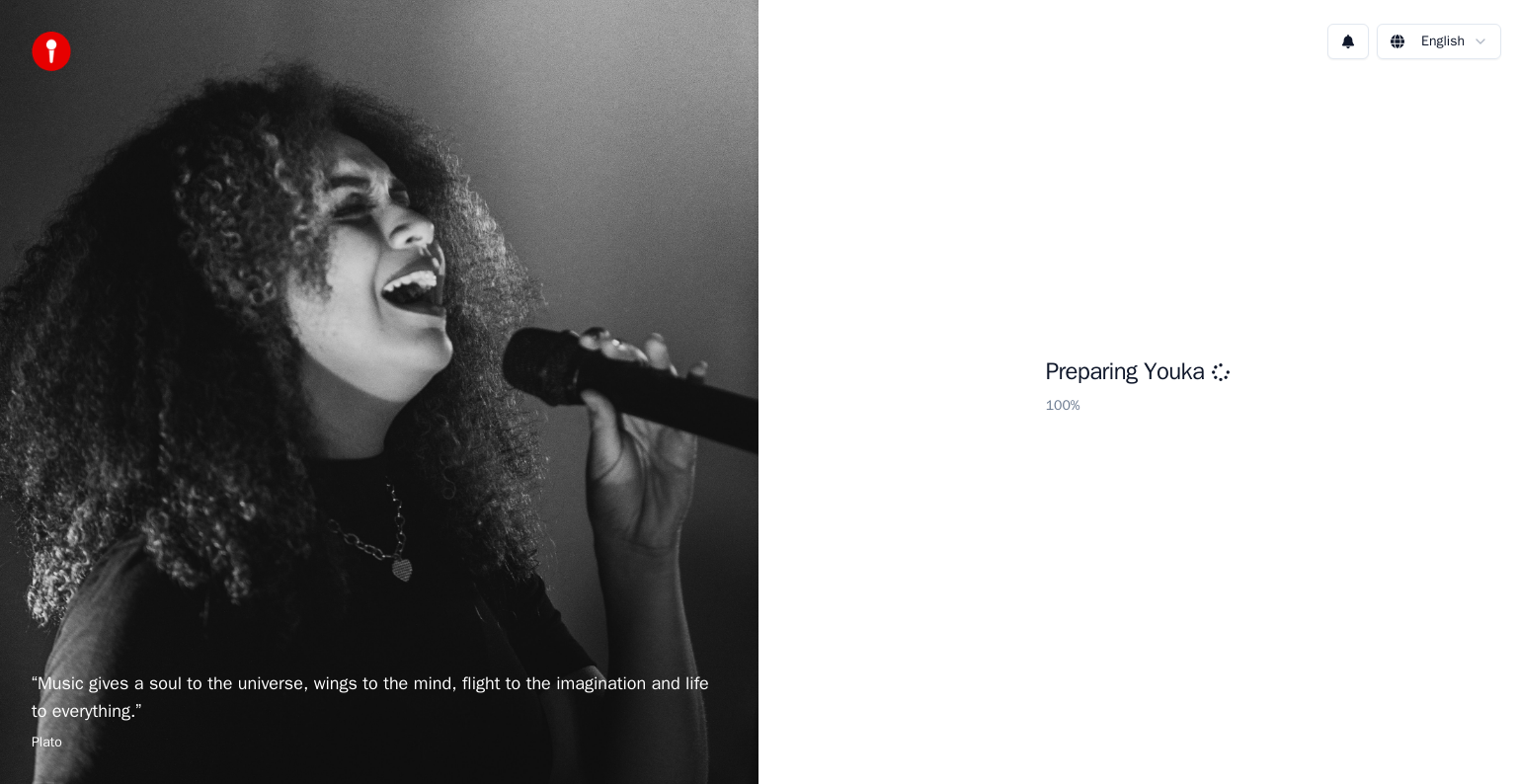 scroll, scrollTop: 0, scrollLeft: 0, axis: both 